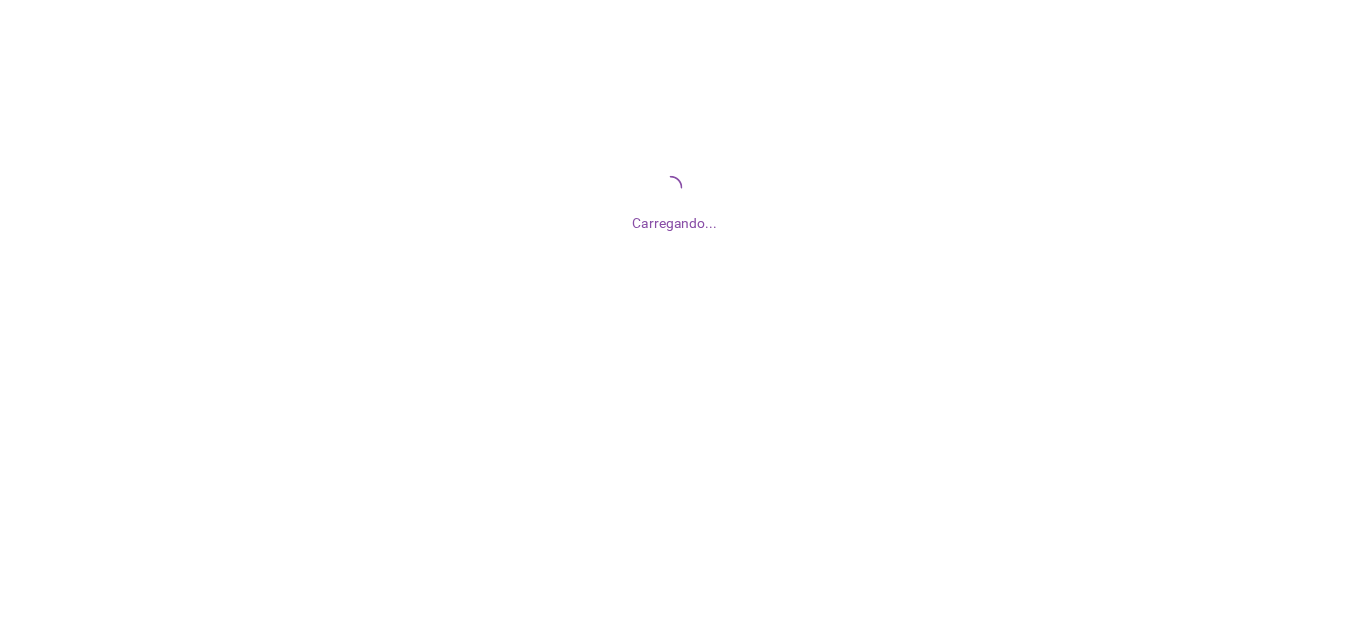scroll, scrollTop: 0, scrollLeft: 0, axis: both 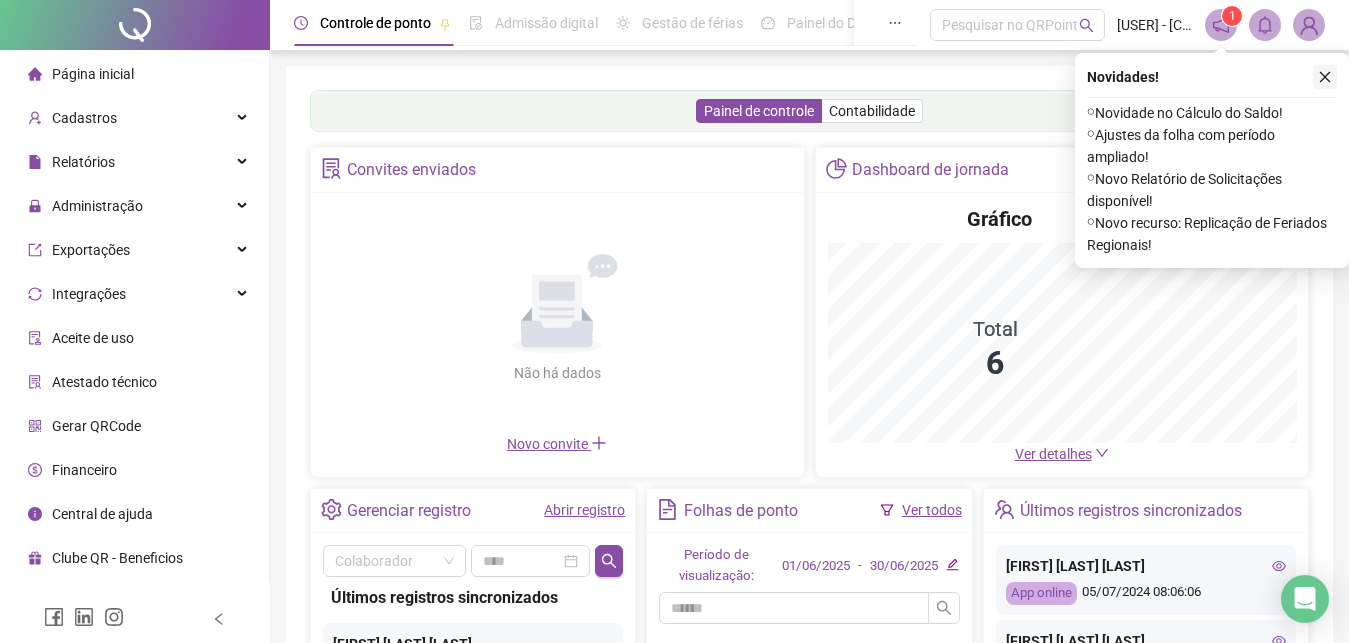 click 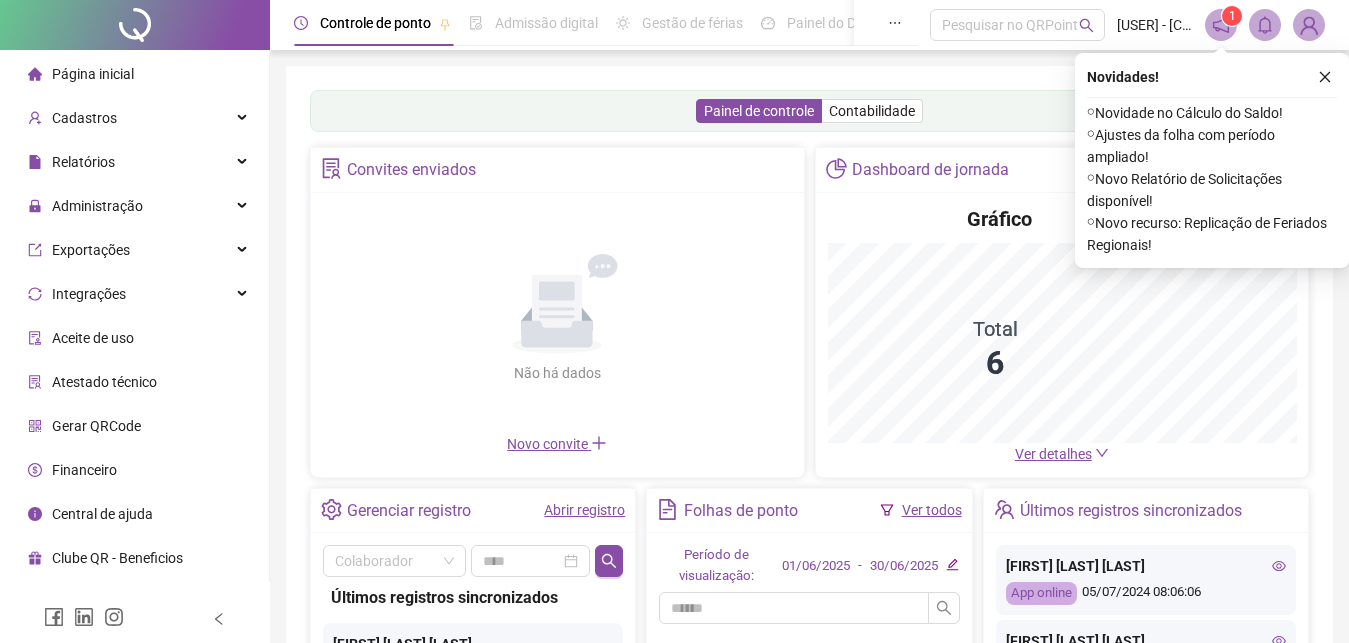 click on "Painel de controle Contabilidade Convites enviados Não há dados Não há dados Novo convite   Dashboard de jornada Gráfico Total 6 Ver detalhes   Gerenciar registro Abrir registro Colaborador Últimos registros sincronizados [FIRST] [LAST] App online 05/07/2024 08:06:06 [FIRST] [LAST] [LAST] App online 28/06/2024 08:08:31 [FIRST] [LAST] [LAST] App online 27/06/2024 08:05:08 [FIRST] [LAST] [LAST] App online 26/06/2024 12:06:41 [FIRST] [LAST] [LAST] App online 26/06/2024 08:09:25 [FIRST] [LAST] [LAST] App online 25/06/2024 08:03:48 [FIRST] [LAST] [LAST] App online 20/06/2024 08:09:33 [FIRST] [LAST] App online 19/06/2024 18:09:48 [FIRST] [LAST] [LAST] App online 17/06/2024 12:38:46 [FIRST] [LAST] App online 17/06/2024 08:08:41 [FIRST] [LAST] App online 14/06/2024 08:13:50 [FIRST] [LAST] App online 11/06/2024 08:20:44 [FIRST] [LAST] App online 07/06/2024 14:21:38 [FIRST] [LAST]" at bounding box center [809, 481] 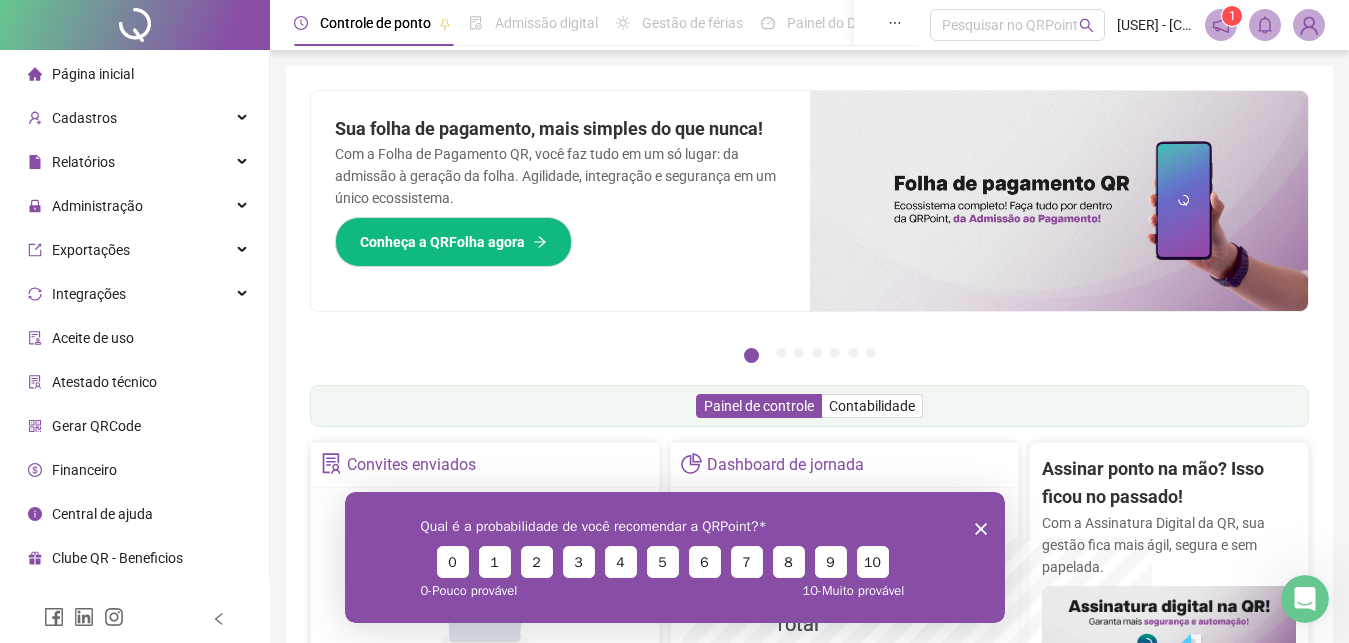 scroll, scrollTop: 0, scrollLeft: 0, axis: both 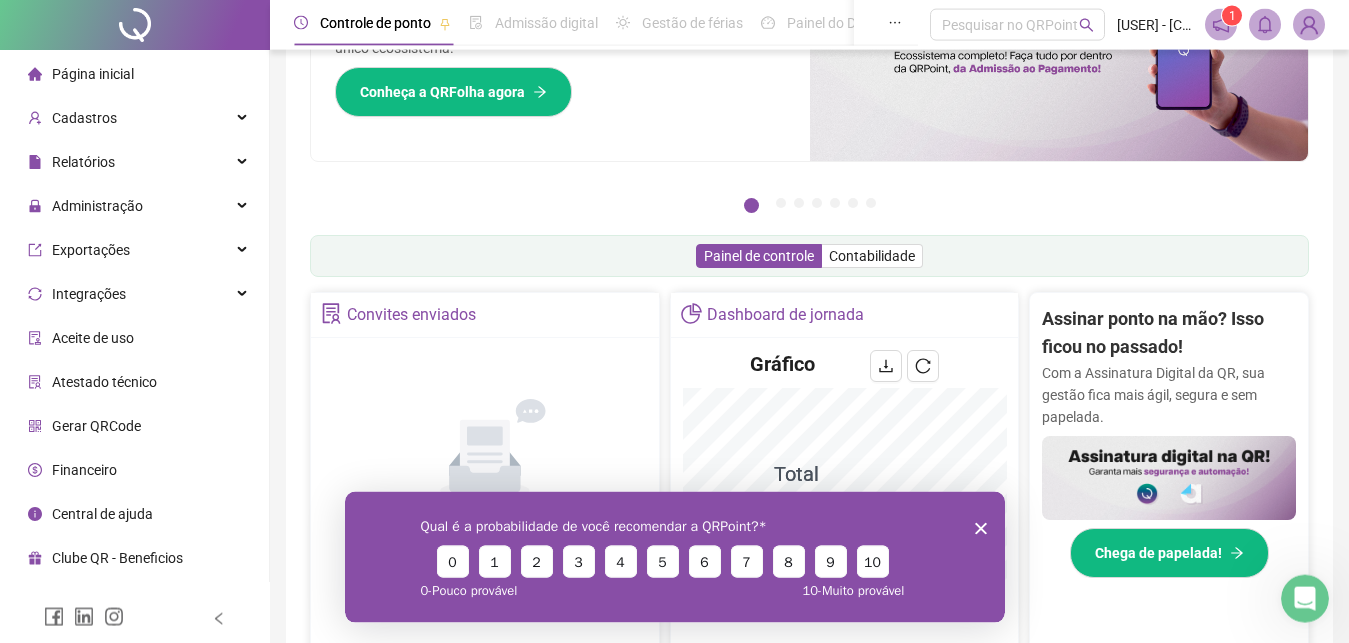 click 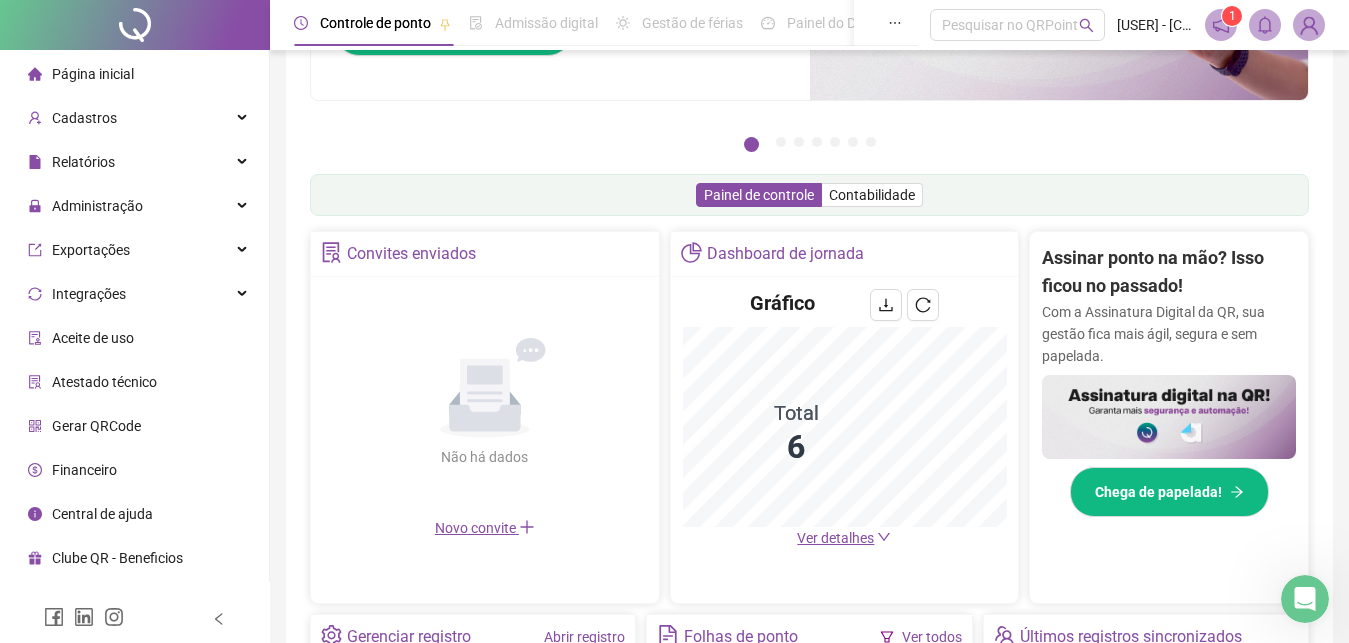 scroll, scrollTop: 52, scrollLeft: 0, axis: vertical 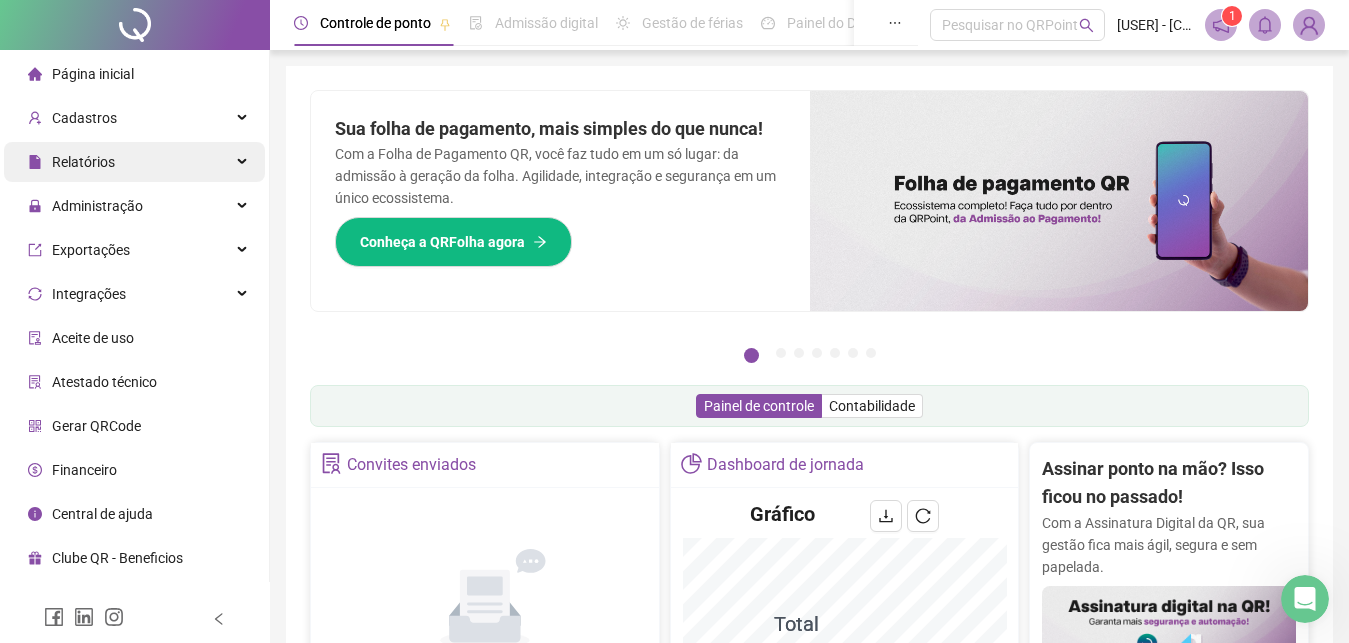 click on "Relatórios" at bounding box center [134, 162] 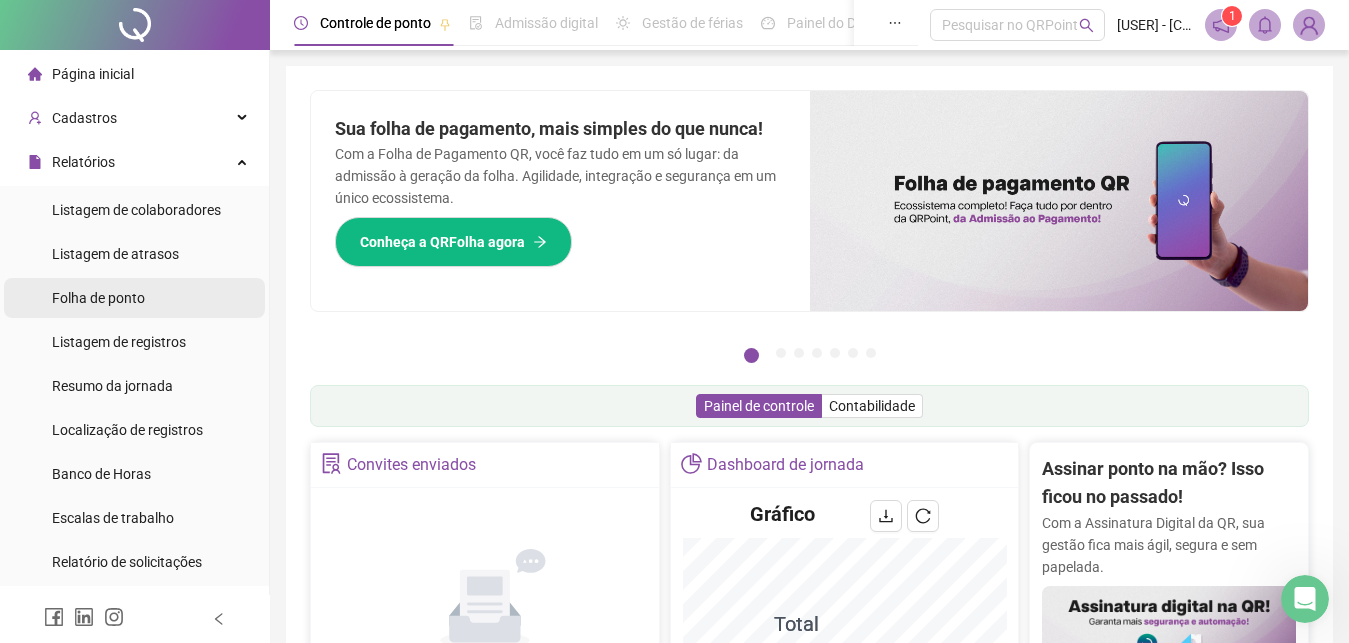 click on "Folha de ponto" at bounding box center (98, 298) 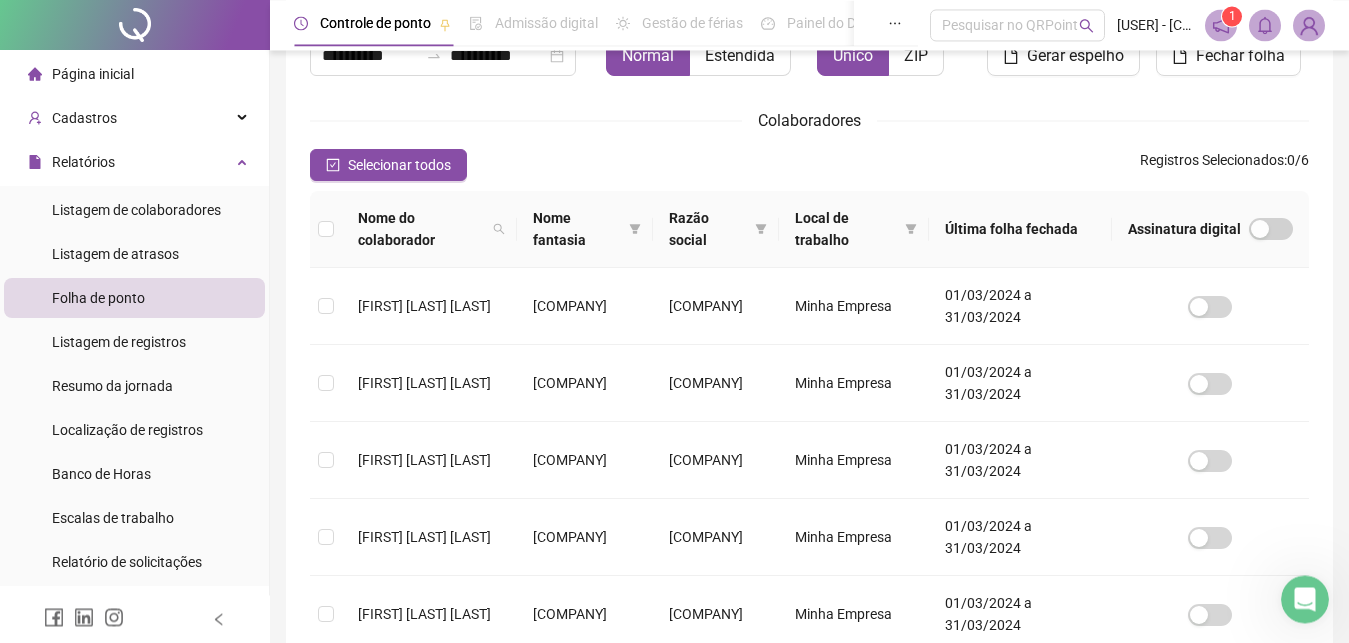 scroll, scrollTop: 0, scrollLeft: 0, axis: both 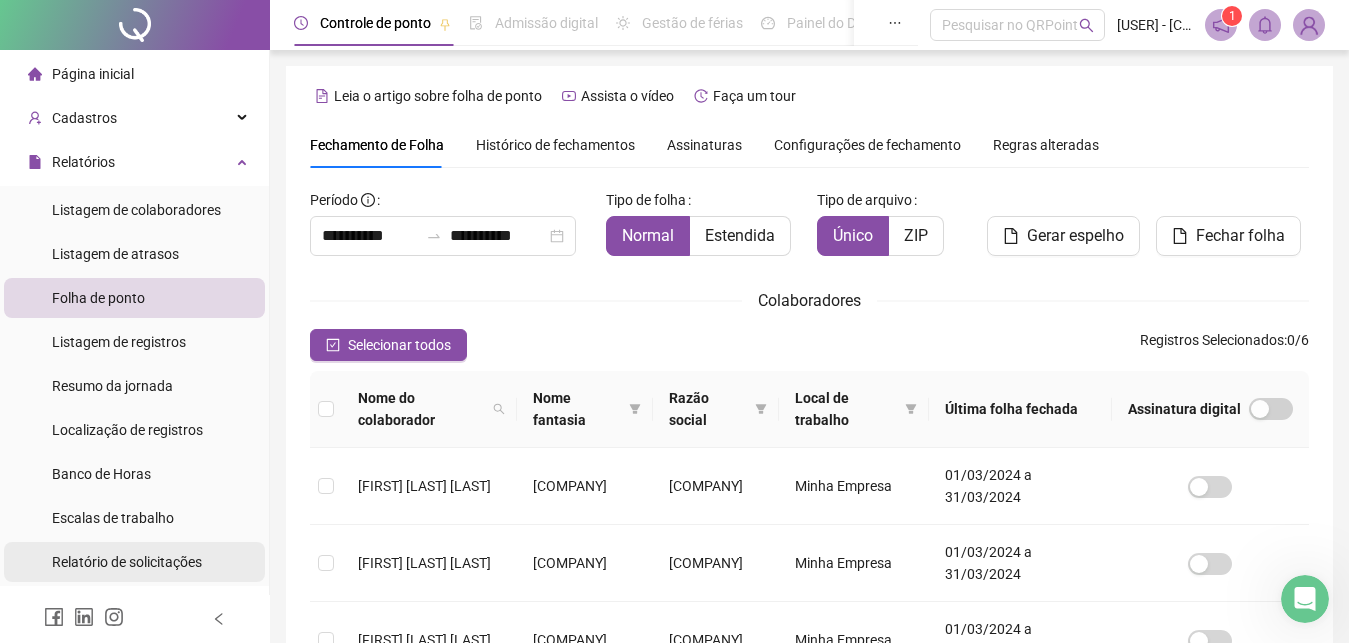click on "Relatório de solicitações" at bounding box center (127, 562) 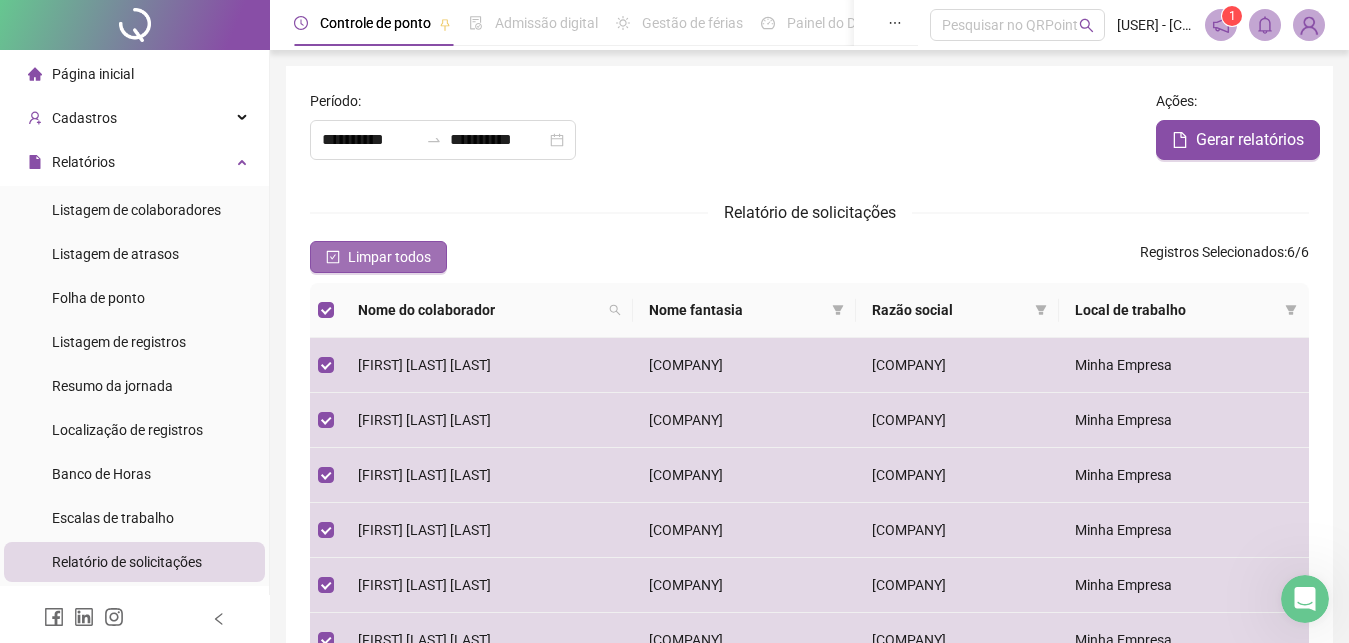 click on "Limpar todos" at bounding box center (378, 257) 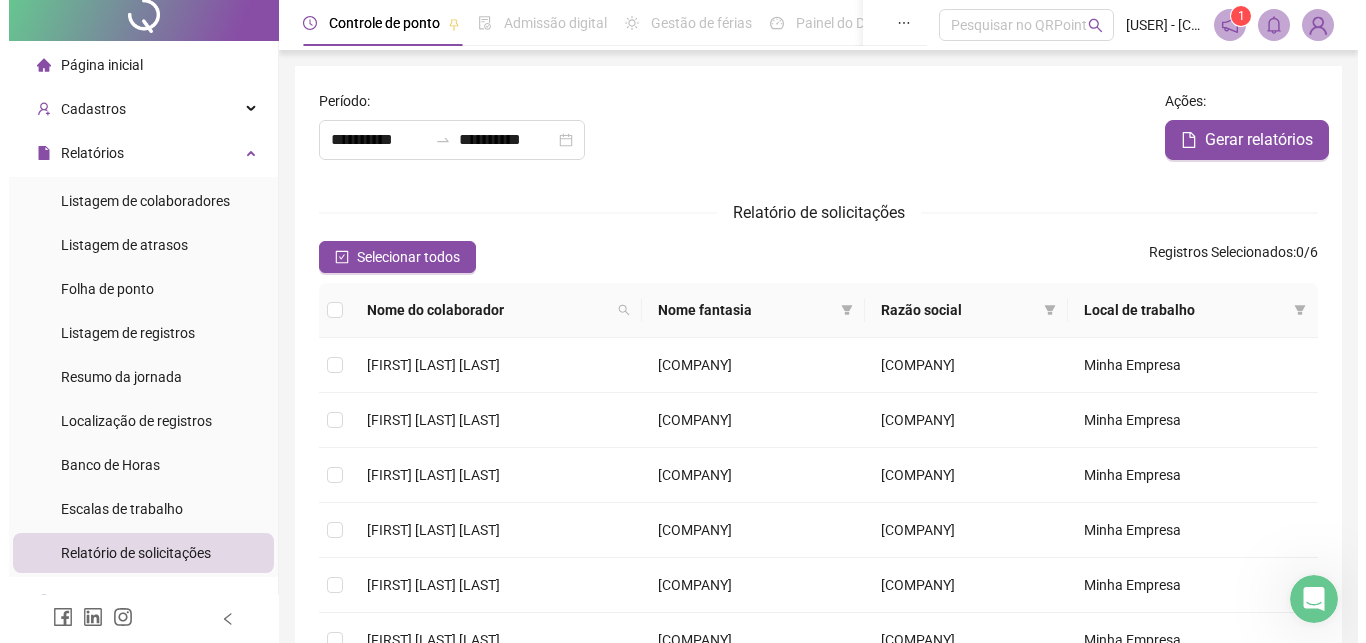 scroll, scrollTop: 15, scrollLeft: 0, axis: vertical 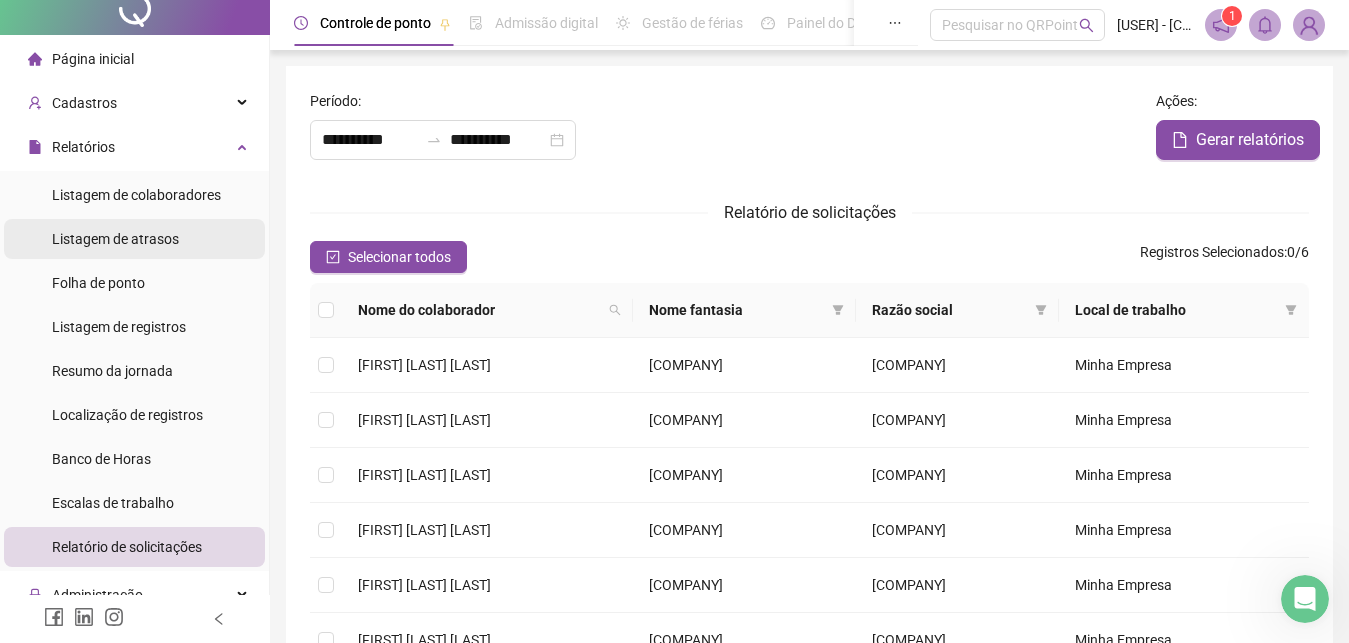 click on "Listagem de atrasos" at bounding box center (115, 239) 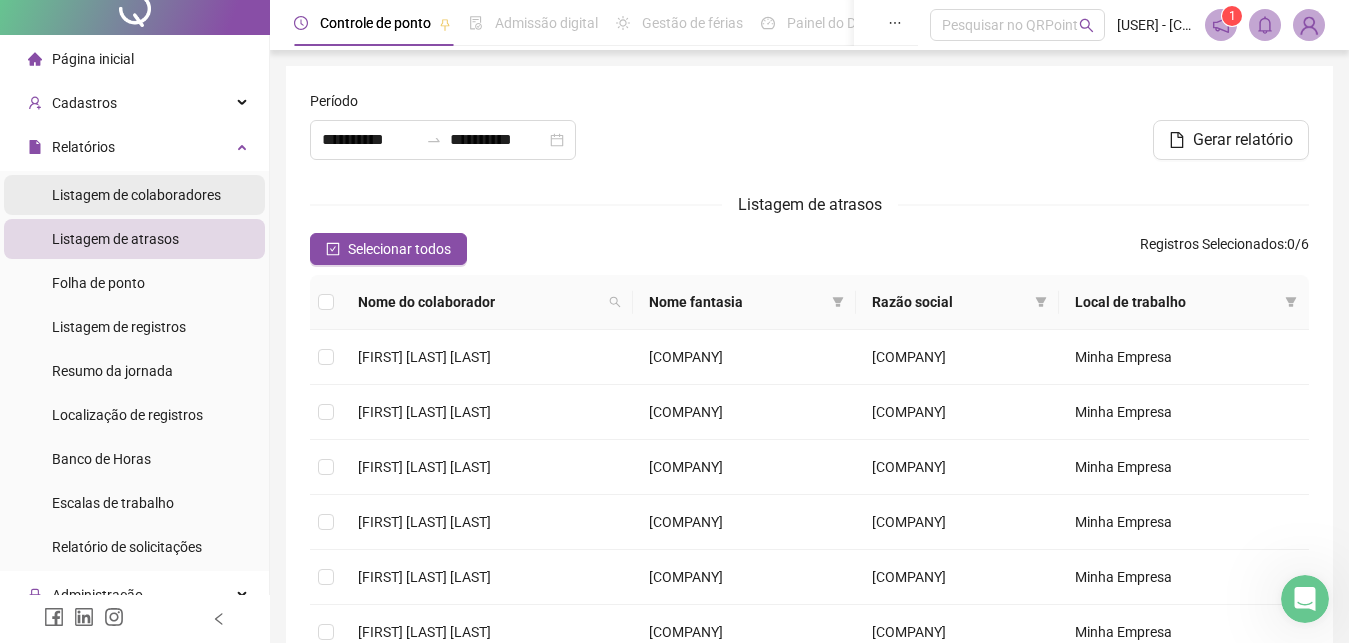 click on "Listagem de colaboradores" at bounding box center [136, 195] 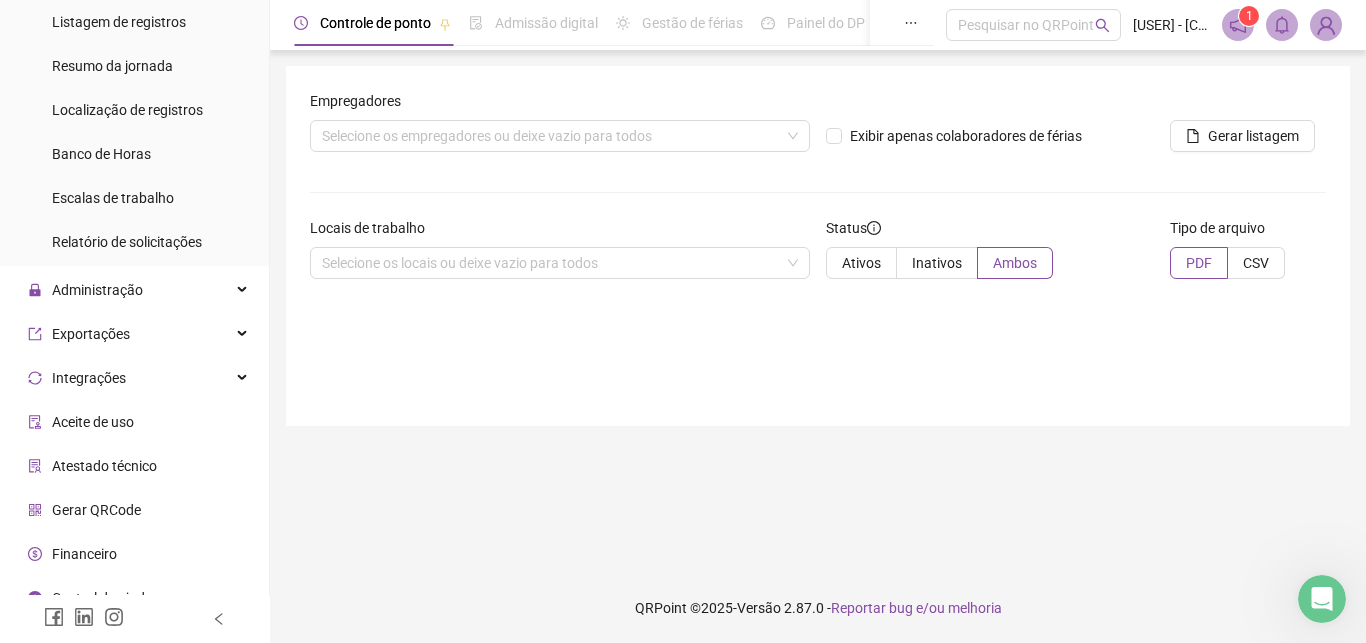 scroll, scrollTop: 321, scrollLeft: 0, axis: vertical 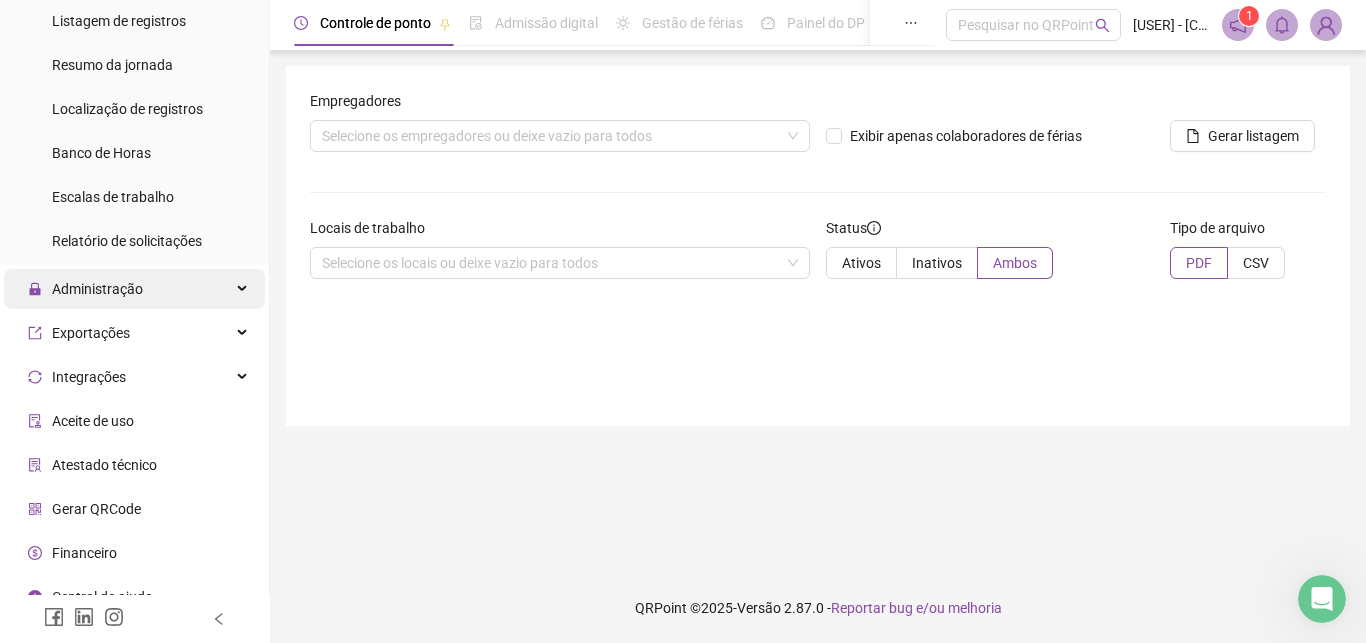 click on "Administração" at bounding box center (134, 289) 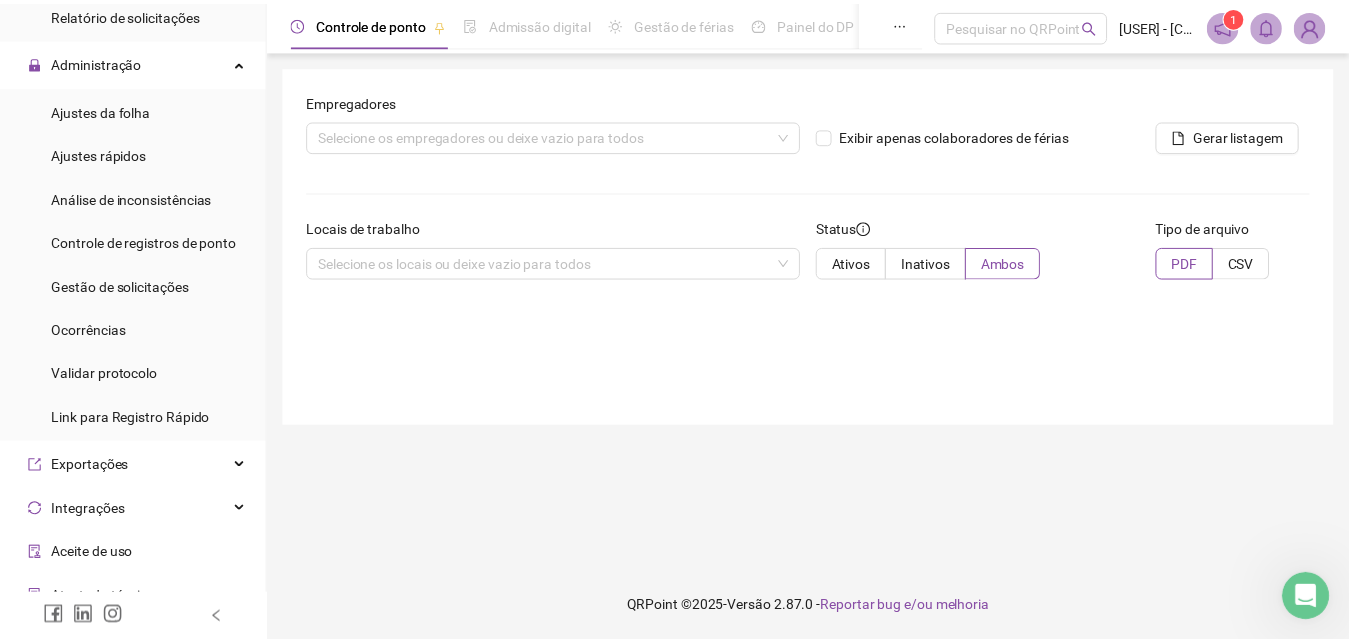 scroll, scrollTop: 552, scrollLeft: 0, axis: vertical 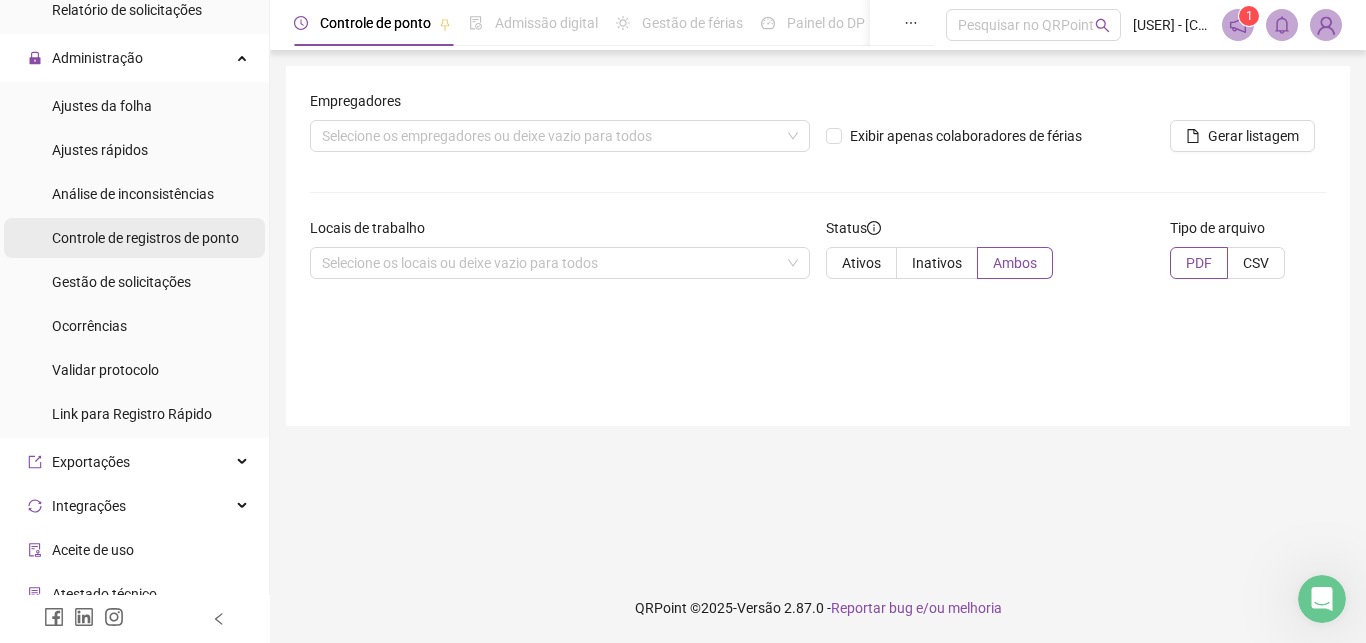 click on "Controle de registros de ponto" at bounding box center [145, 238] 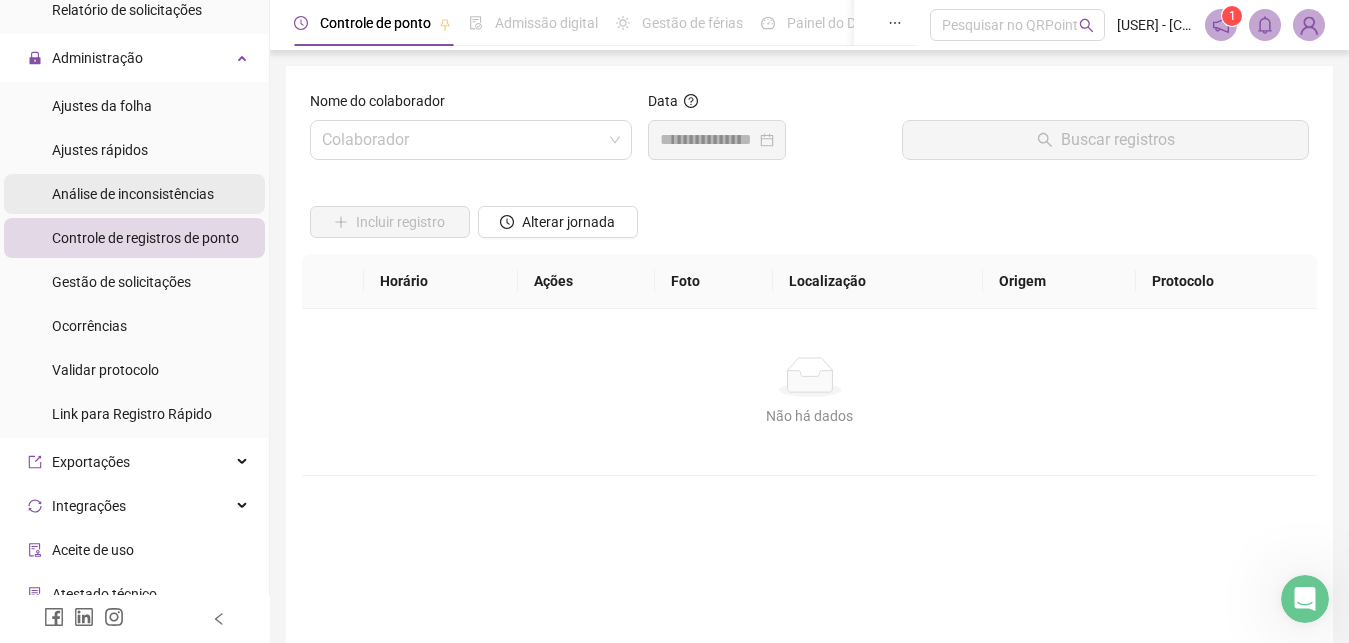 click on "Análise de inconsistências" at bounding box center [133, 194] 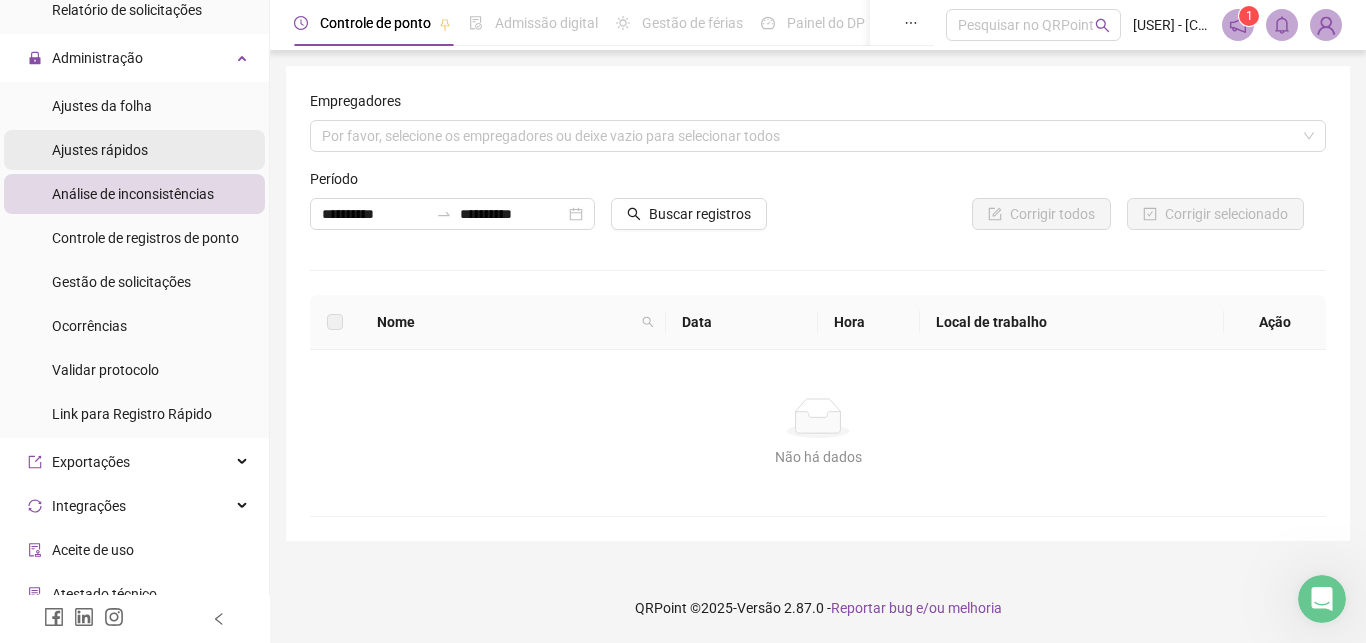 click on "Ajustes rápidos" at bounding box center [100, 150] 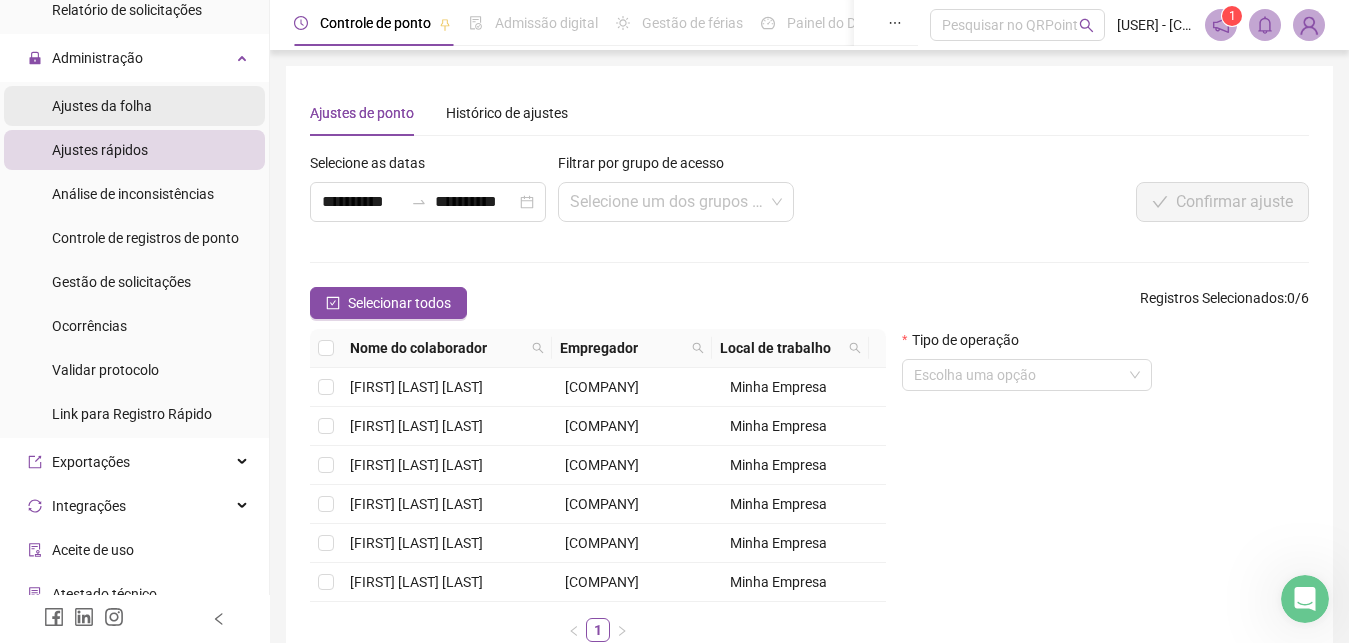 click on "Ajustes da folha" at bounding box center [102, 106] 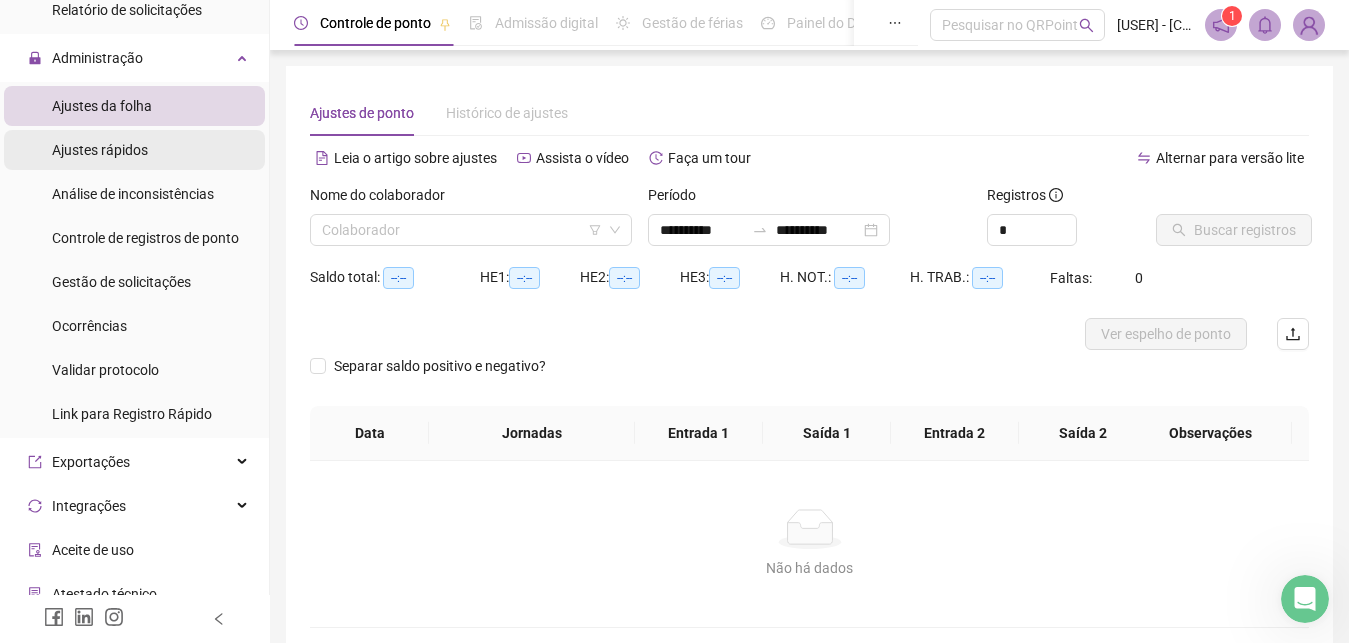 click on "Ajustes rápidos" at bounding box center (100, 150) 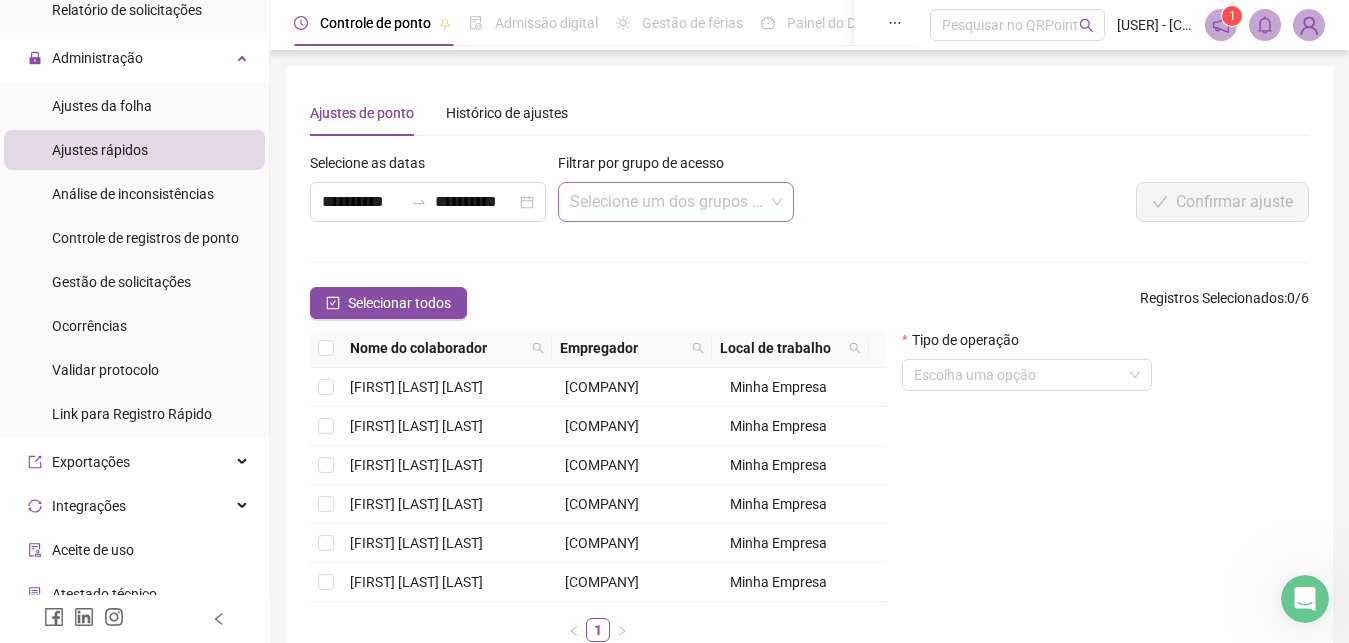 click at bounding box center [670, 202] 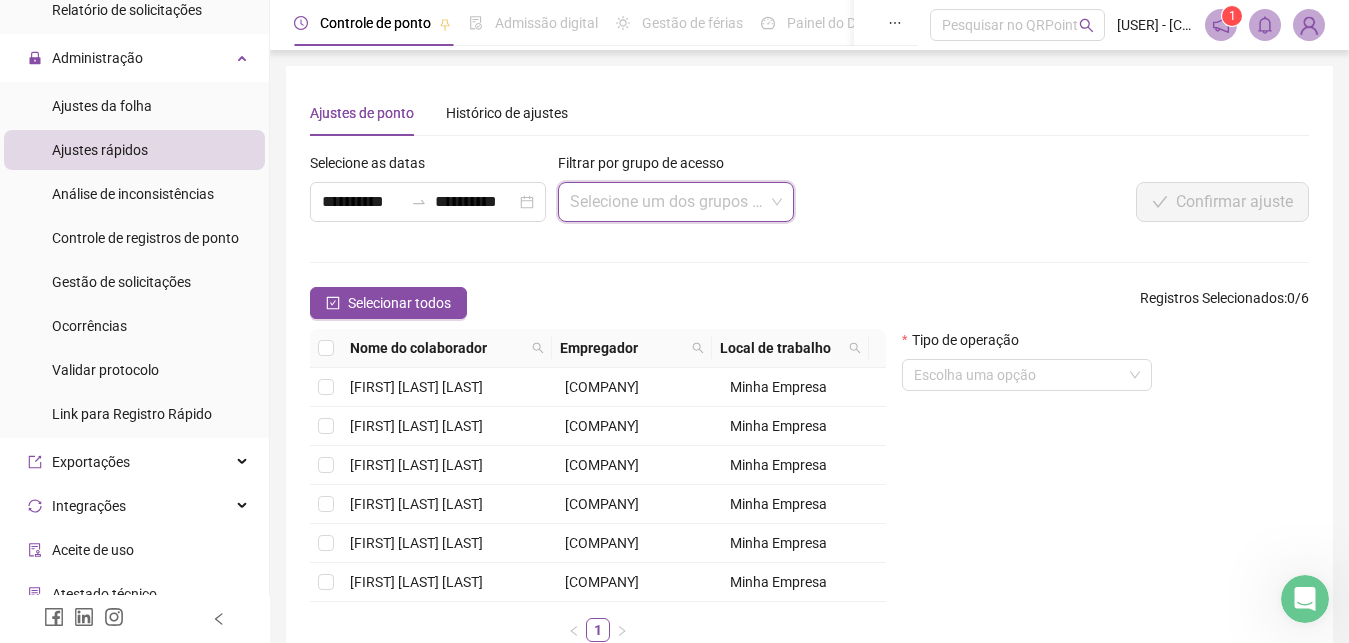click at bounding box center (670, 202) 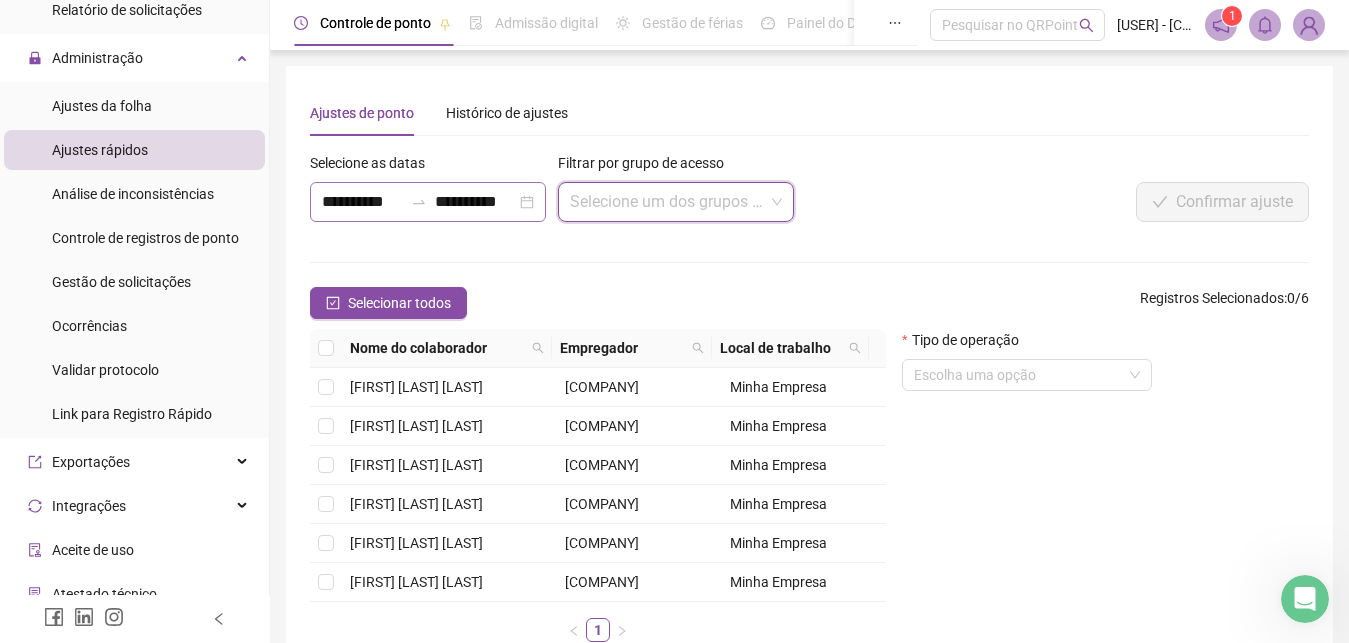 click on "**********" at bounding box center (428, 202) 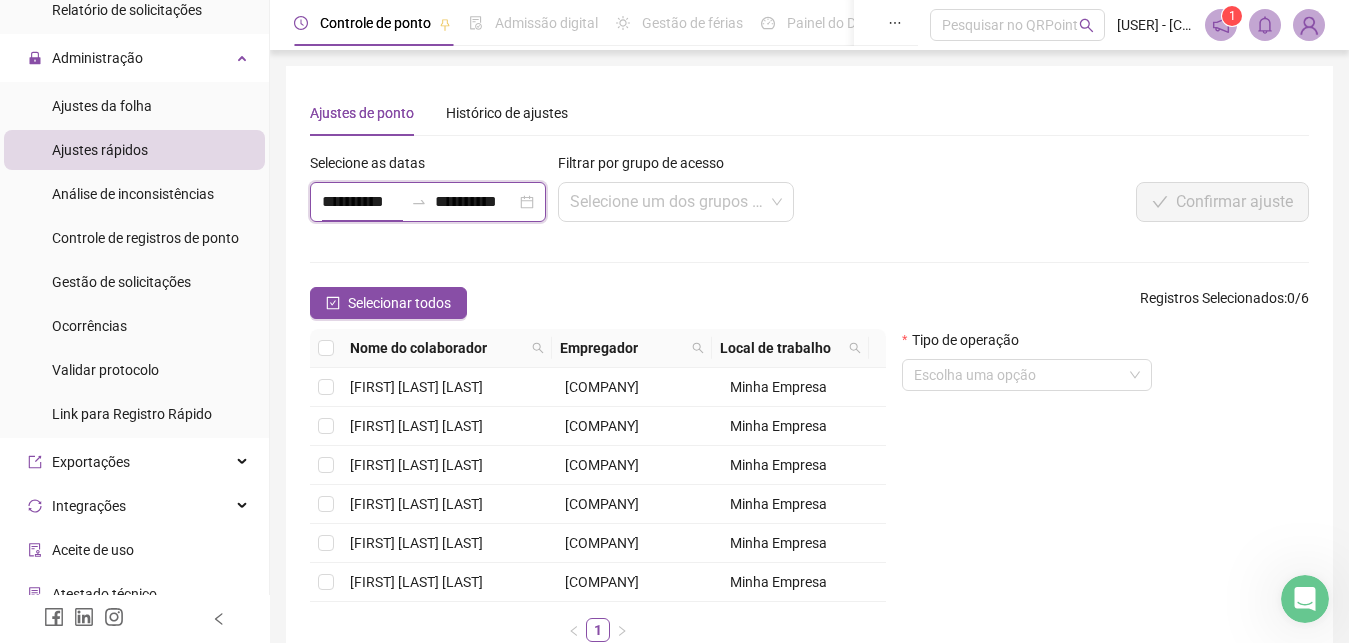 scroll, scrollTop: 0, scrollLeft: 1, axis: horizontal 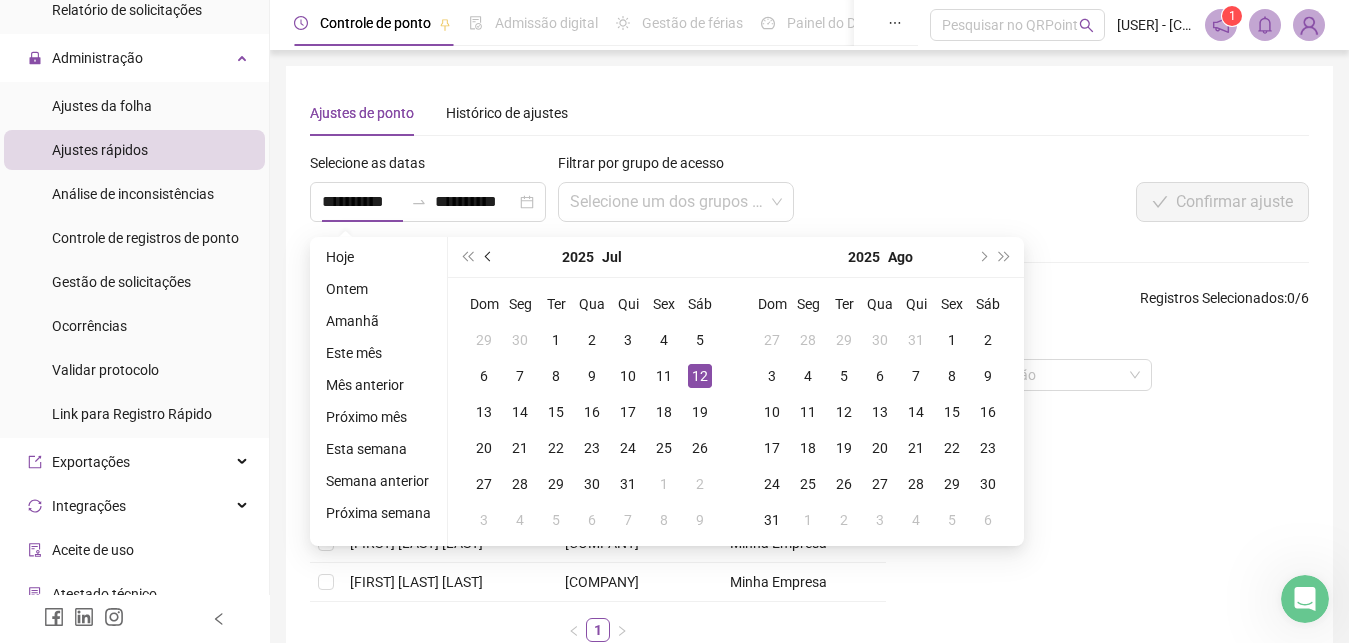 click at bounding box center [490, 257] 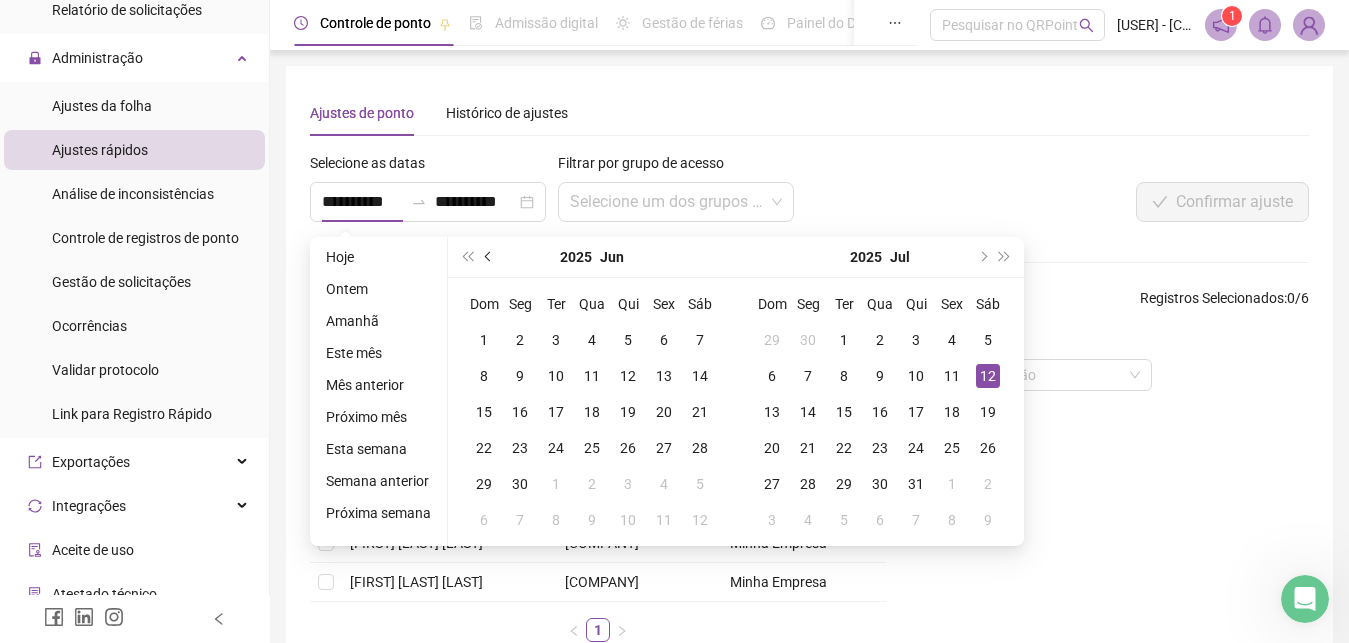 click at bounding box center (490, 257) 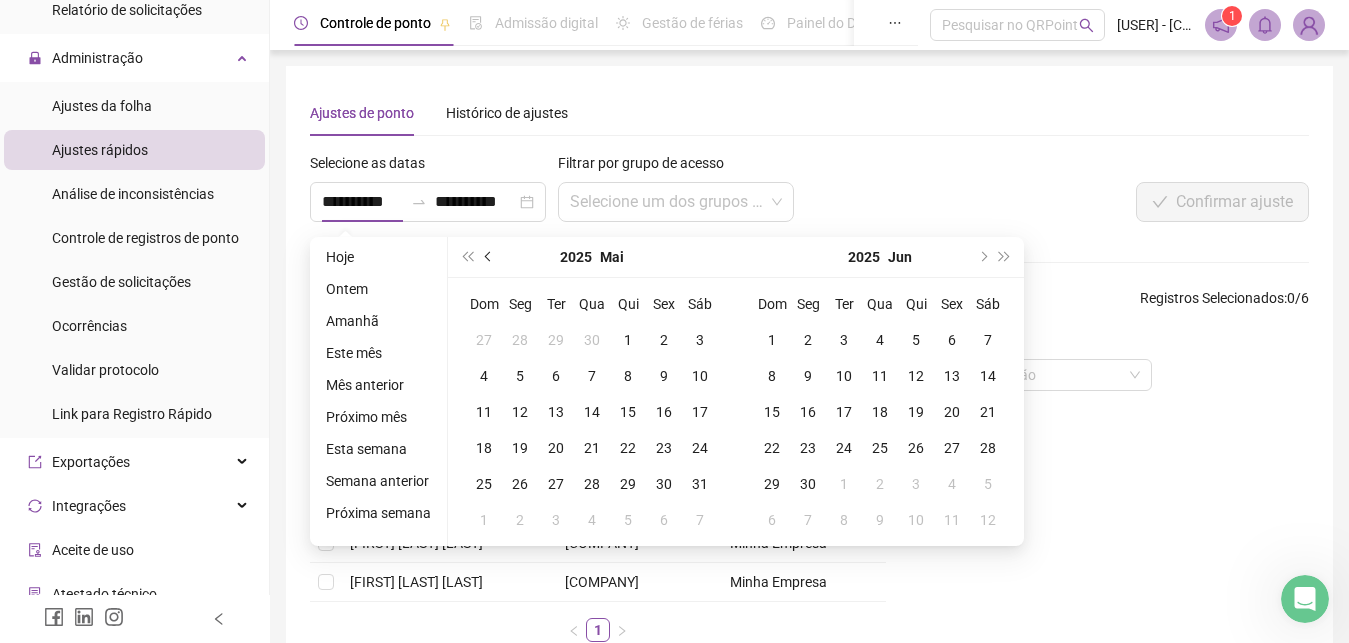 click at bounding box center (490, 257) 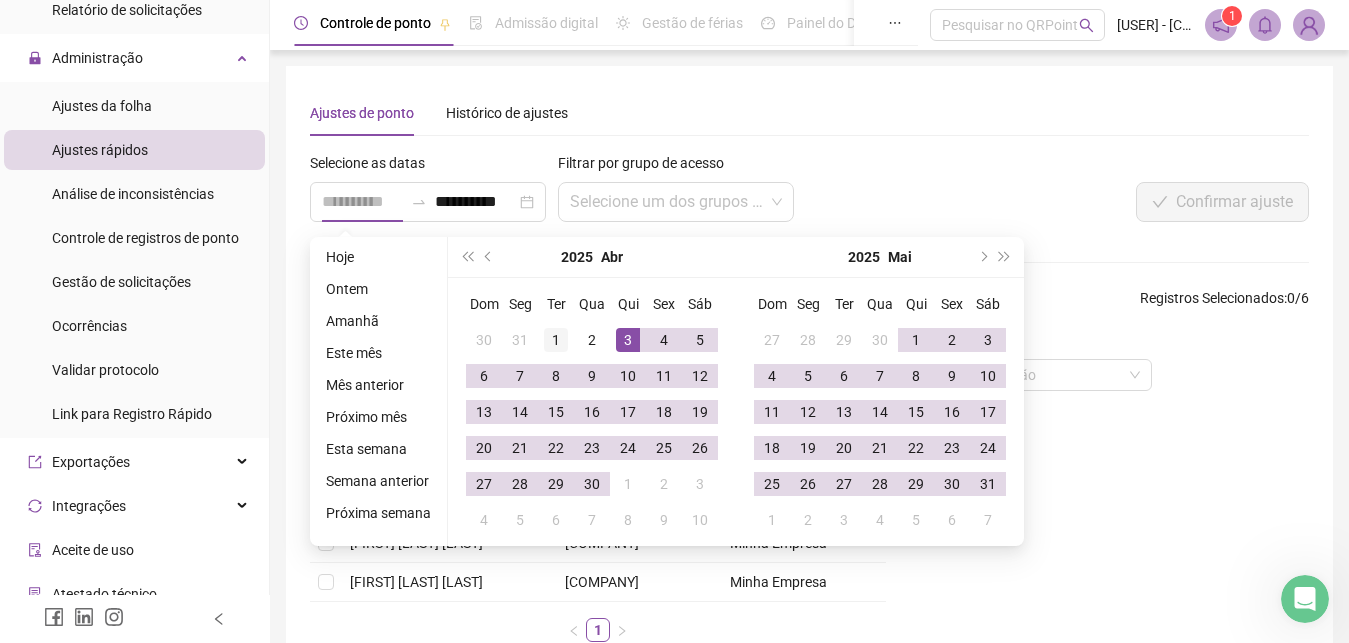 type on "**********" 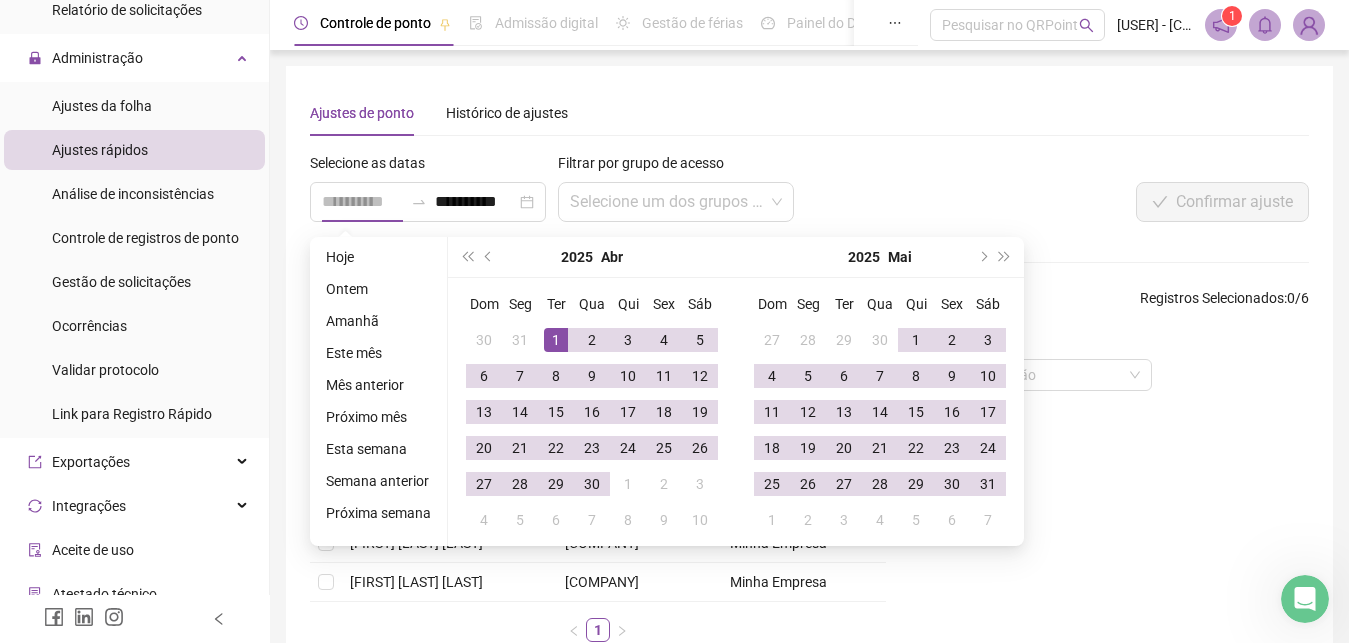 click on "1" at bounding box center (556, 340) 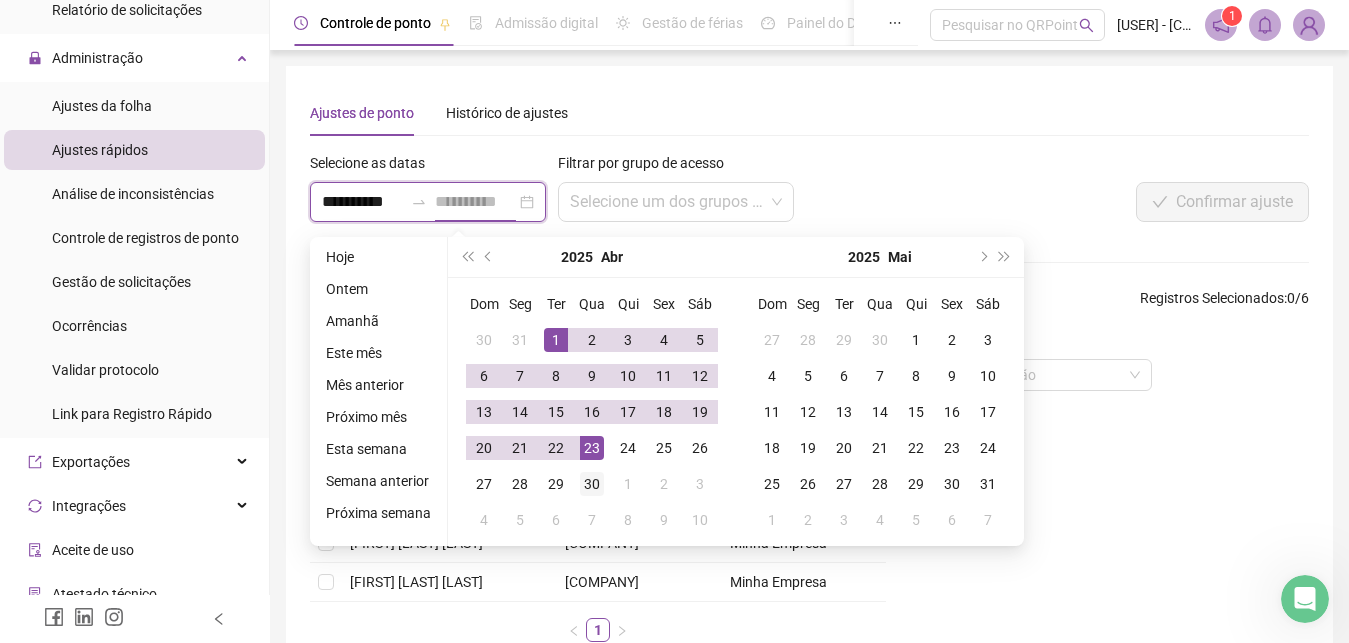 type on "**********" 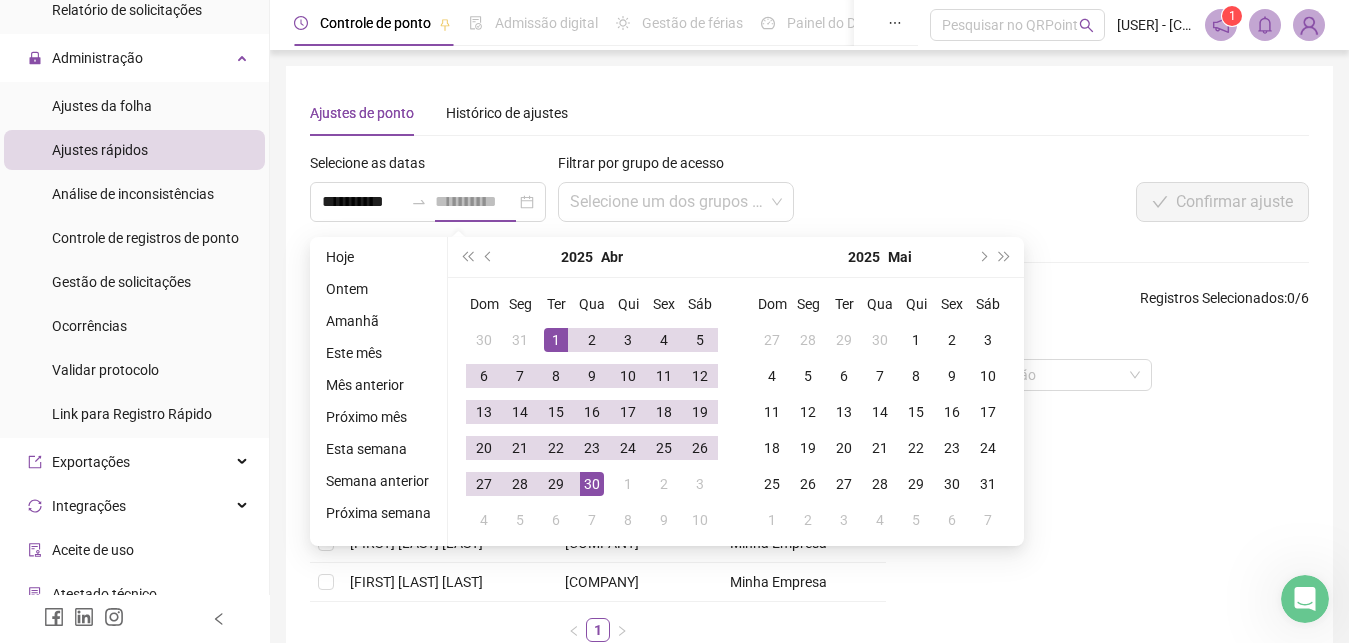 click on "30" at bounding box center (592, 484) 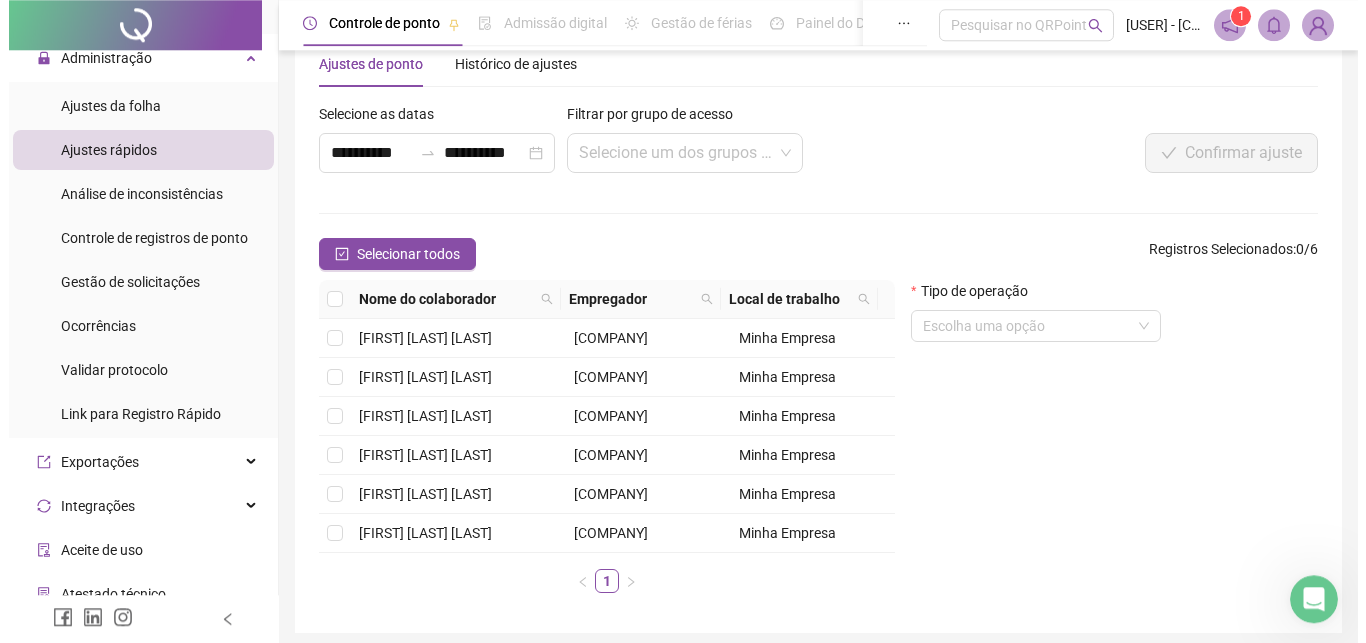 scroll, scrollTop: 0, scrollLeft: 0, axis: both 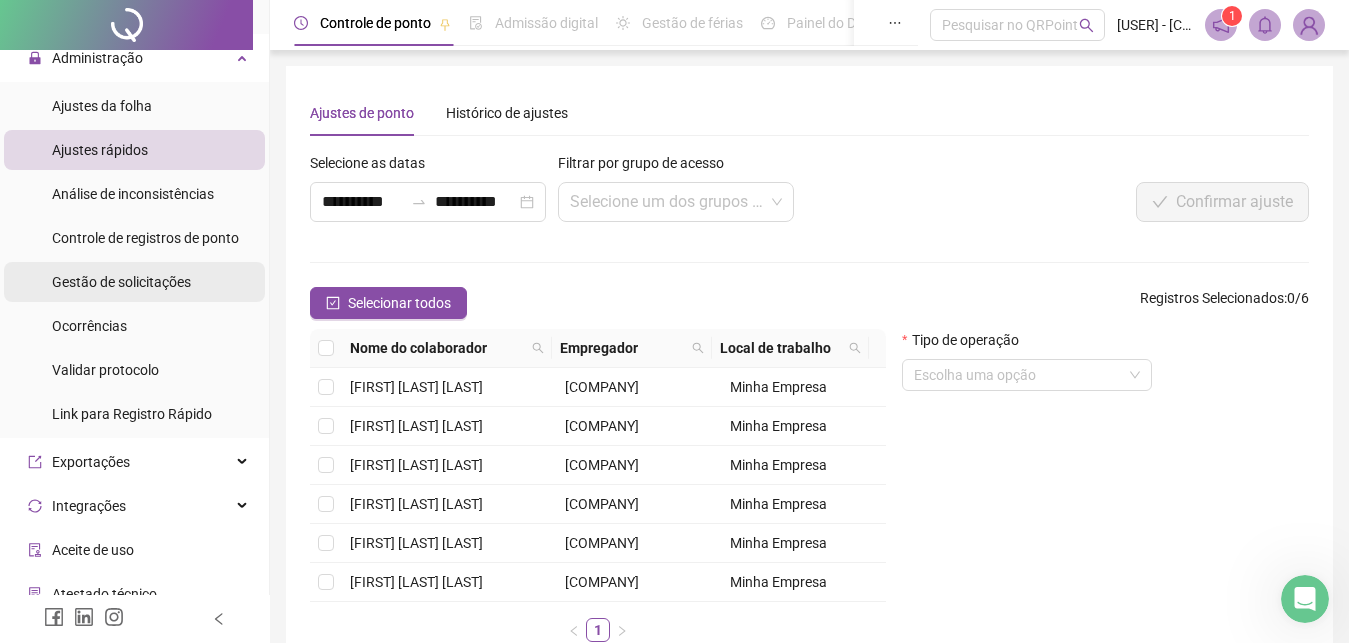 click on "Gestão de solicitações" at bounding box center (121, 282) 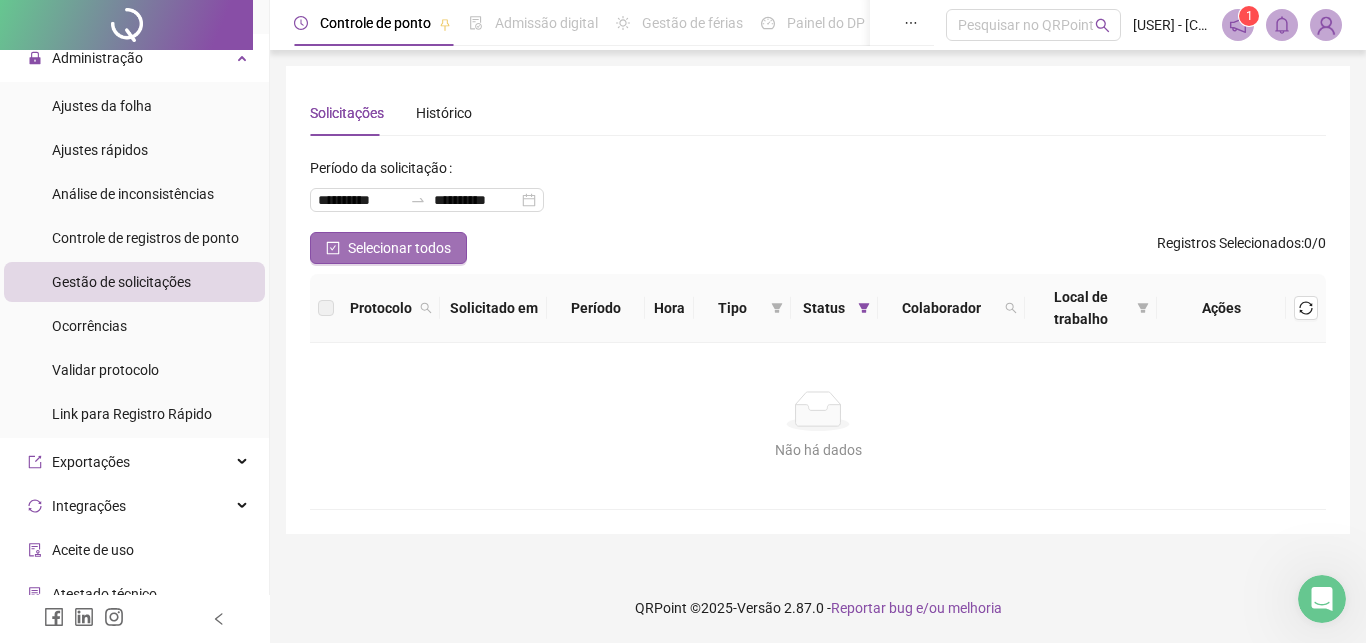 click on "Selecionar todos" at bounding box center [399, 248] 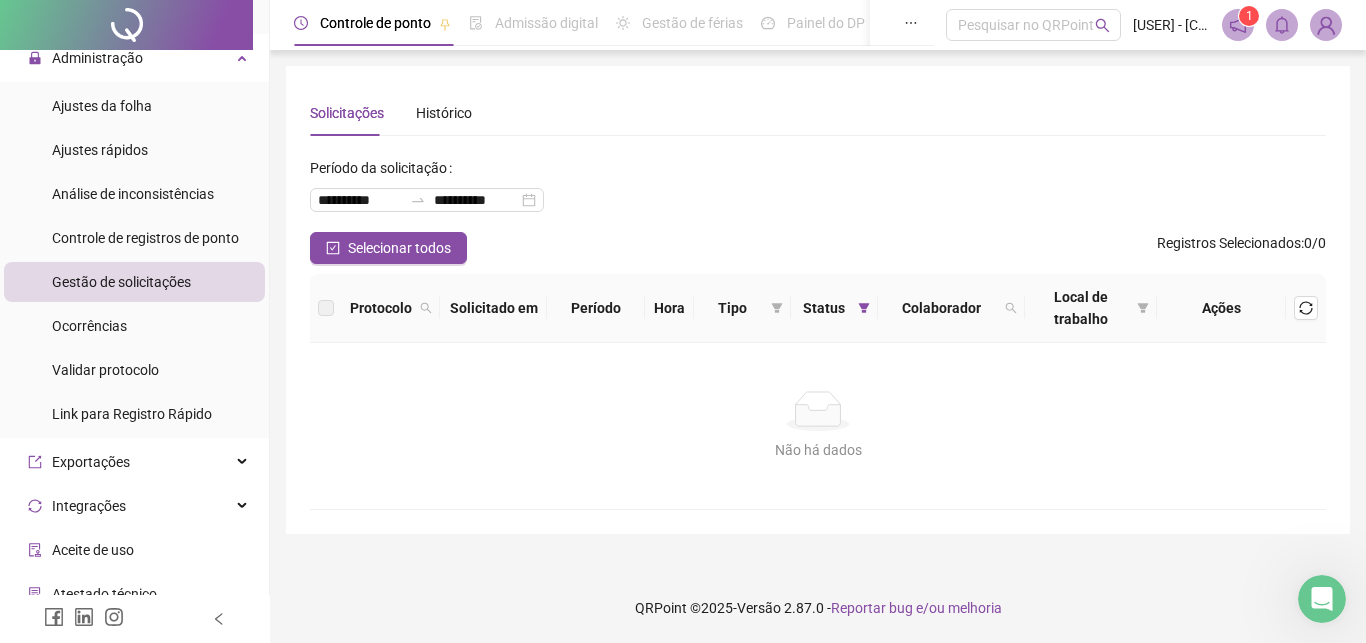 click at bounding box center [326, 308] 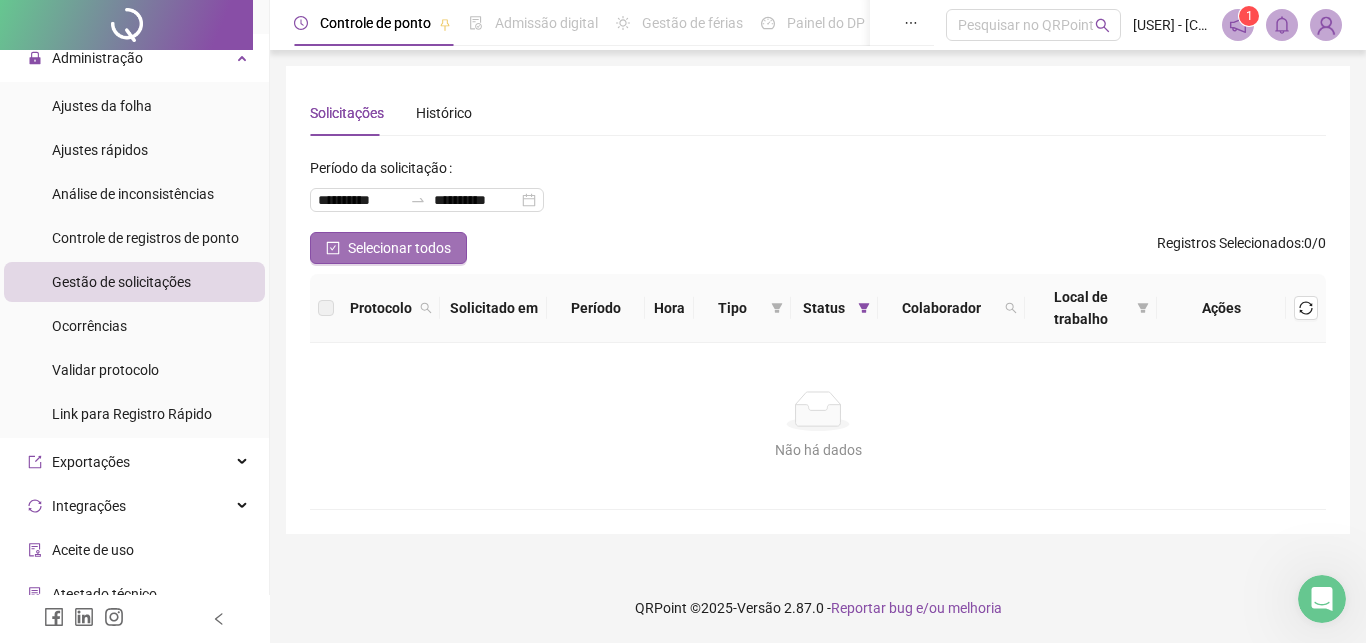click on "Selecionar todos" at bounding box center (399, 248) 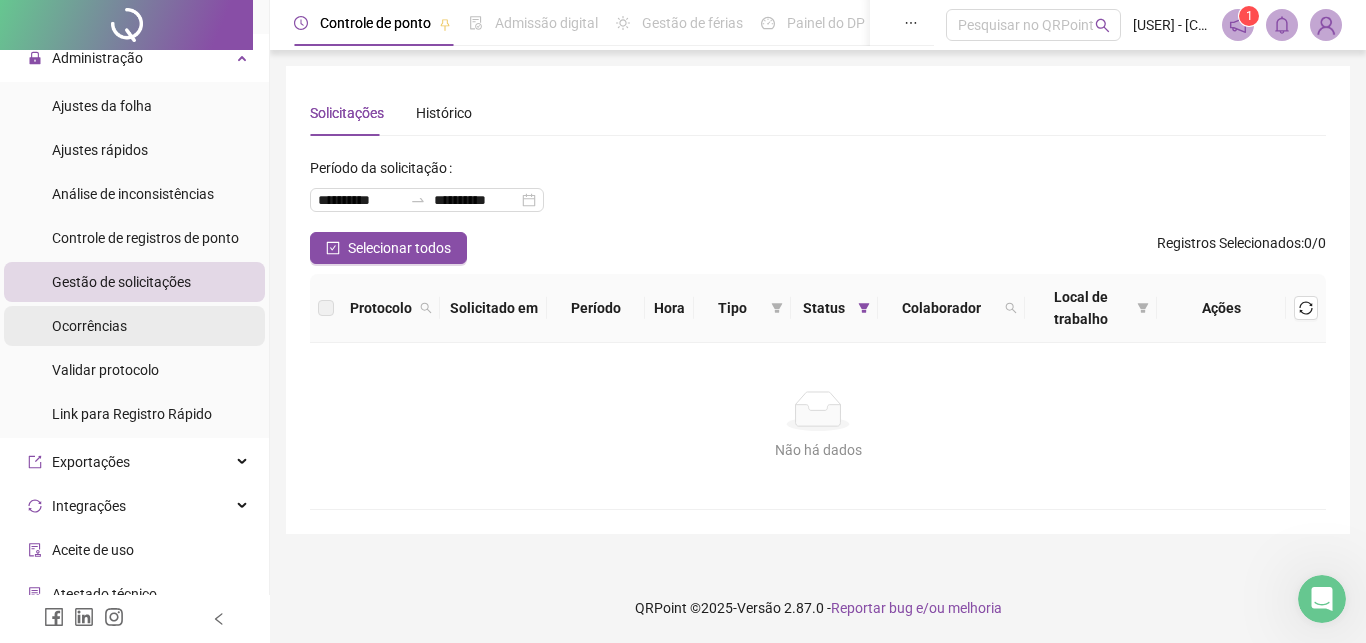 click on "Ocorrências" at bounding box center [134, 326] 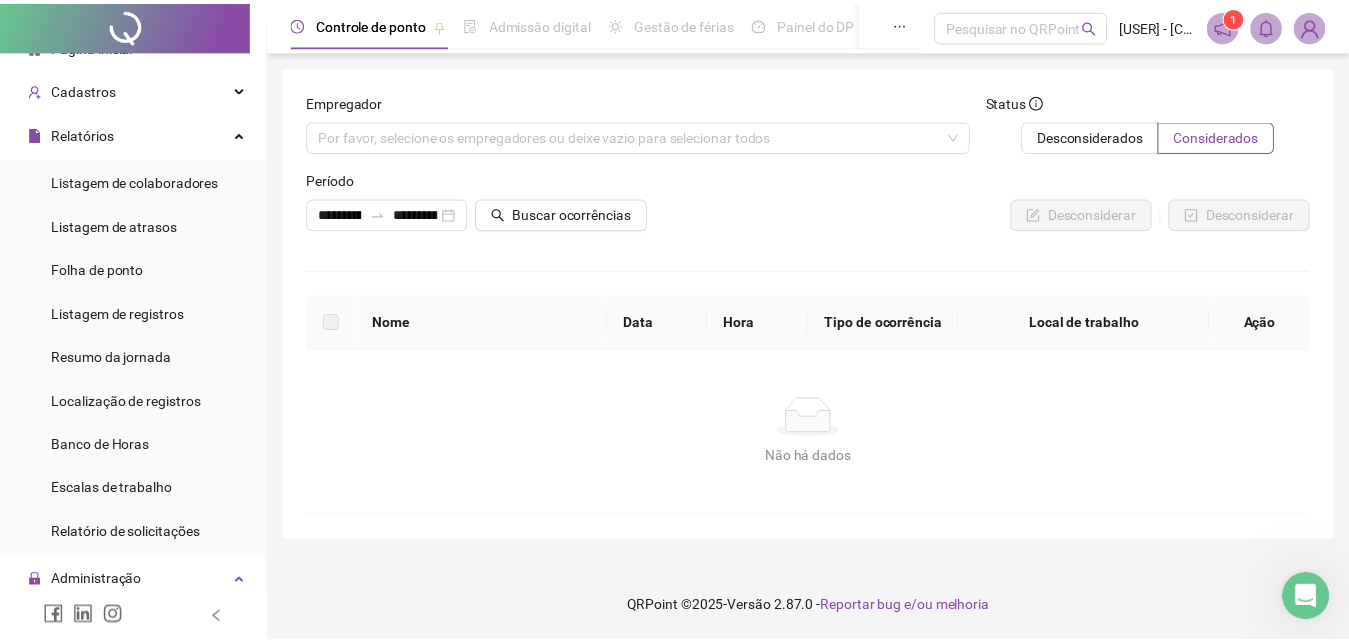 scroll, scrollTop: 0, scrollLeft: 0, axis: both 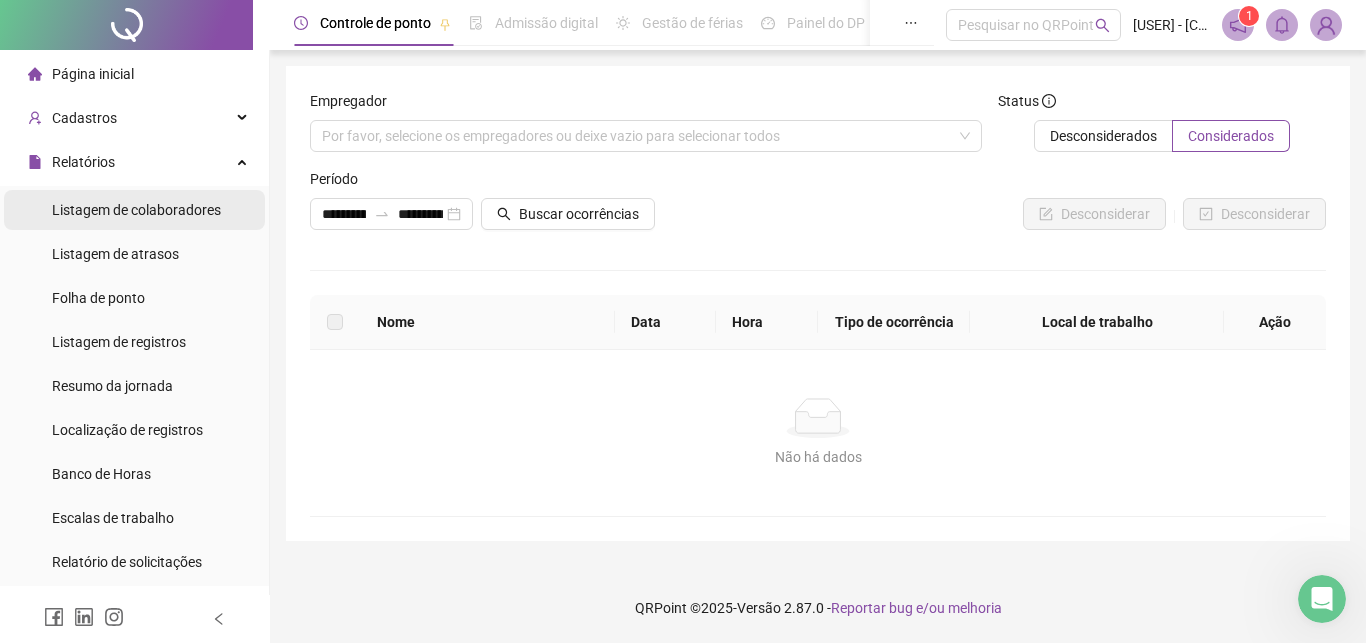 click on "Listagem de colaboradores" at bounding box center (136, 210) 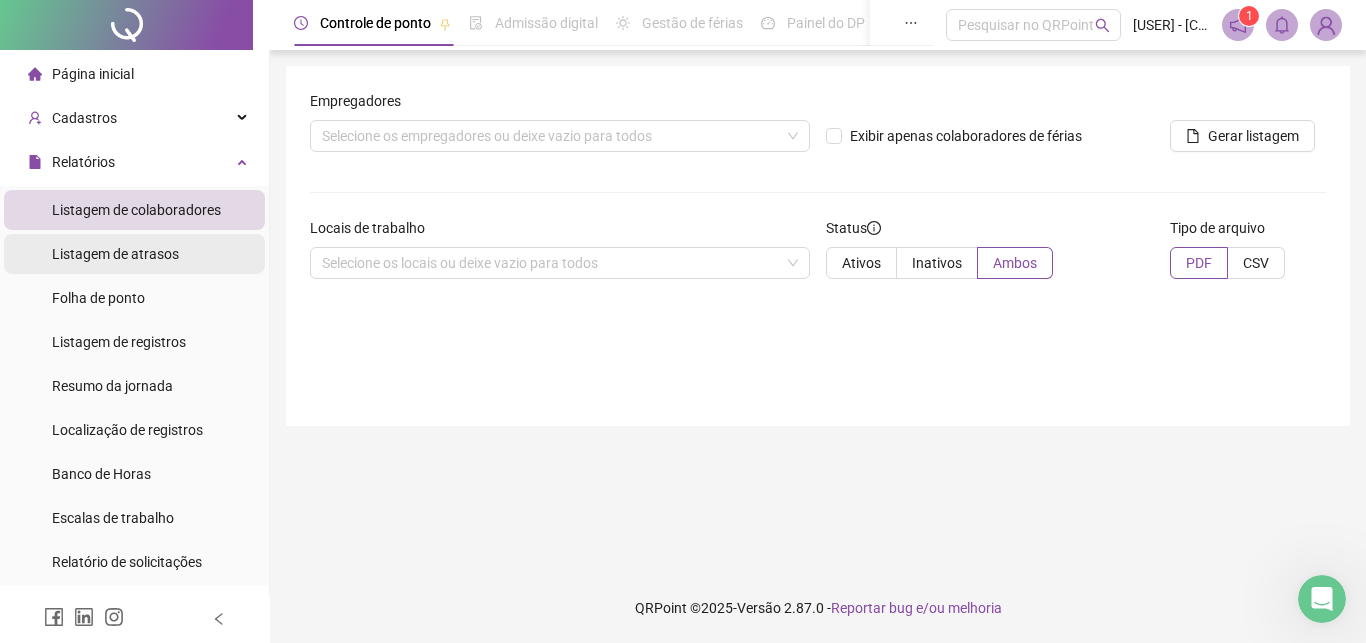 click on "Listagem de atrasos" at bounding box center (115, 254) 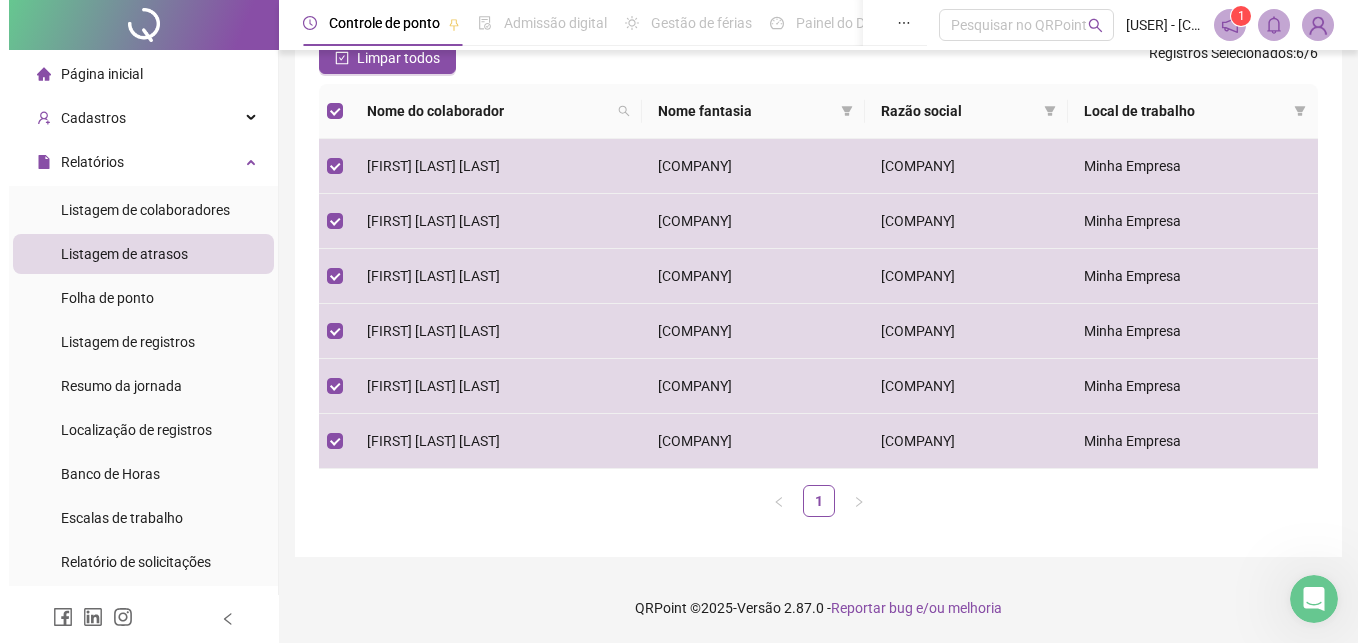 scroll, scrollTop: 0, scrollLeft: 0, axis: both 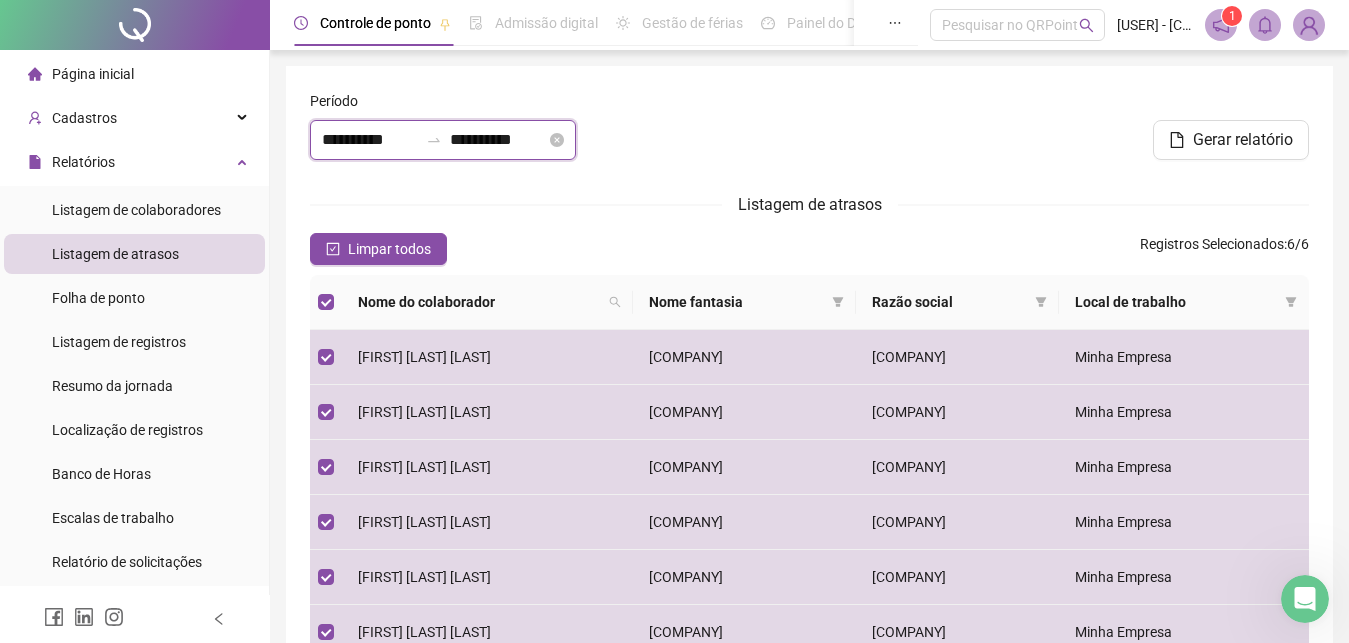 click on "**********" at bounding box center (370, 140) 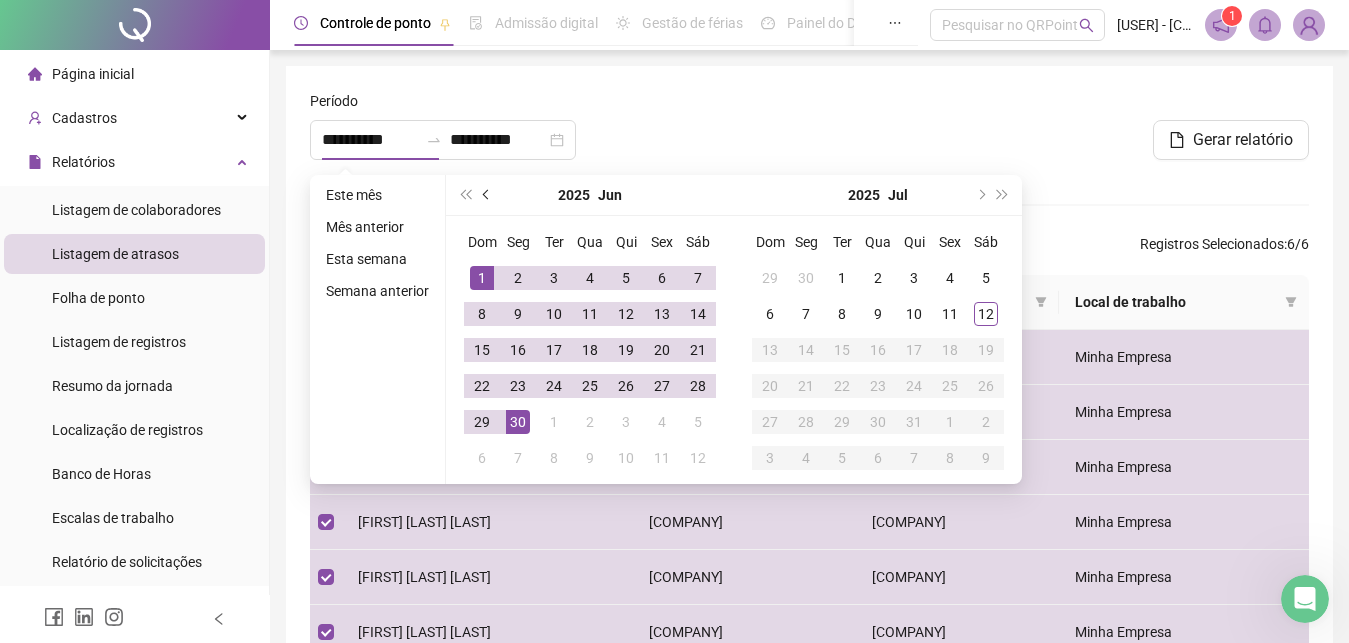 click at bounding box center [488, 195] 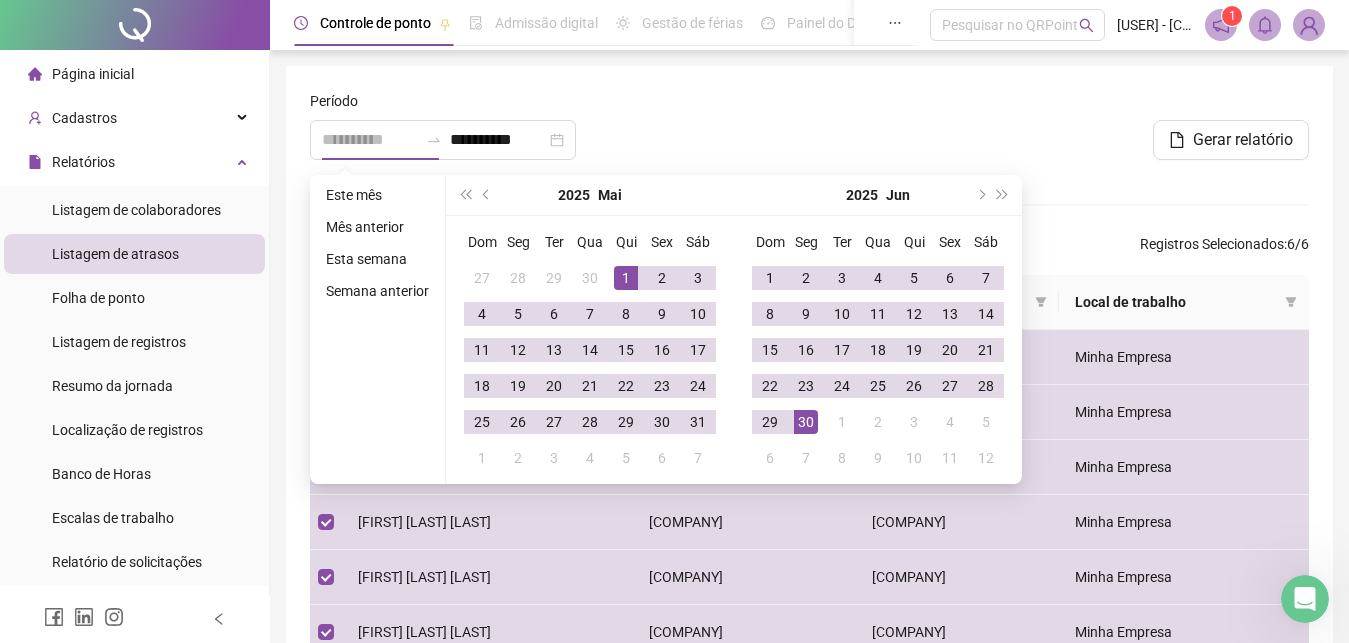 type on "**********" 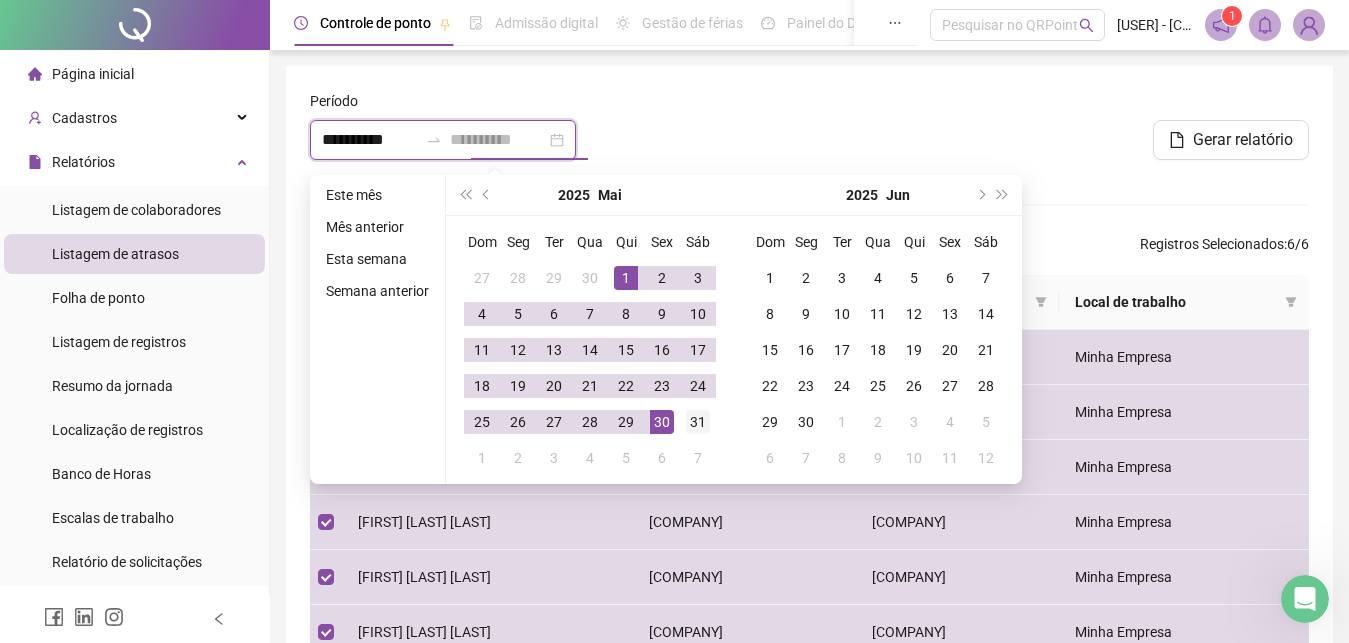 type on "**********" 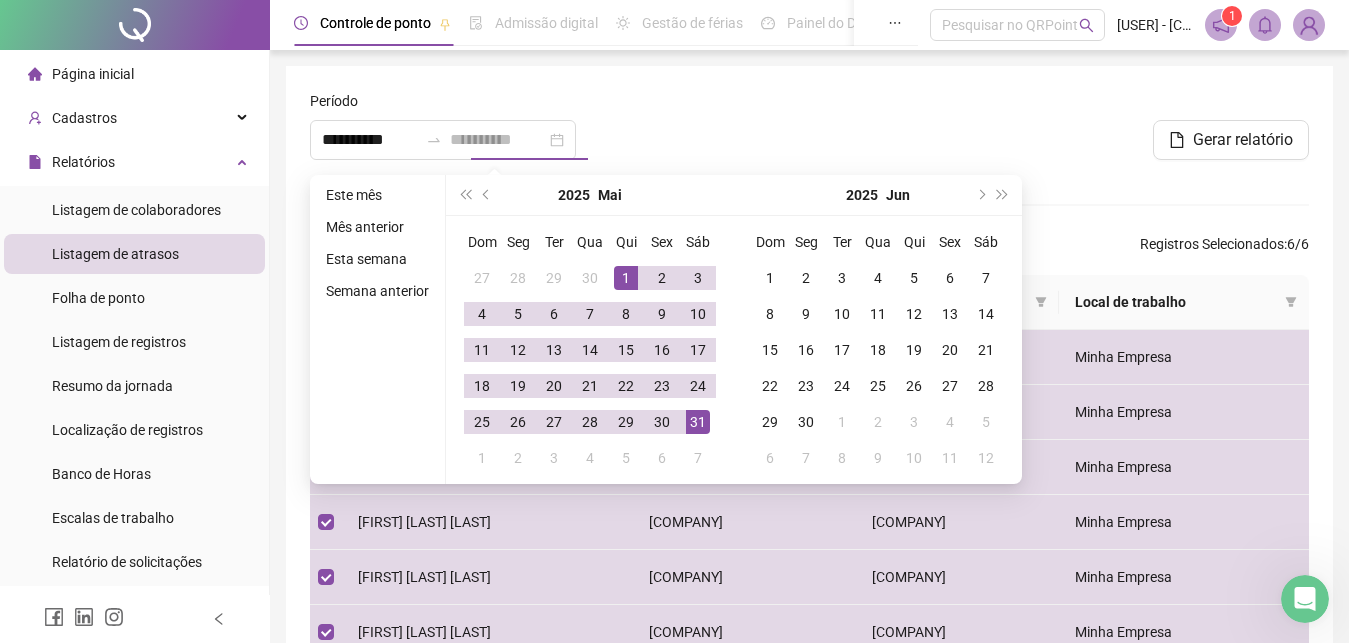 click on "31" at bounding box center [698, 422] 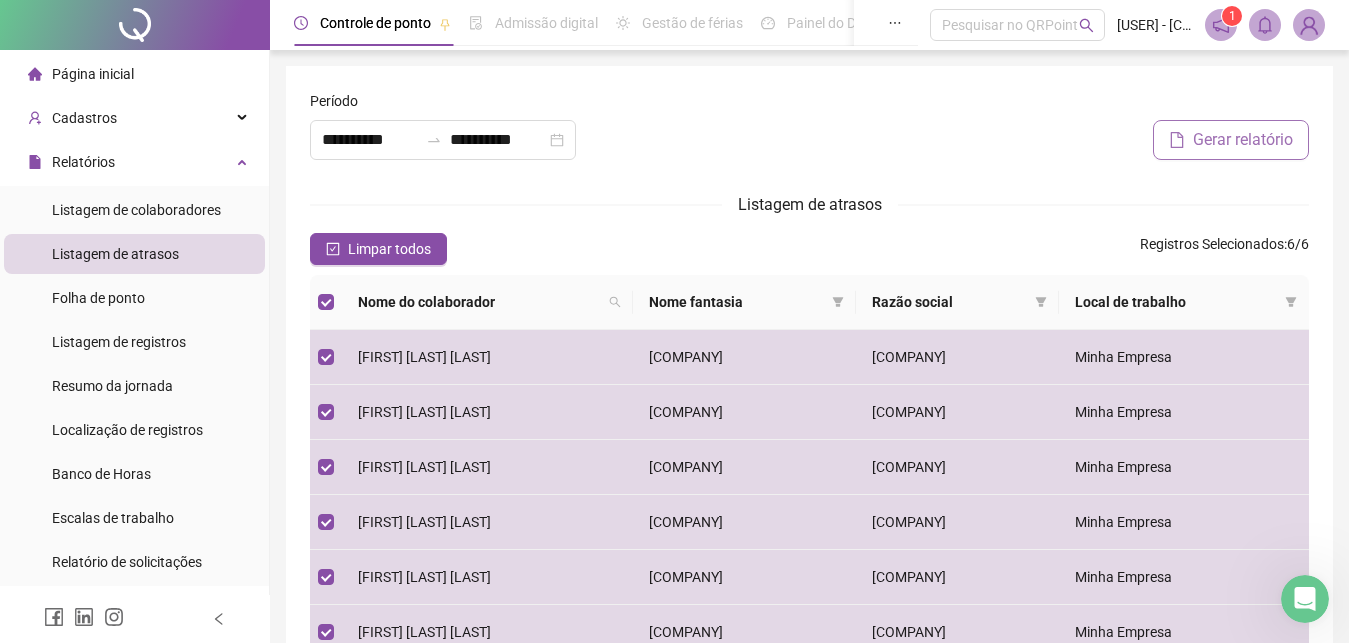 click on "Gerar relatório" at bounding box center [1231, 140] 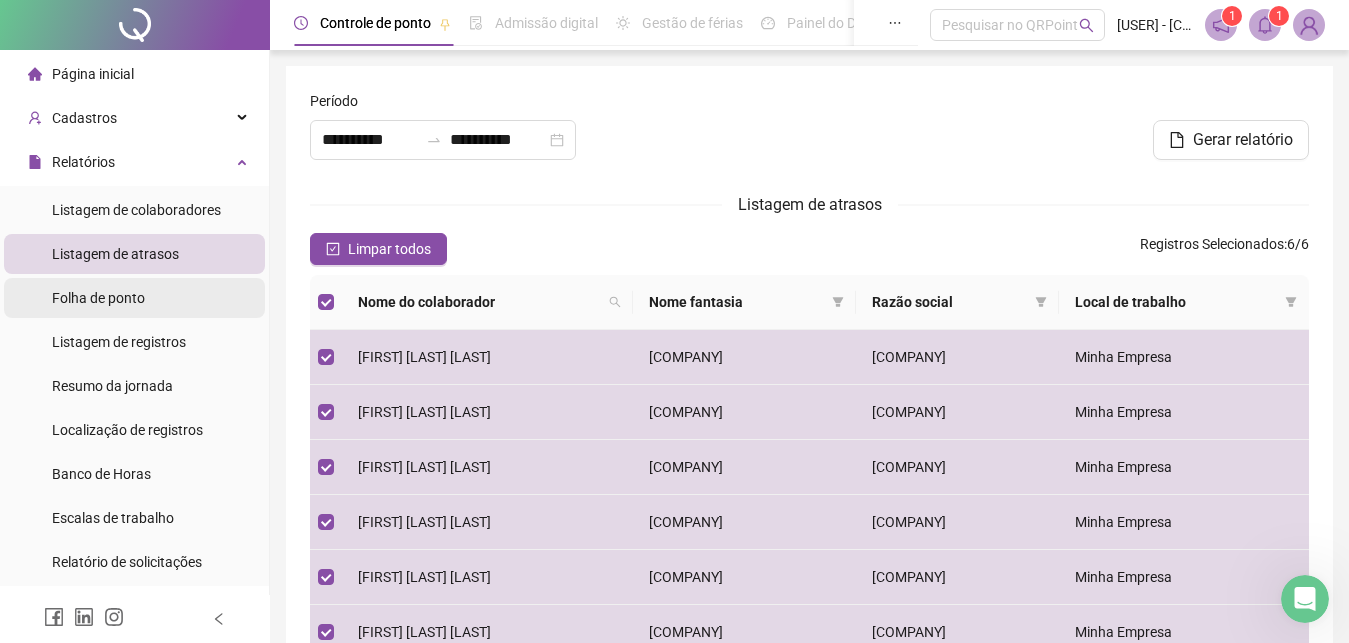 click on "Folha de ponto" at bounding box center (98, 298) 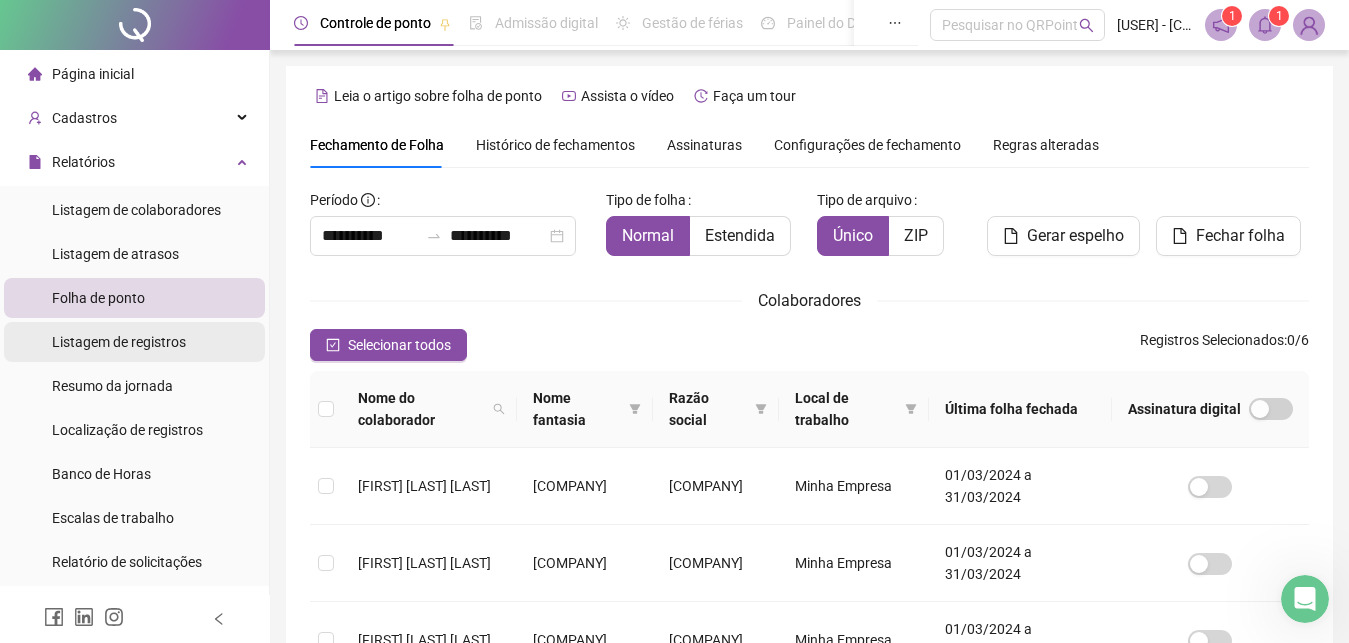 click on "Listagem de registros" at bounding box center (119, 342) 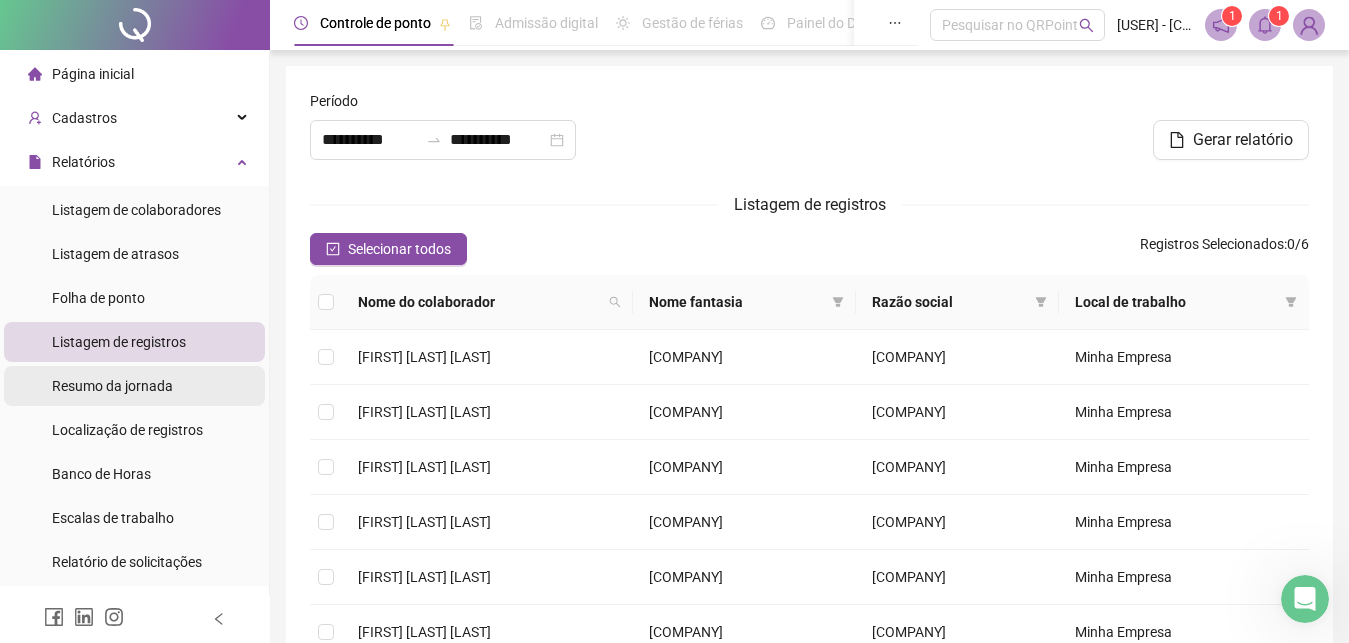 click on "Resumo da jornada" at bounding box center [112, 386] 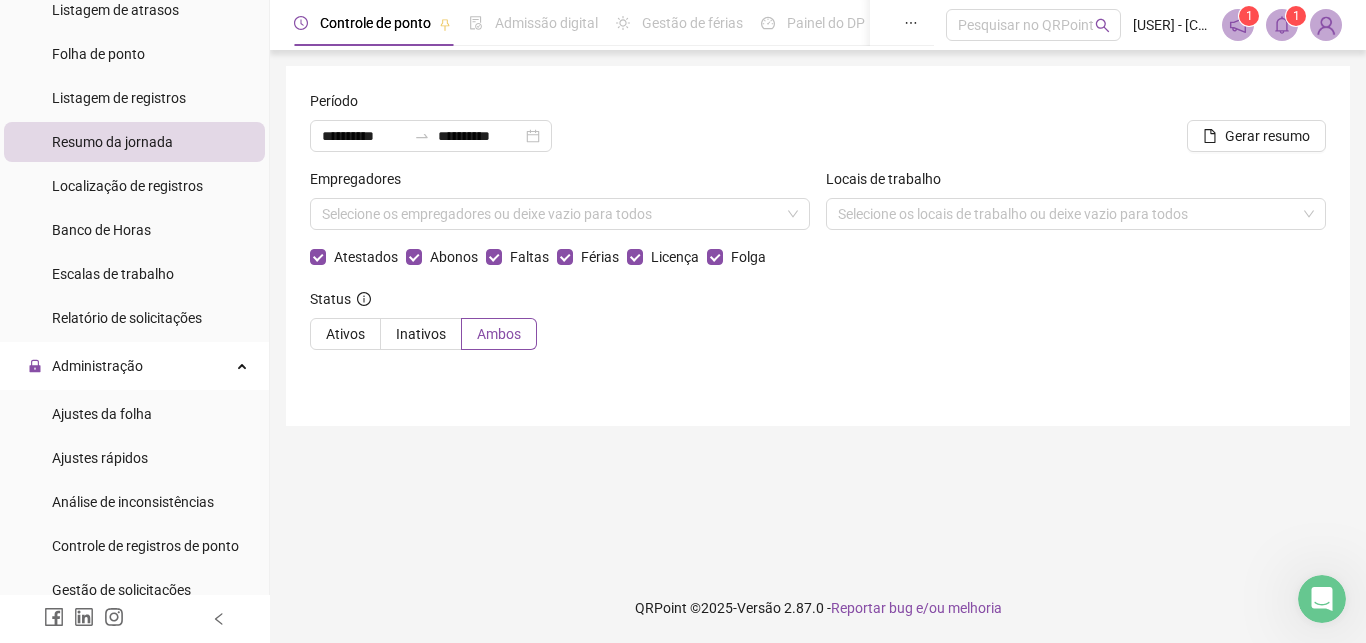 scroll, scrollTop: 263, scrollLeft: 0, axis: vertical 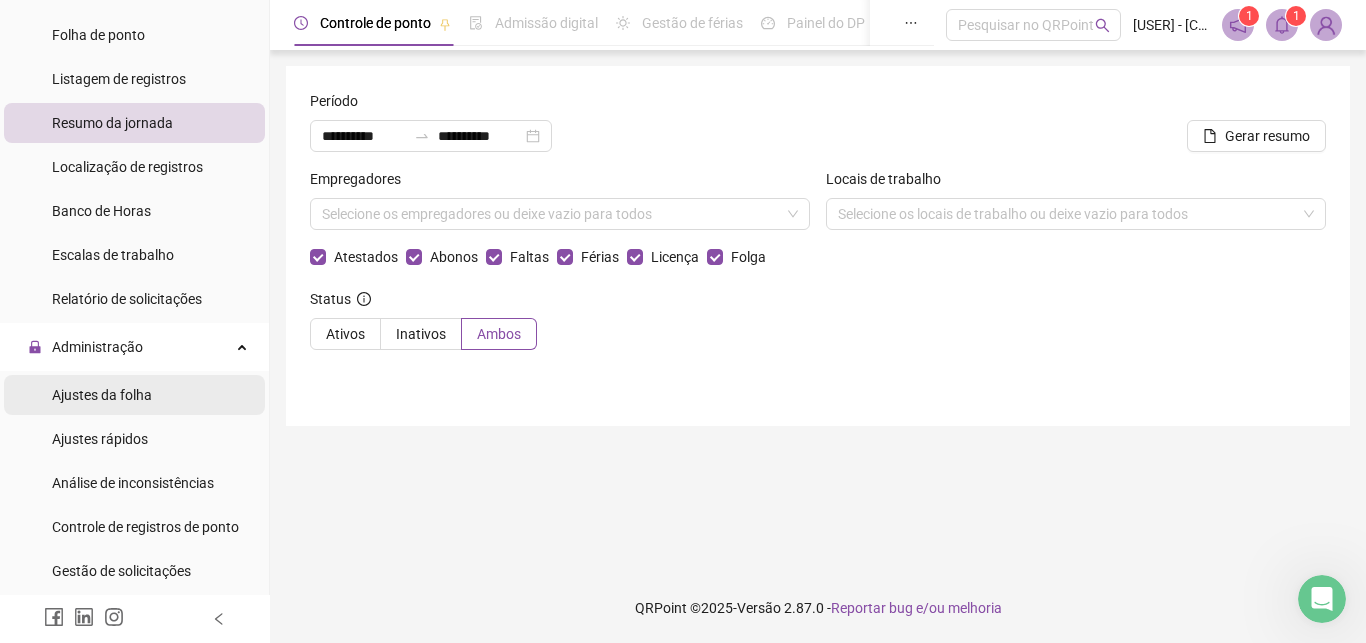 click on "Ajustes da folha" at bounding box center (102, 395) 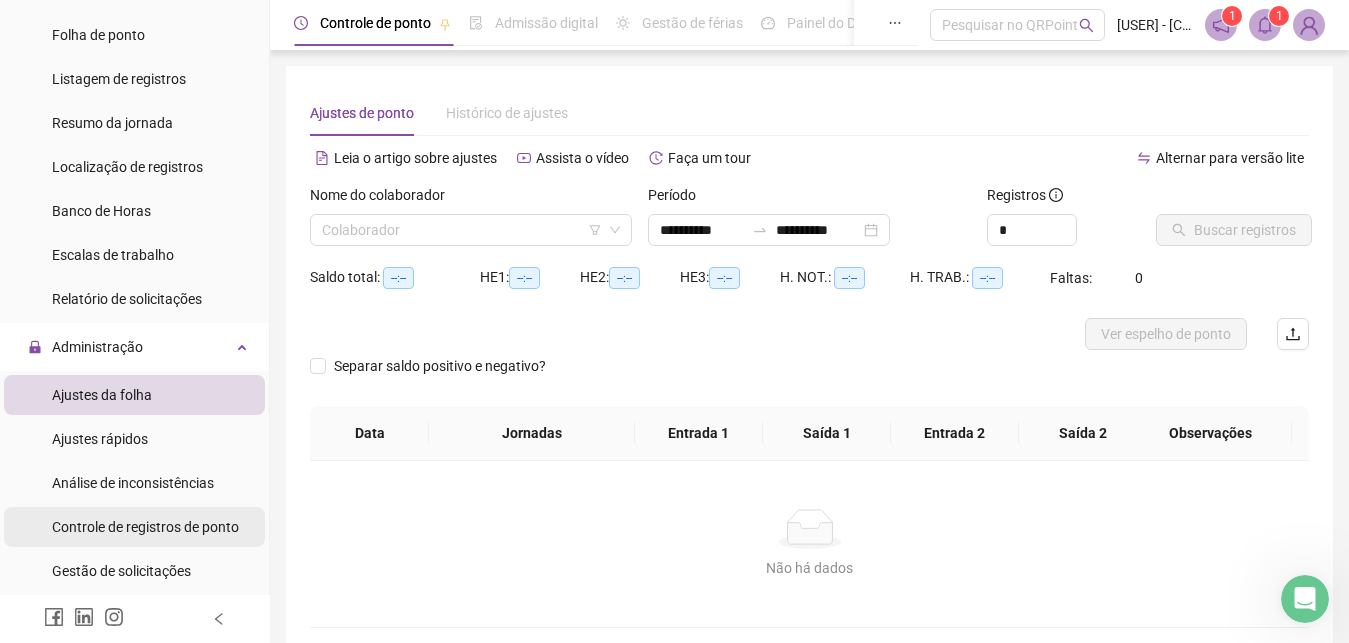click on "Controle de registros de ponto" at bounding box center [145, 527] 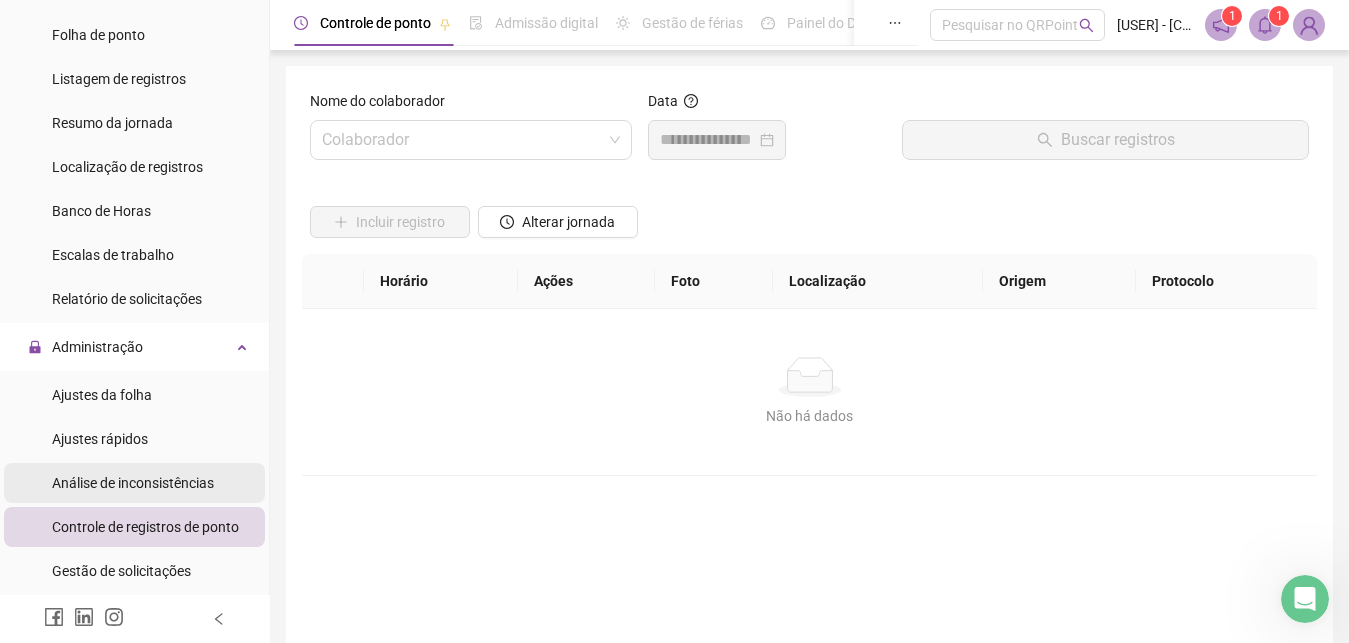 click on "Análise de inconsistências" at bounding box center [133, 483] 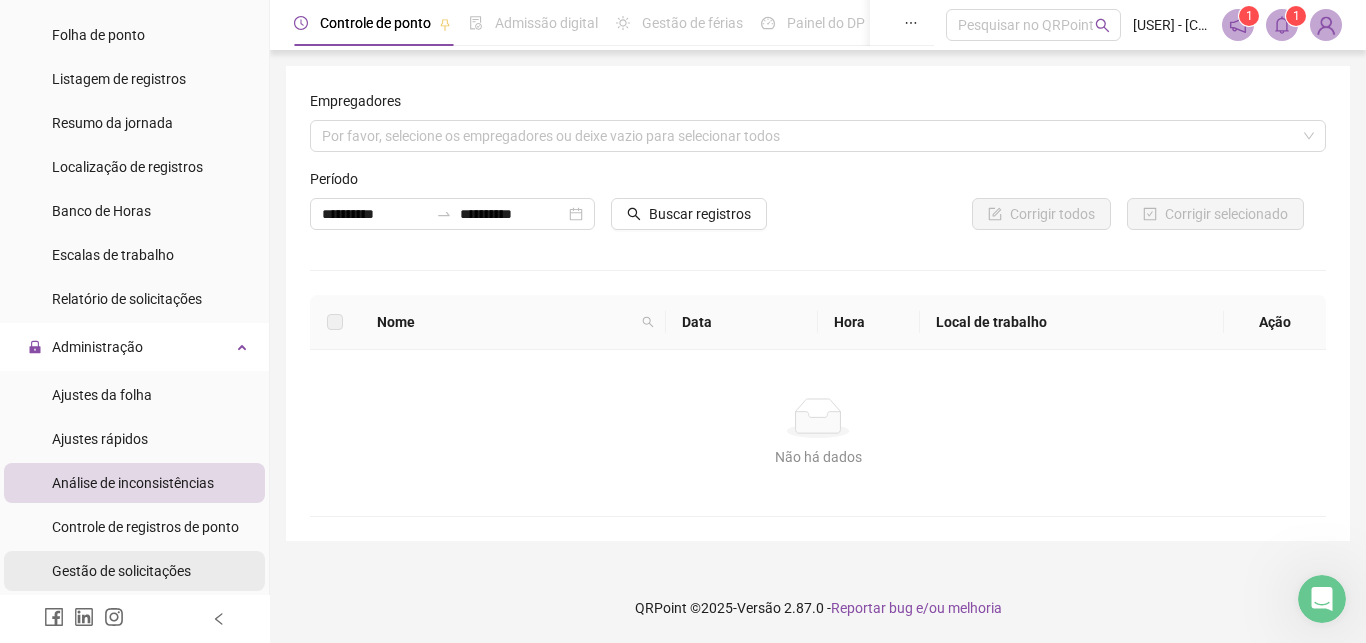 click on "Gestão de solicitações" at bounding box center (121, 571) 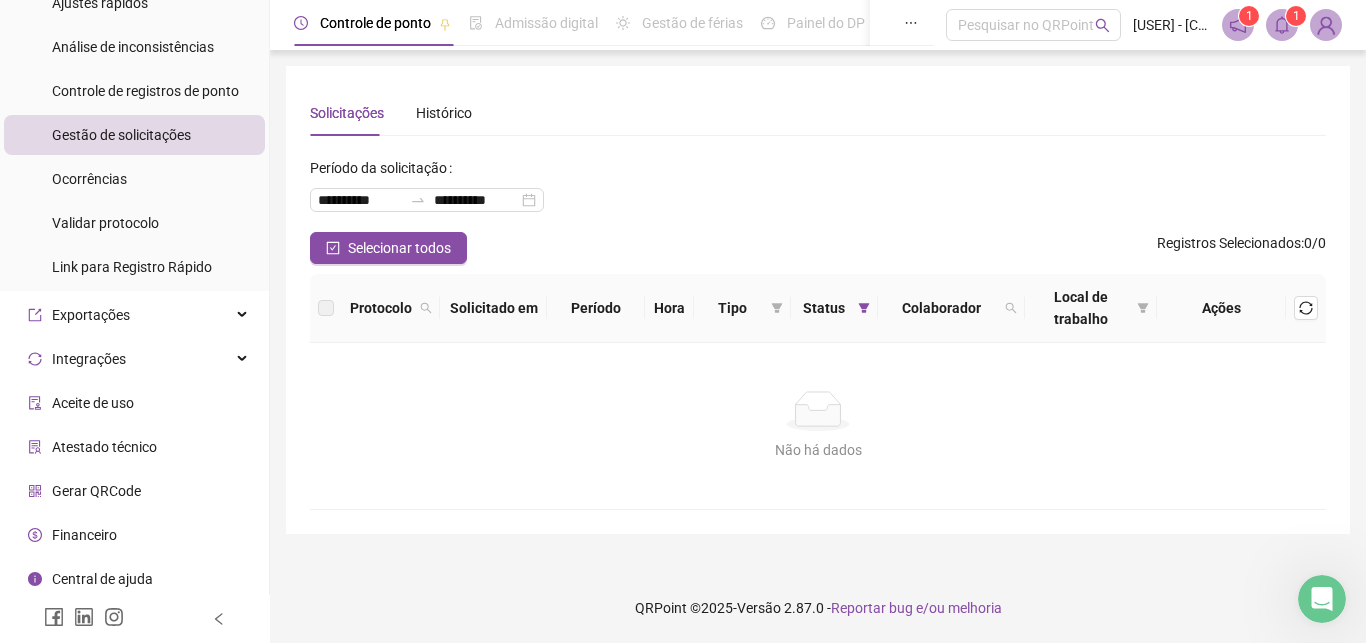 scroll, scrollTop: 703, scrollLeft: 0, axis: vertical 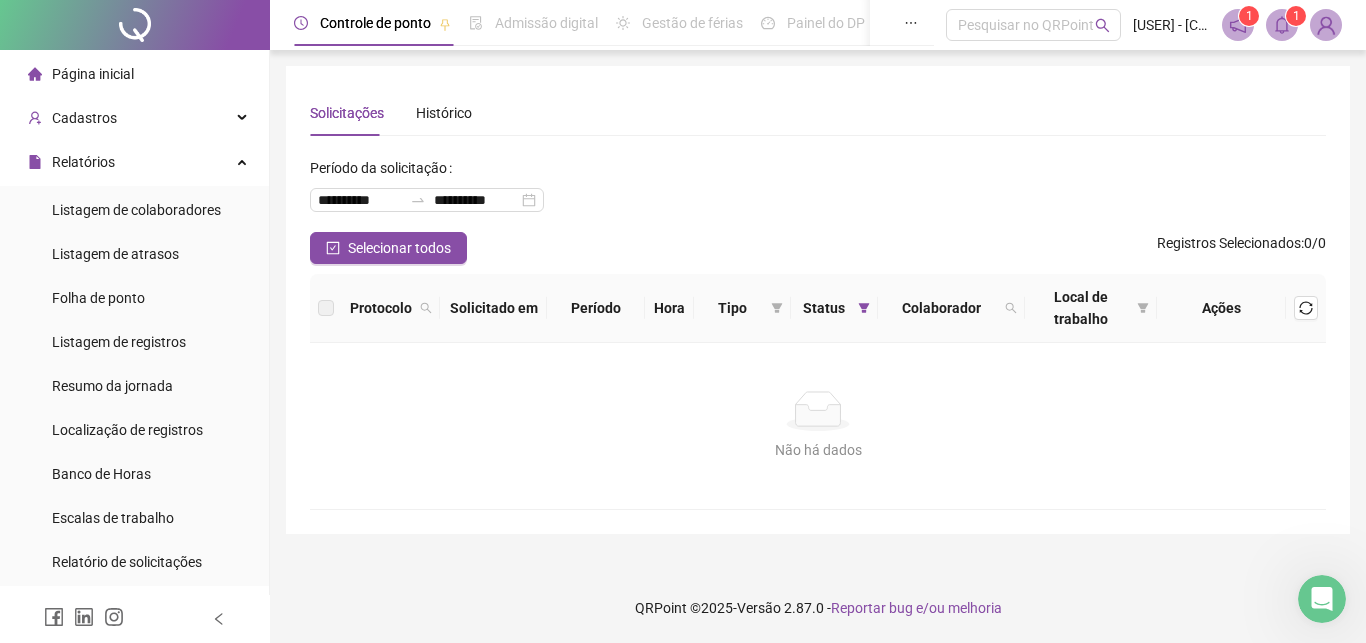 click on "Página inicial" at bounding box center [93, 74] 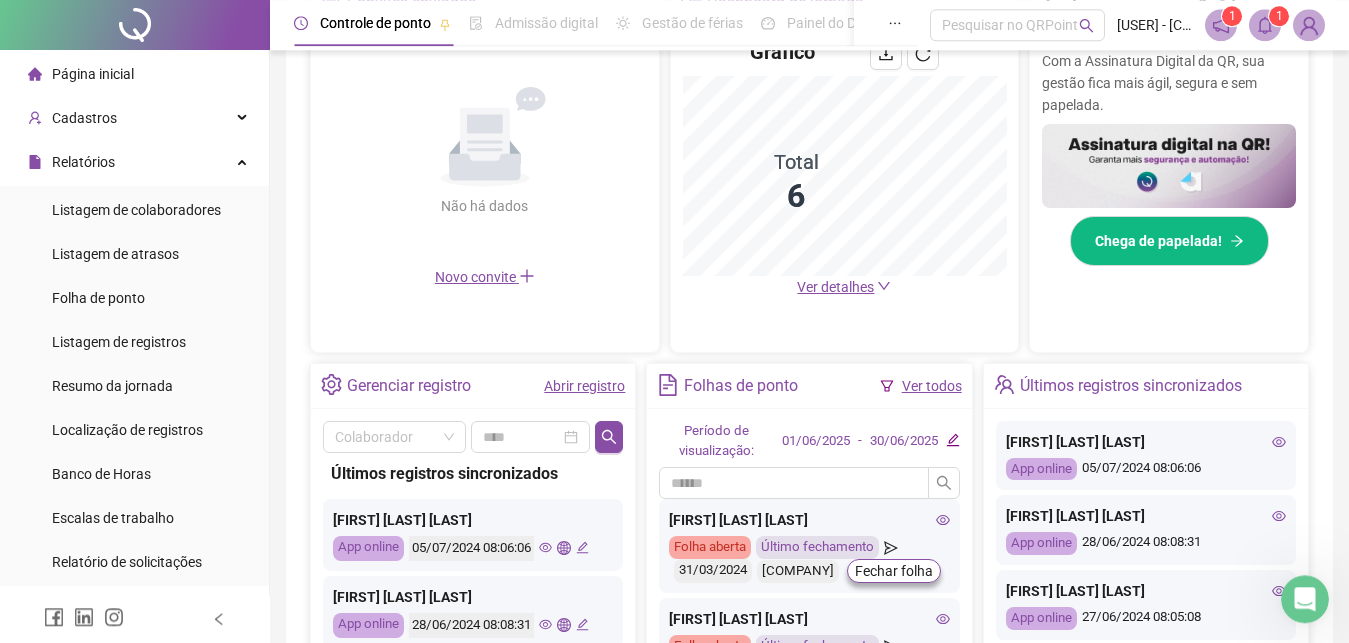 scroll, scrollTop: 679, scrollLeft: 0, axis: vertical 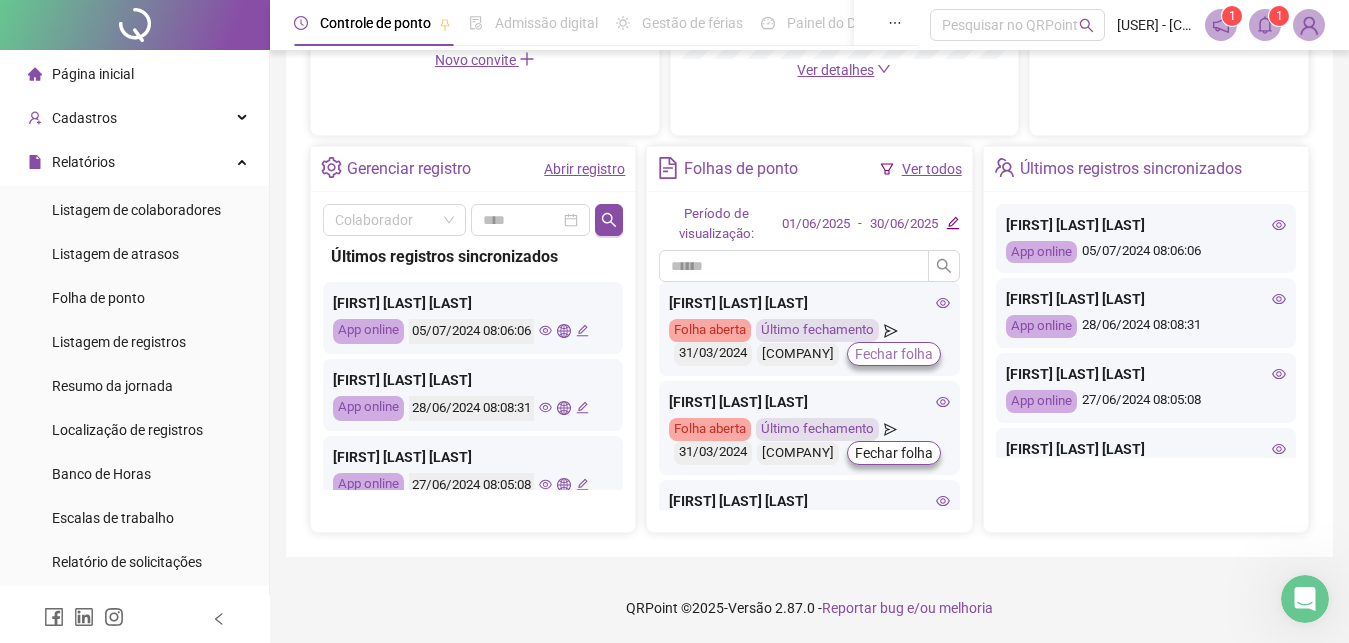 click on "Fechar folha" at bounding box center (894, 354) 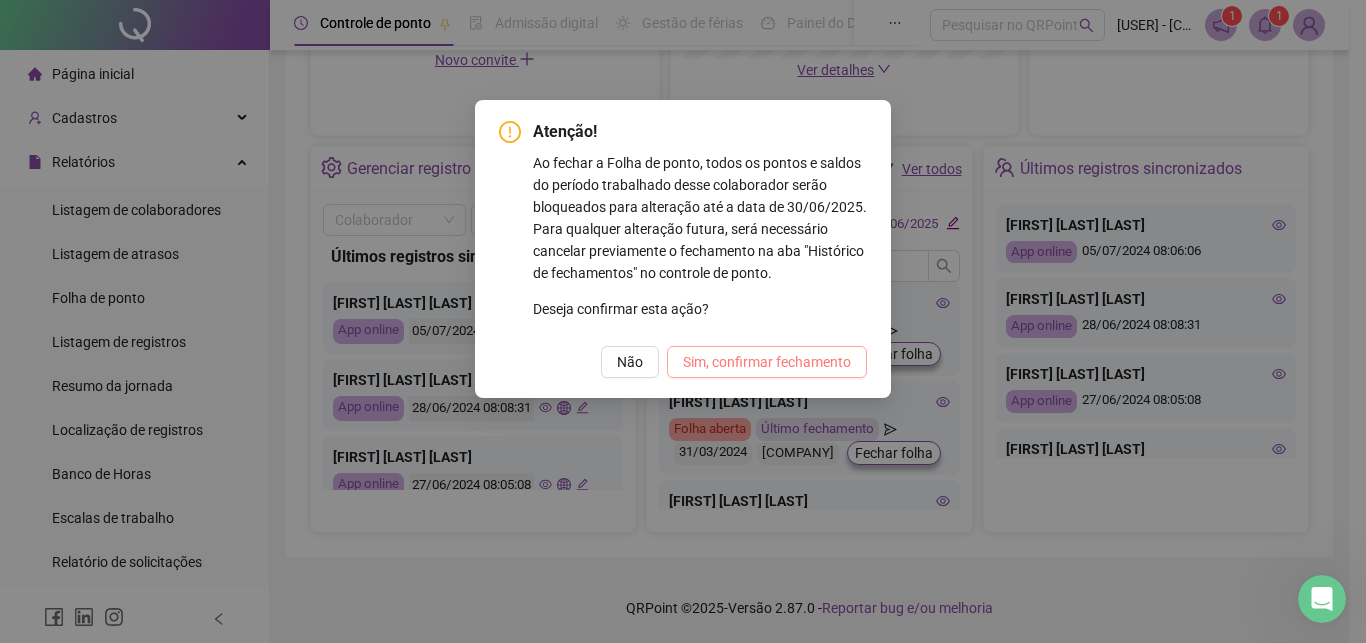 click on "Sim, confirmar fechamento" at bounding box center [767, 362] 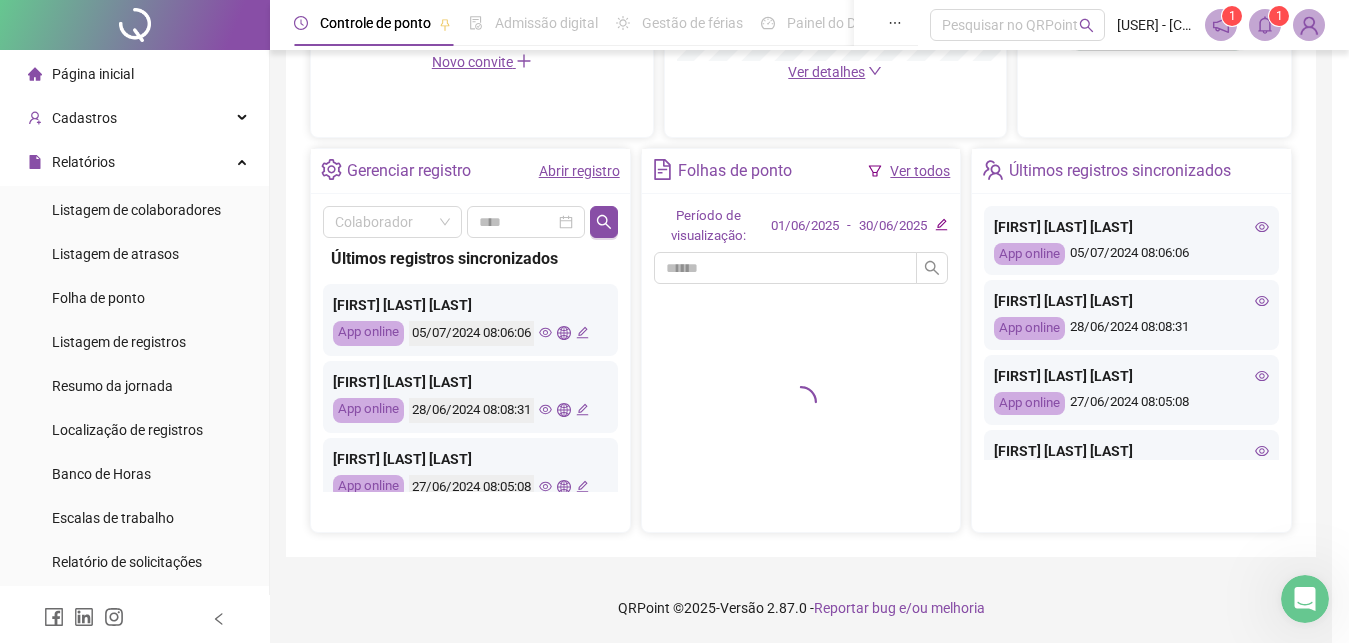 scroll, scrollTop: 677, scrollLeft: 0, axis: vertical 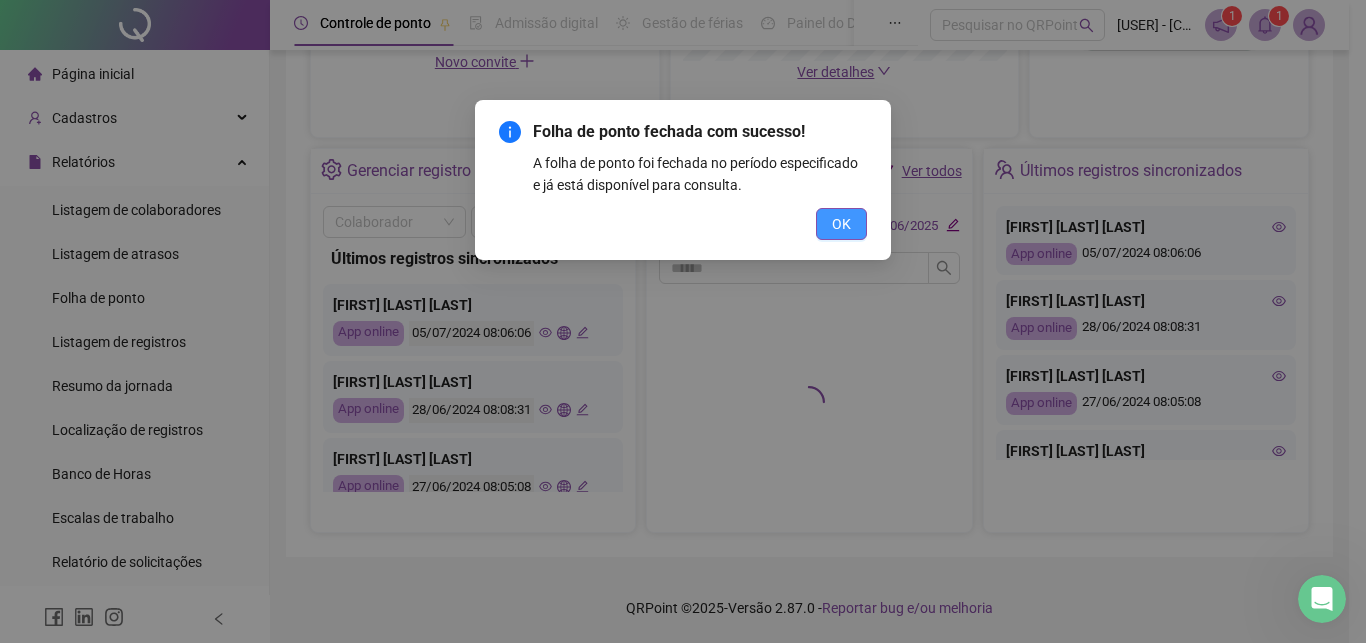 click on "OK" at bounding box center (841, 224) 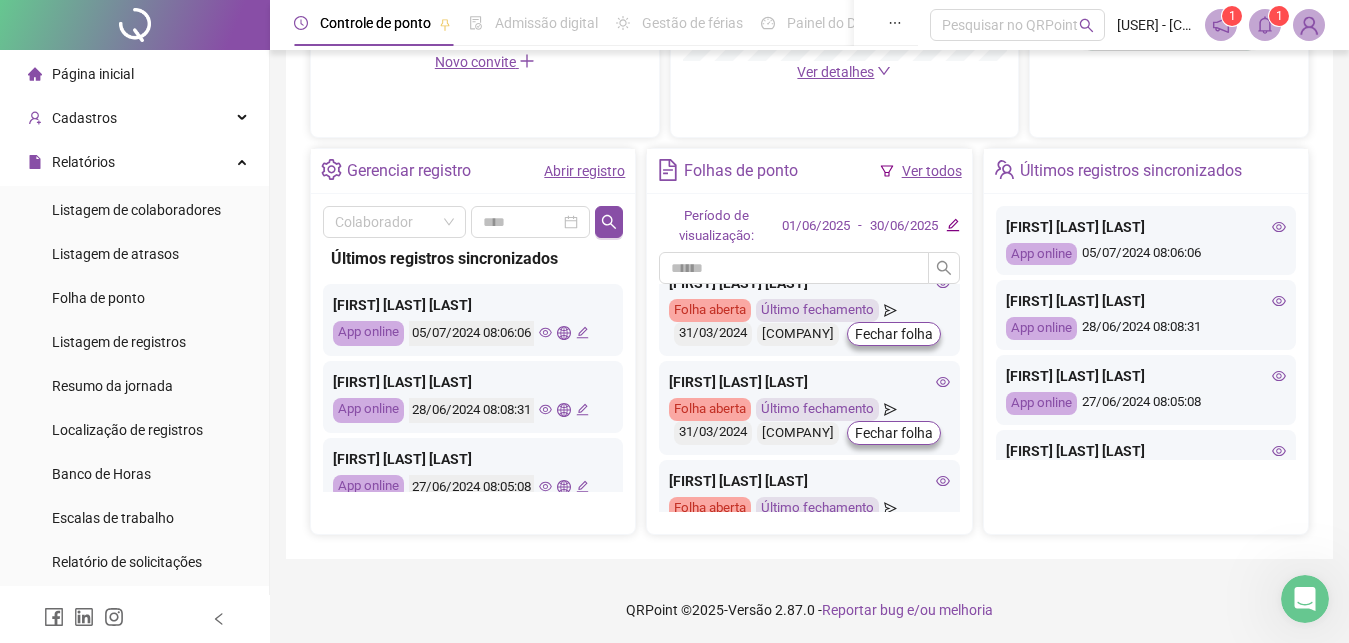 scroll, scrollTop: 0, scrollLeft: 0, axis: both 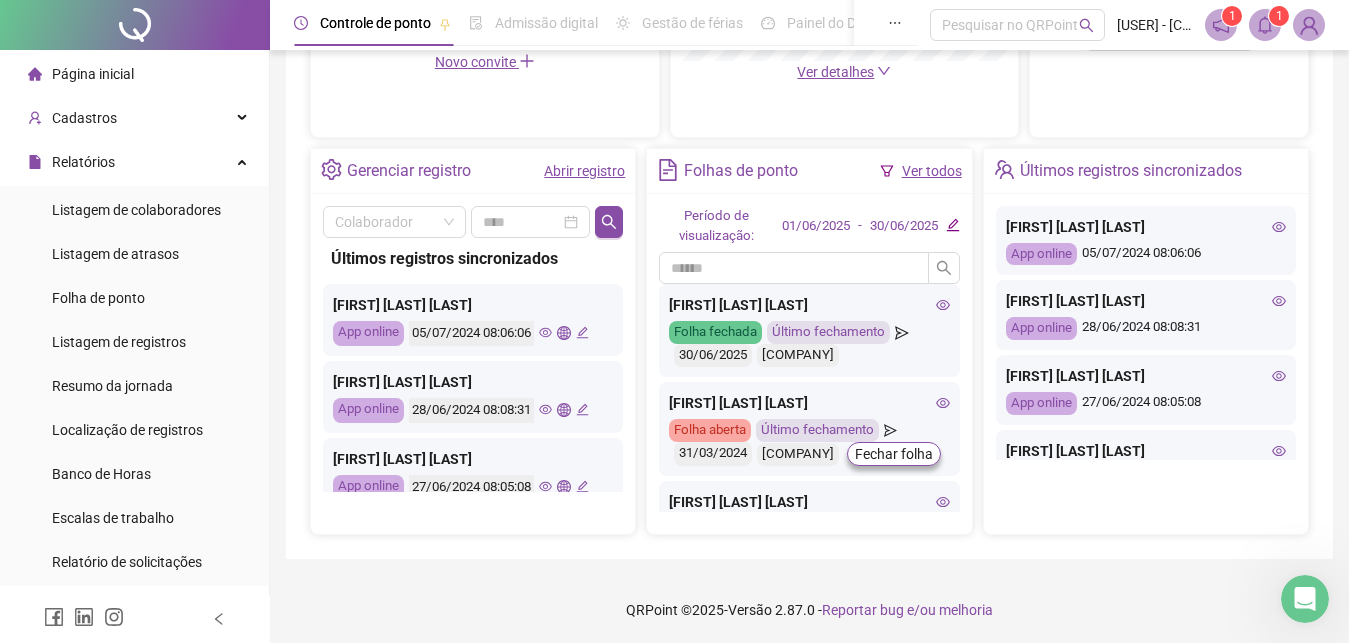 click on "Ver todos" at bounding box center (932, 171) 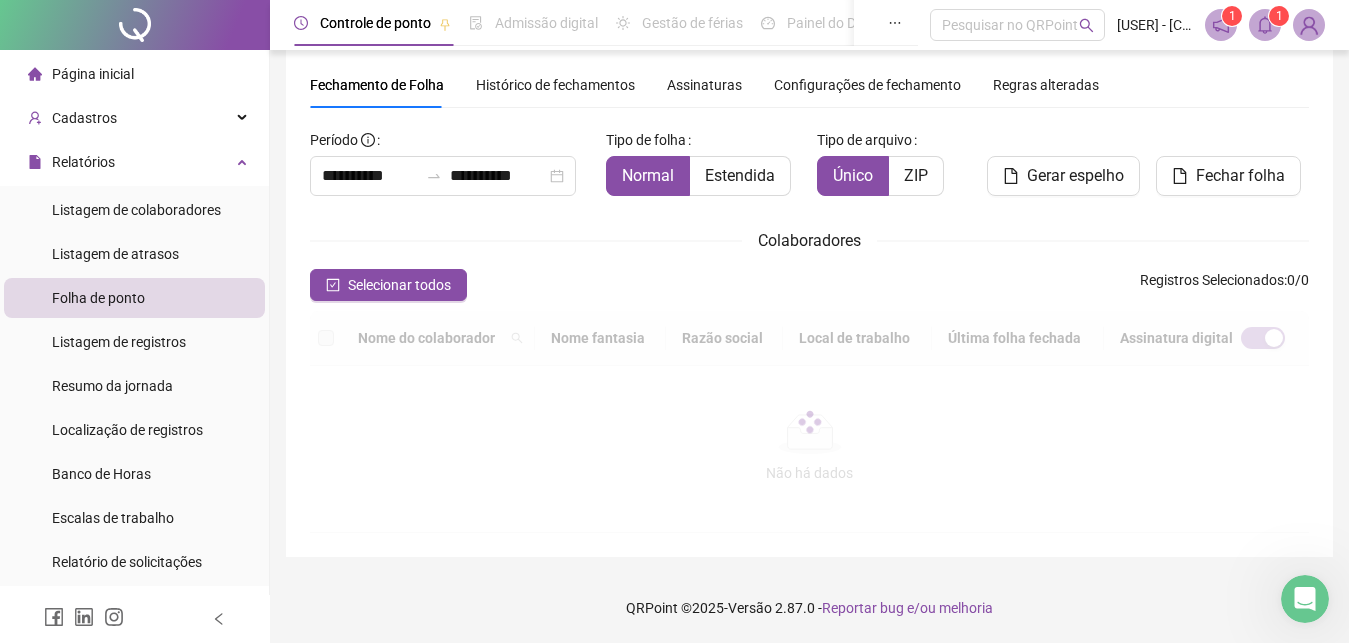 scroll, scrollTop: 60, scrollLeft: 0, axis: vertical 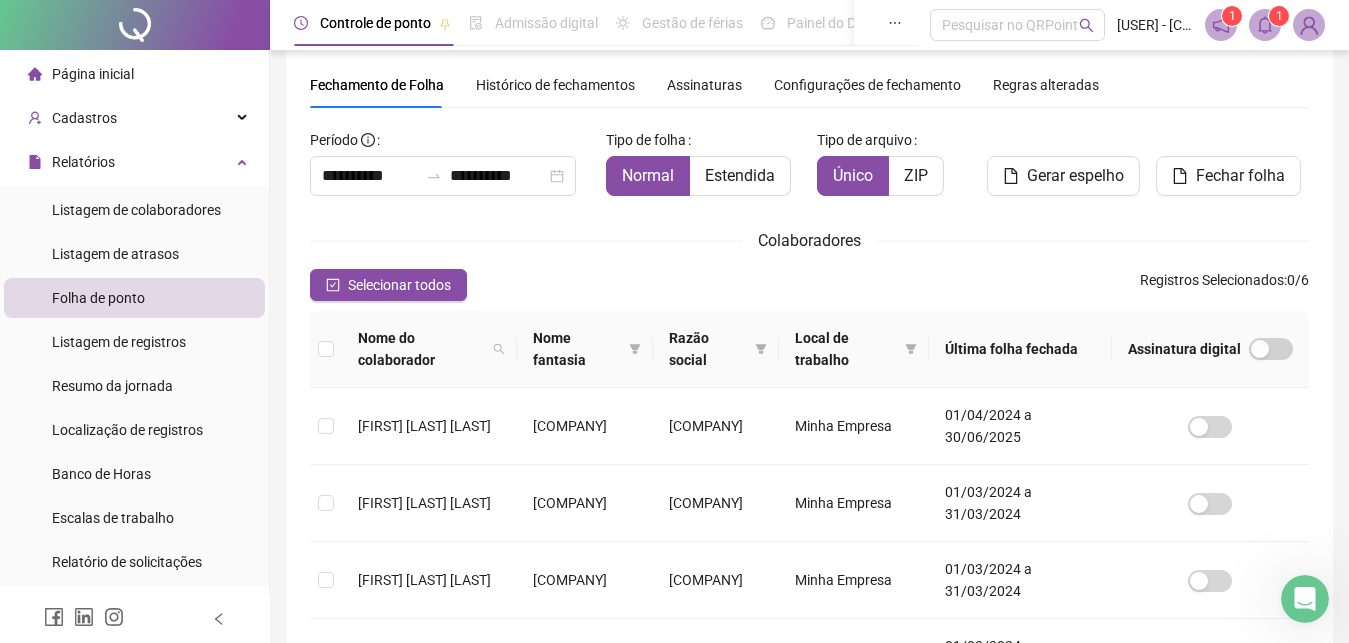 click on "Assinatura digital" at bounding box center [1210, 349] 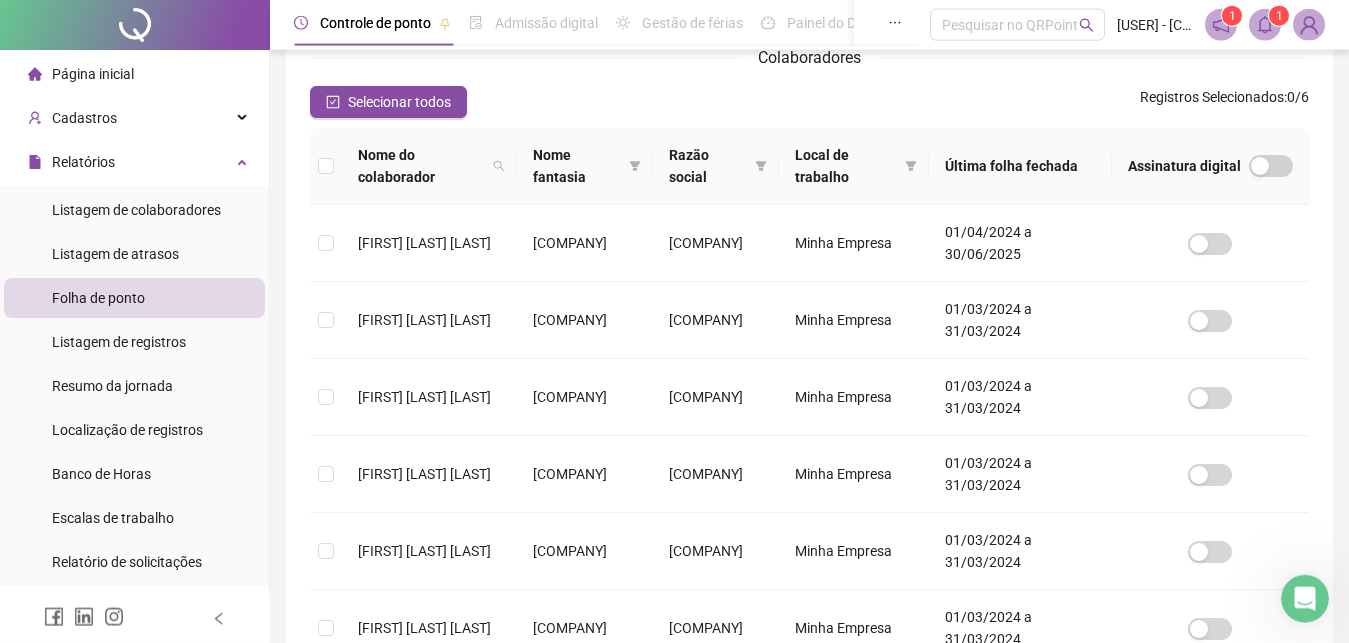 scroll, scrollTop: 245, scrollLeft: 0, axis: vertical 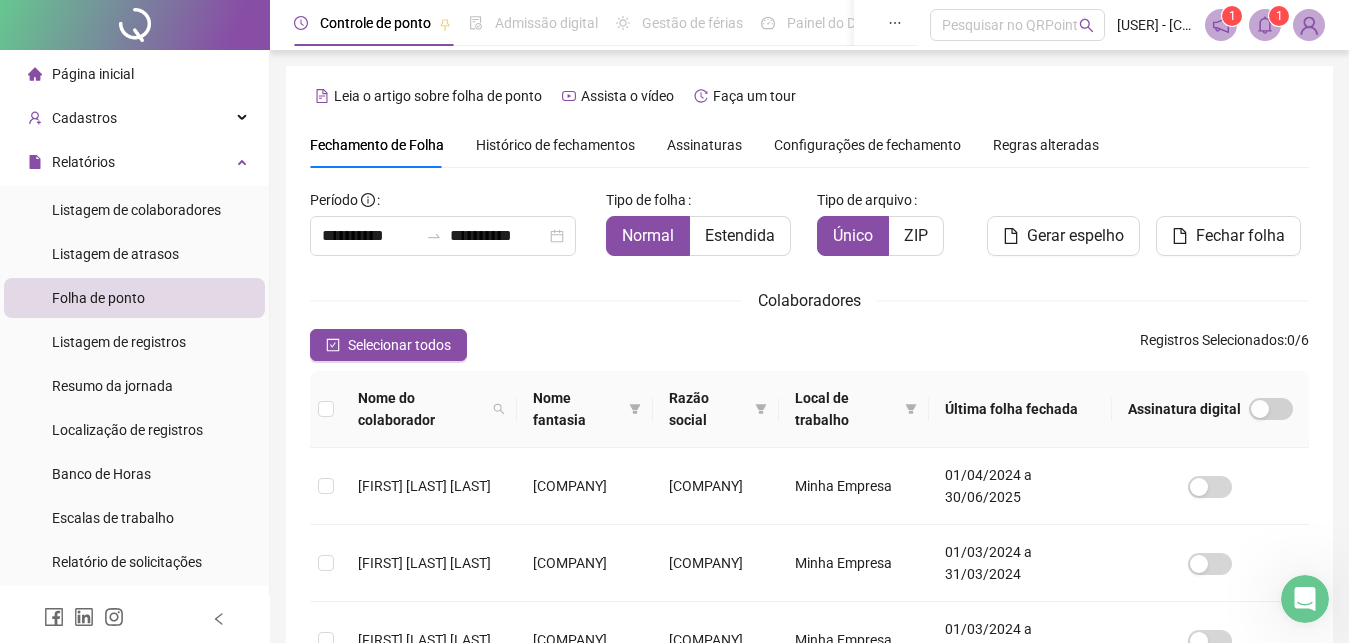 click on "Histórico de fechamentos" at bounding box center (555, 145) 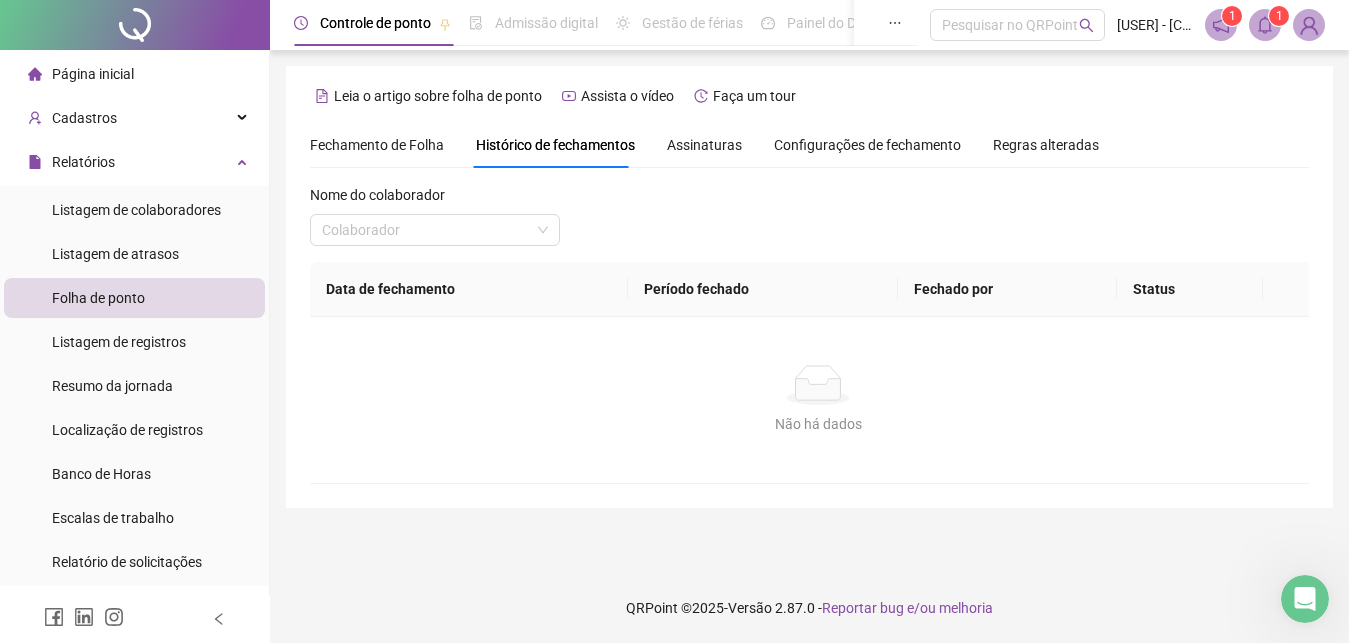 click on "Histórico de fechamentos" at bounding box center (555, 145) 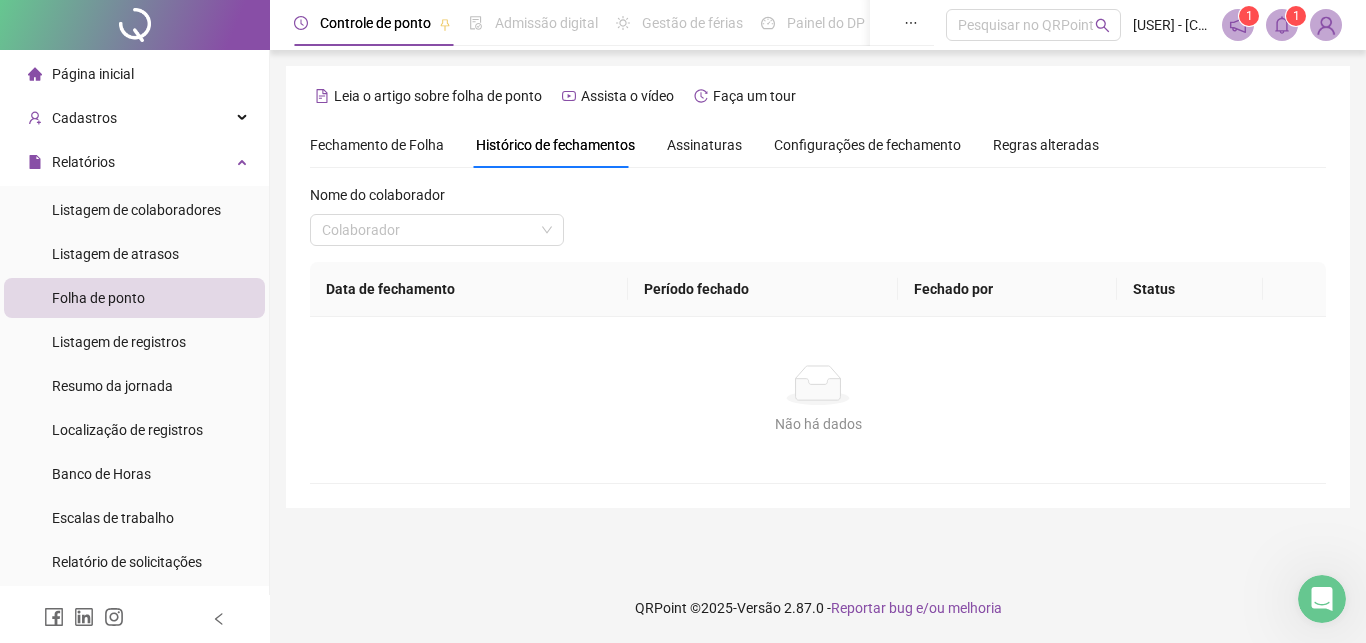 click on "Assinaturas" at bounding box center [704, 145] 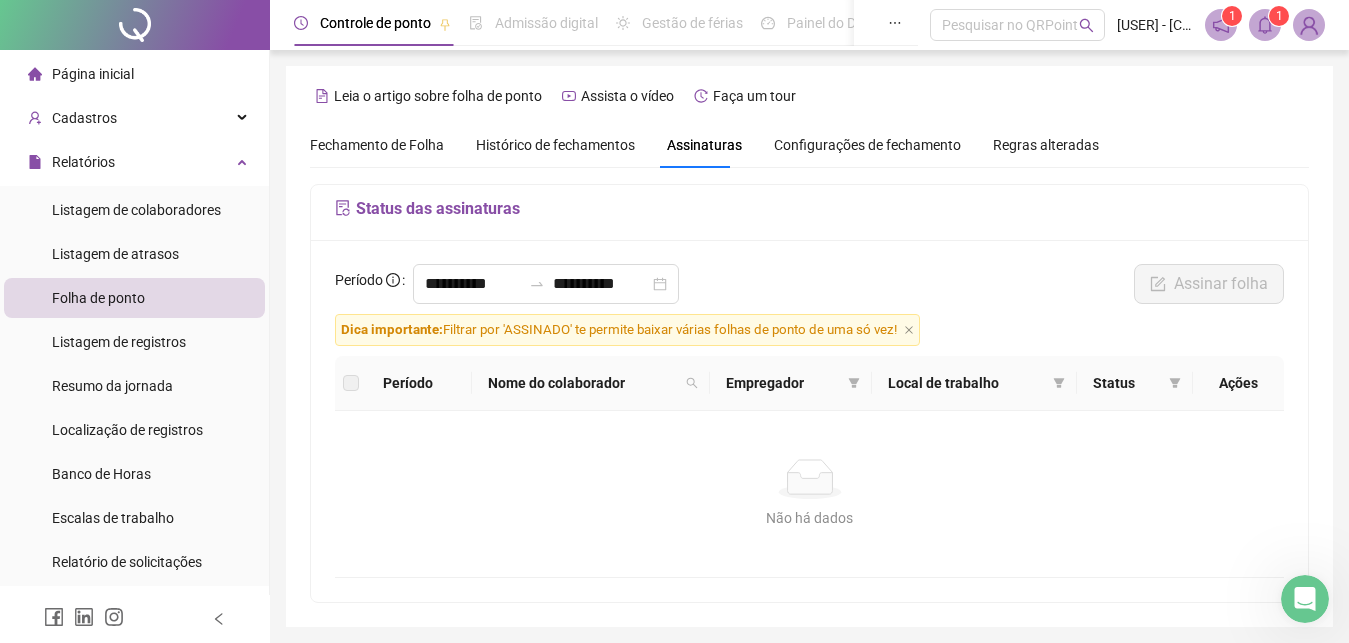click on "Configurações de fechamento" at bounding box center [867, 145] 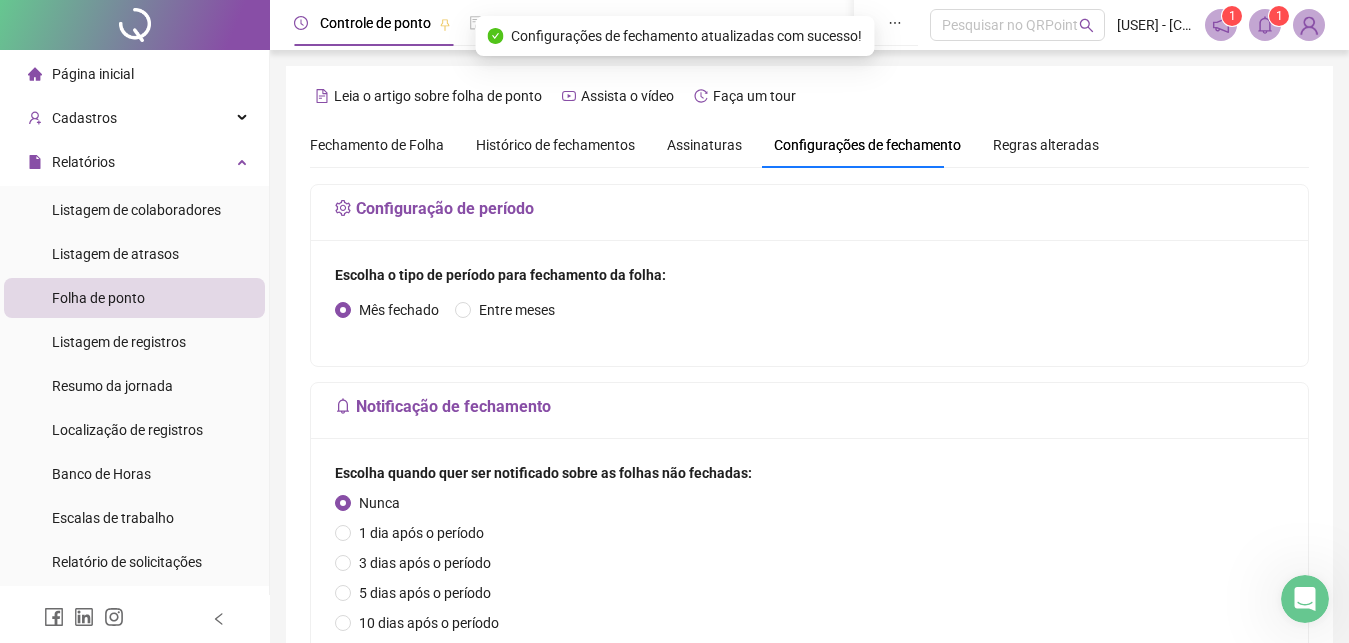 click on "Regras alteradas" at bounding box center (1046, 145) 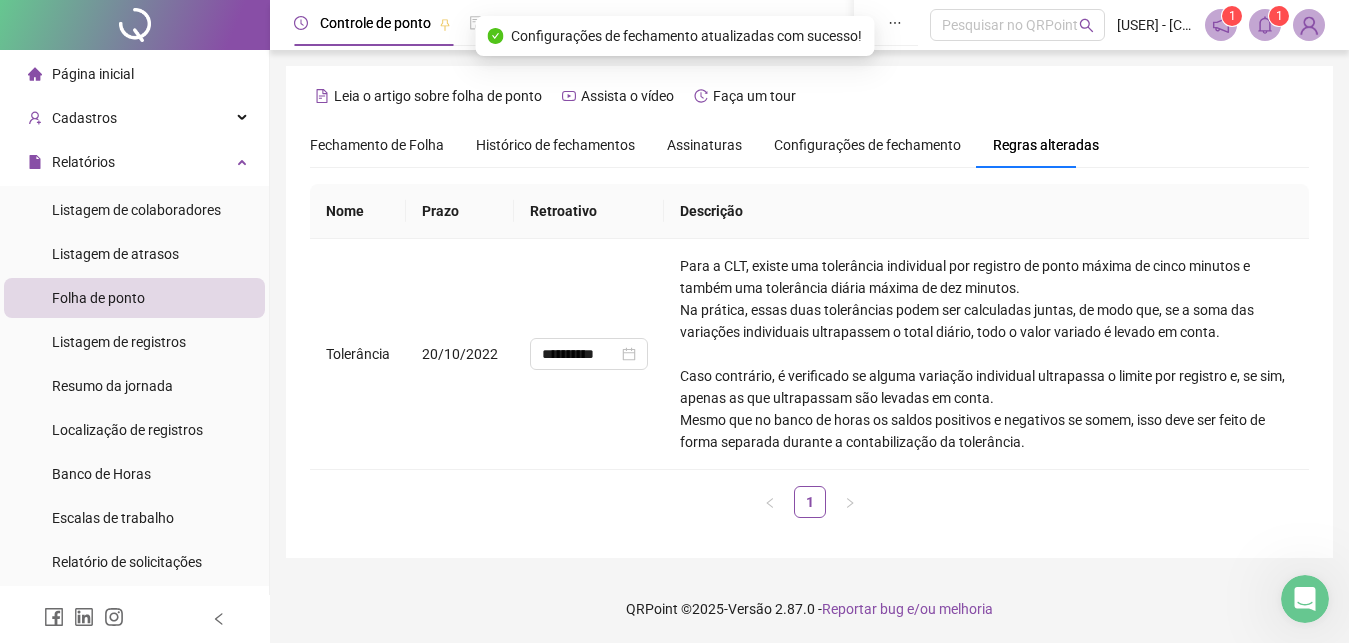 scroll, scrollTop: 1, scrollLeft: 0, axis: vertical 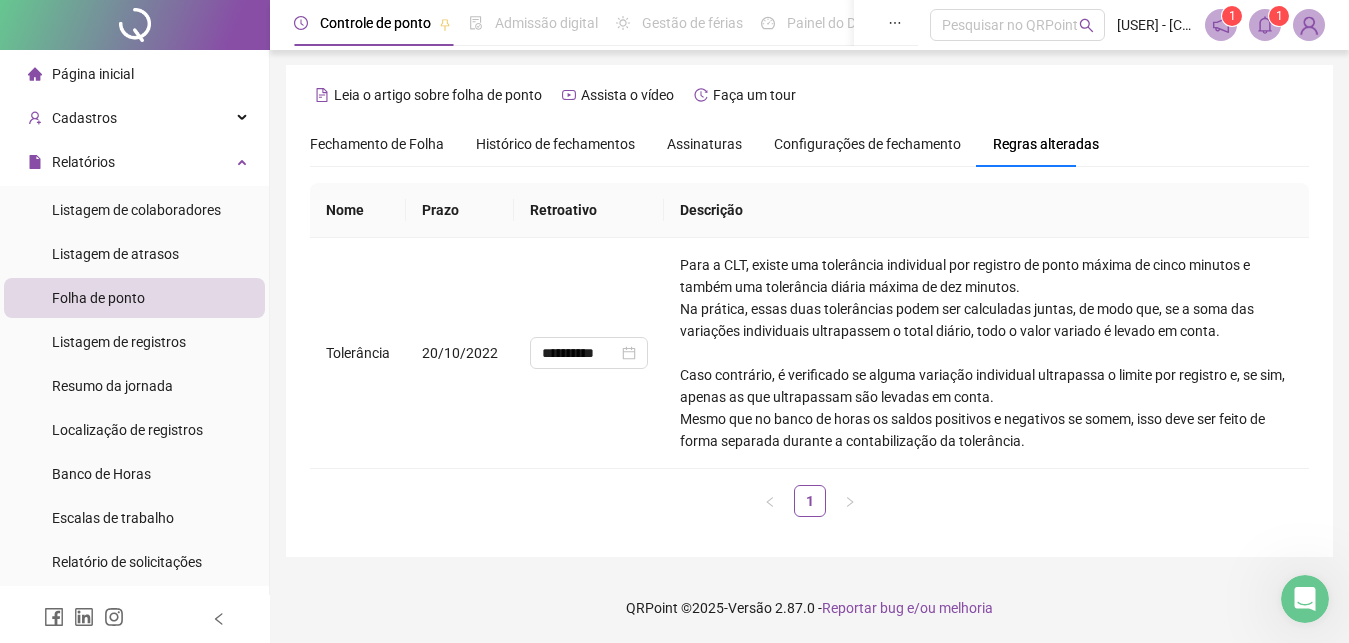 click on "Fechamento de Folha" at bounding box center [377, 144] 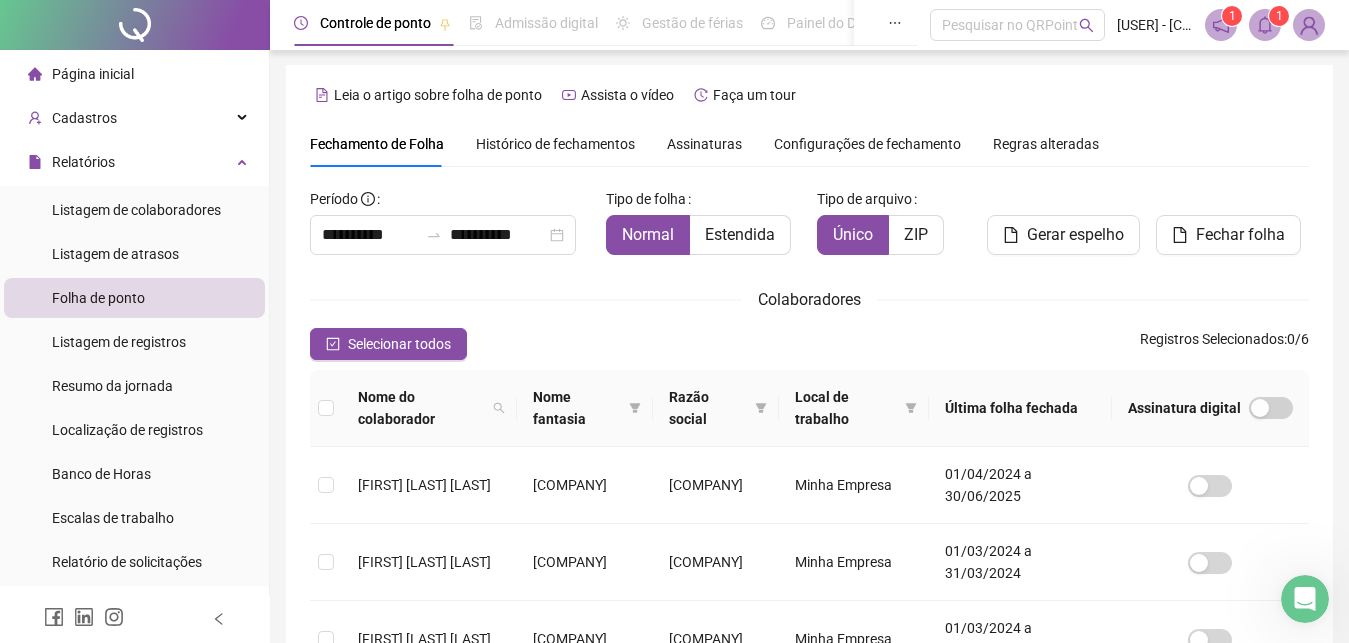 scroll, scrollTop: 239, scrollLeft: 0, axis: vertical 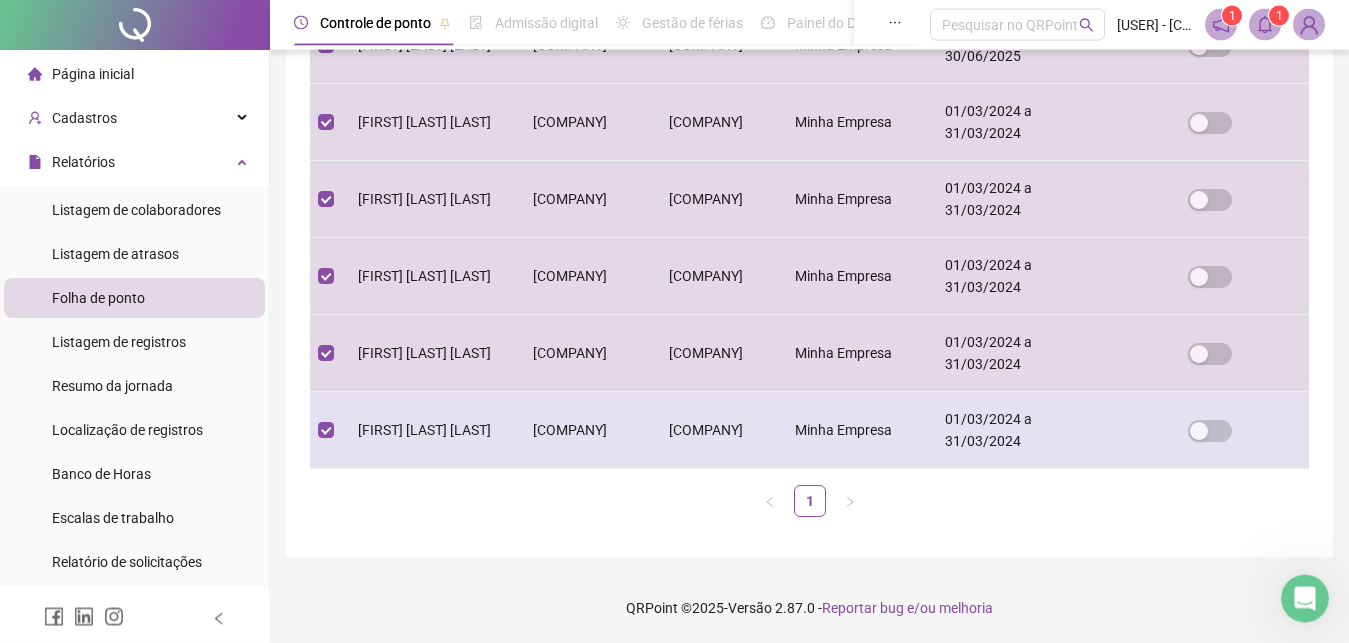 click on "[COMPANY]" at bounding box center [585, 430] 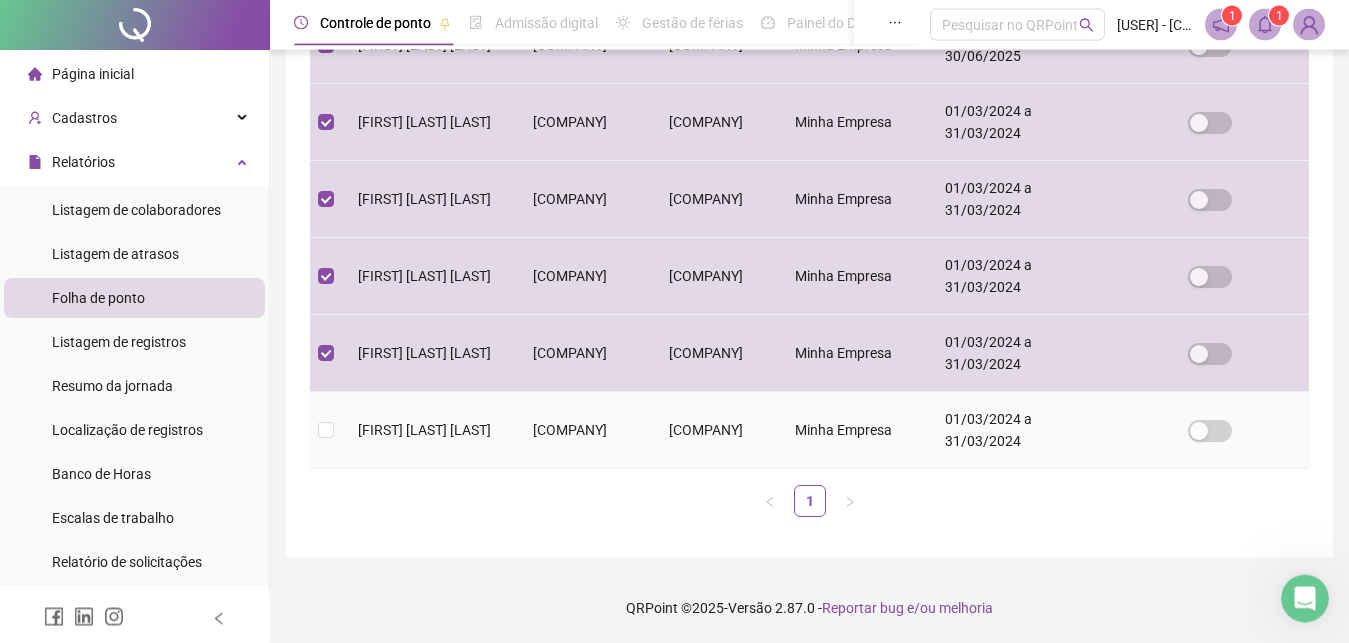 click on "[COMPANY]" at bounding box center (585, 430) 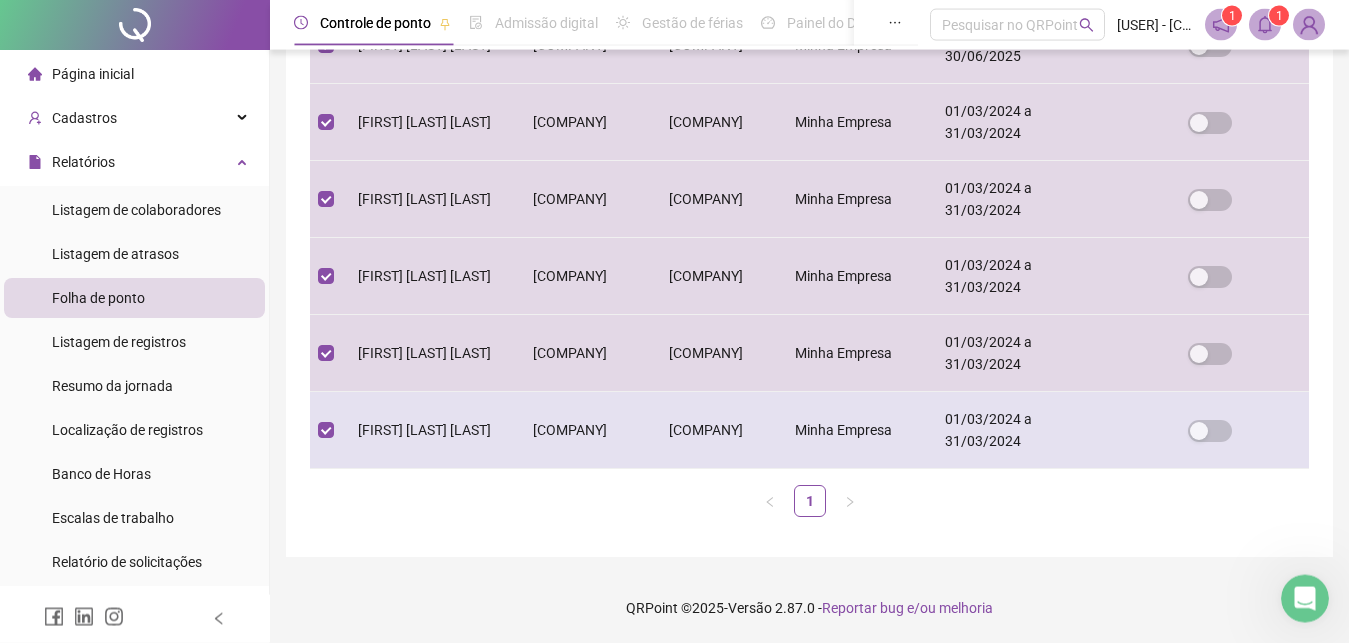 click on "[COMPANY]" at bounding box center (585, 430) 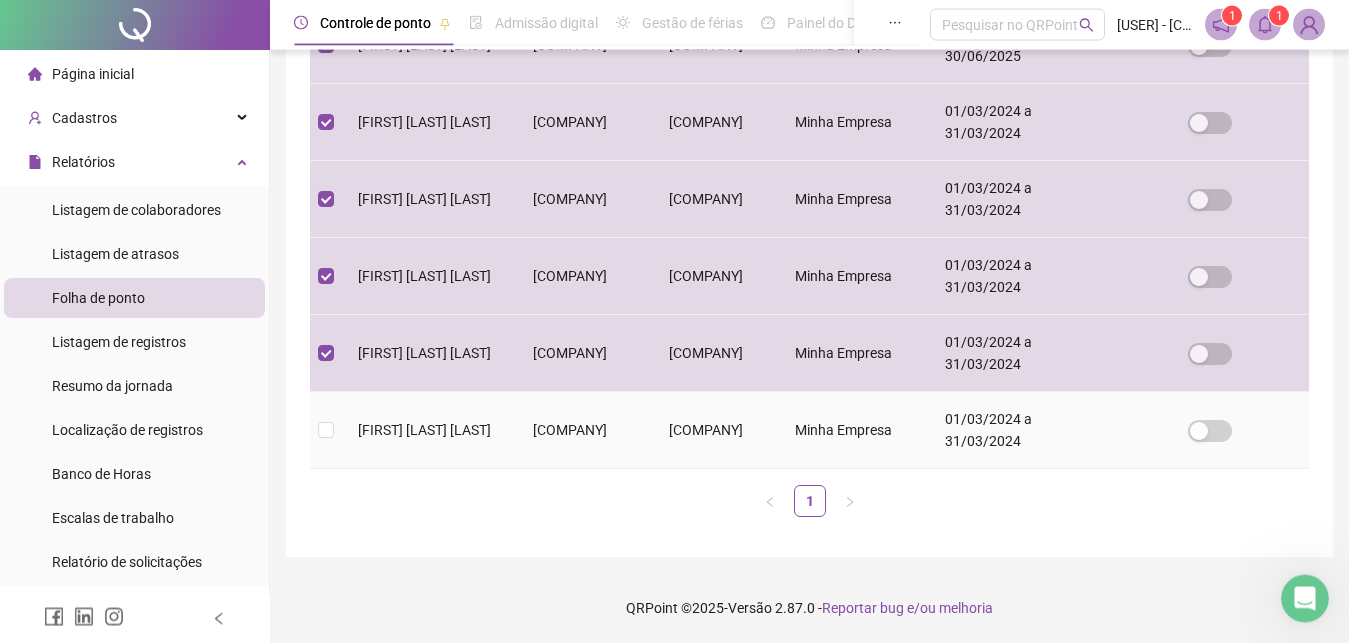 click on "[COMPANY]" at bounding box center [585, 430] 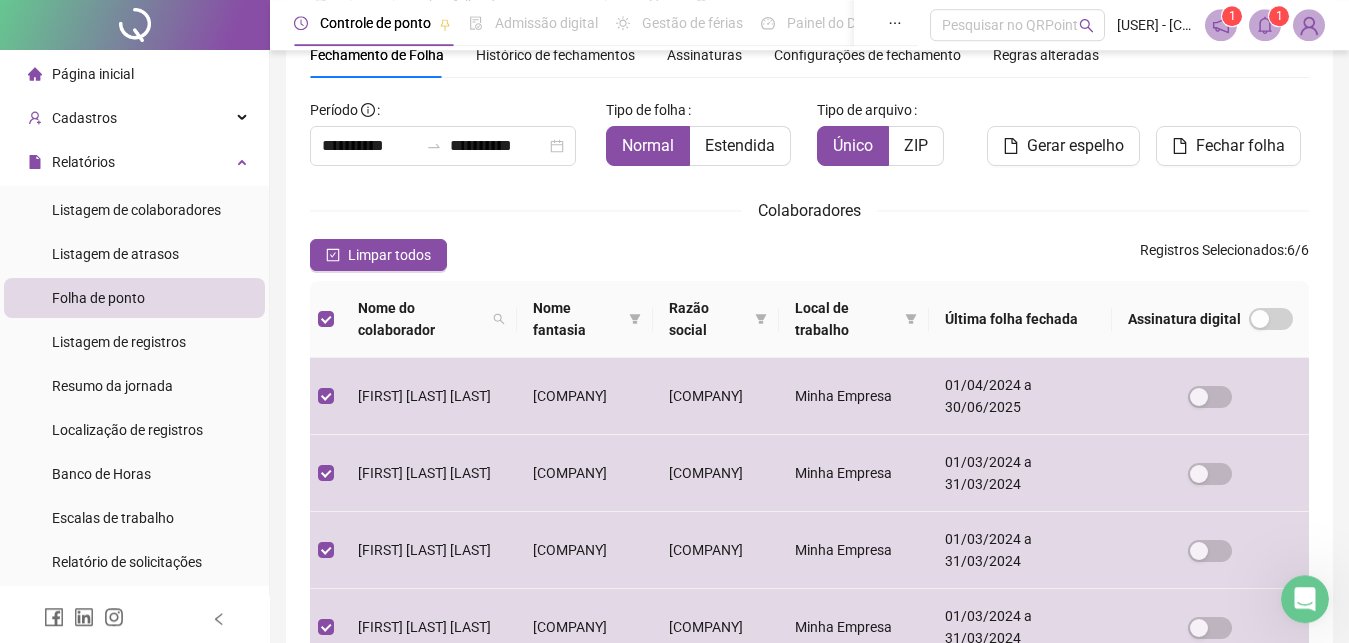 scroll, scrollTop: 0, scrollLeft: 0, axis: both 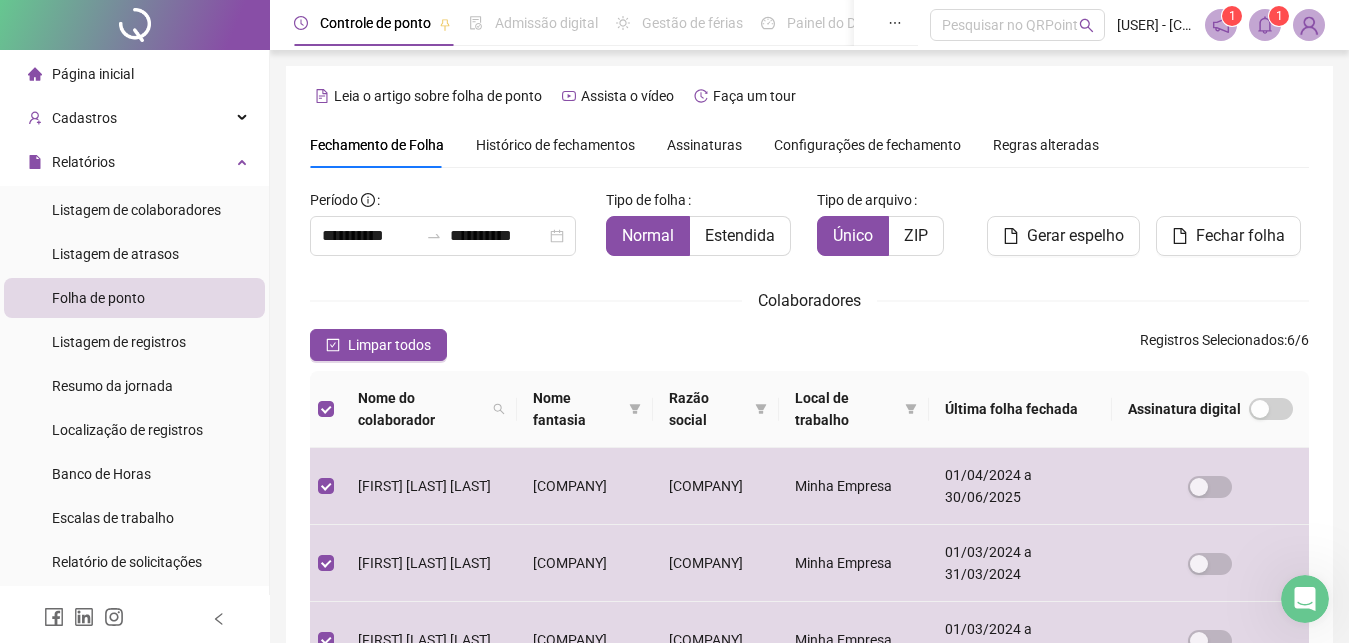 click on "Histórico de fechamentos" at bounding box center (555, 145) 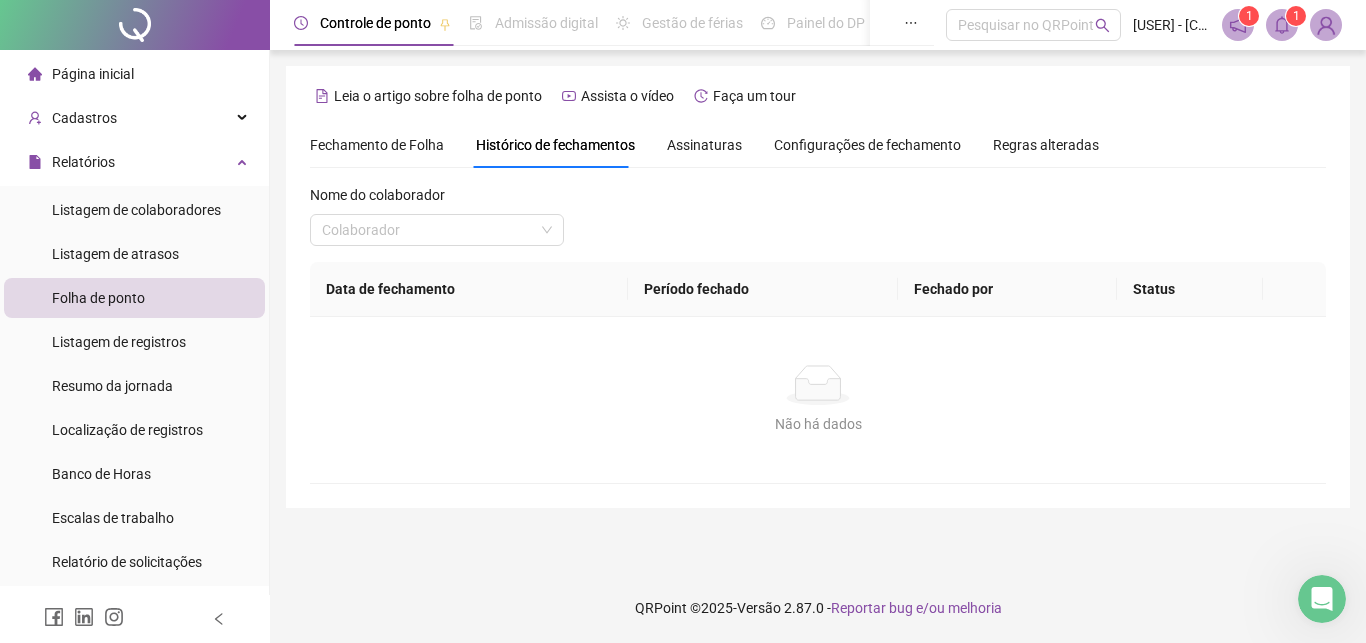 click on "Fechamento de Folha" at bounding box center (377, 145) 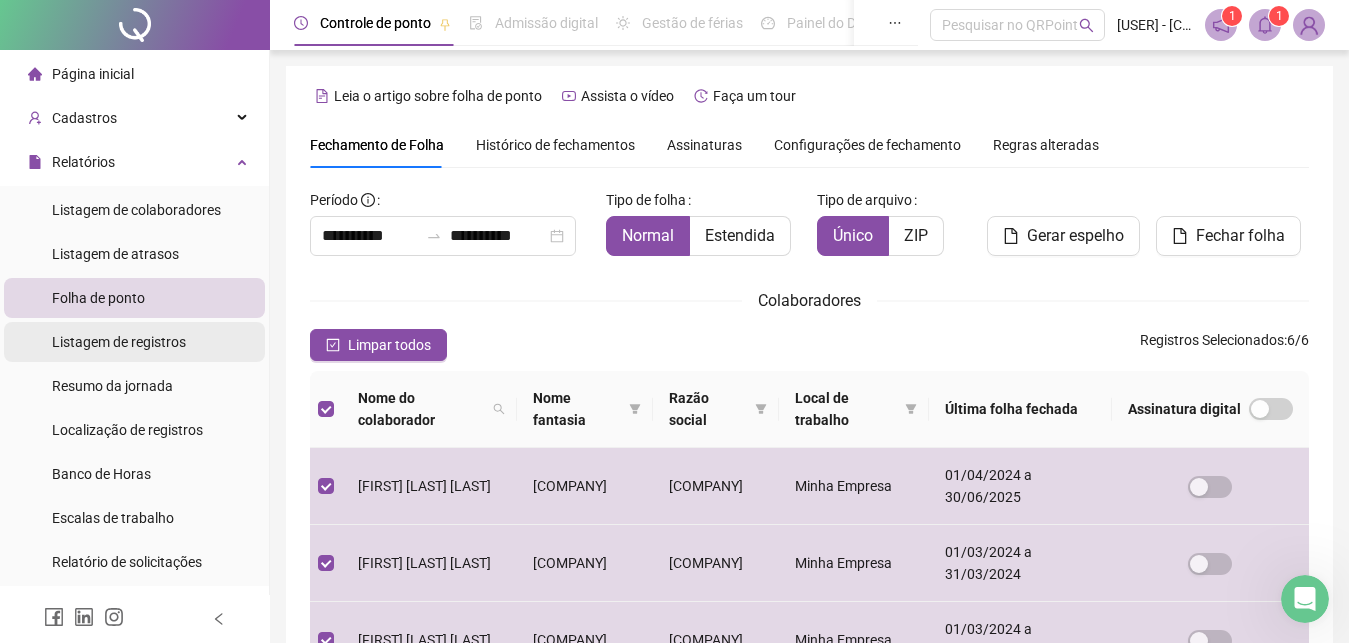 click on "Listagem de registros" at bounding box center (119, 342) 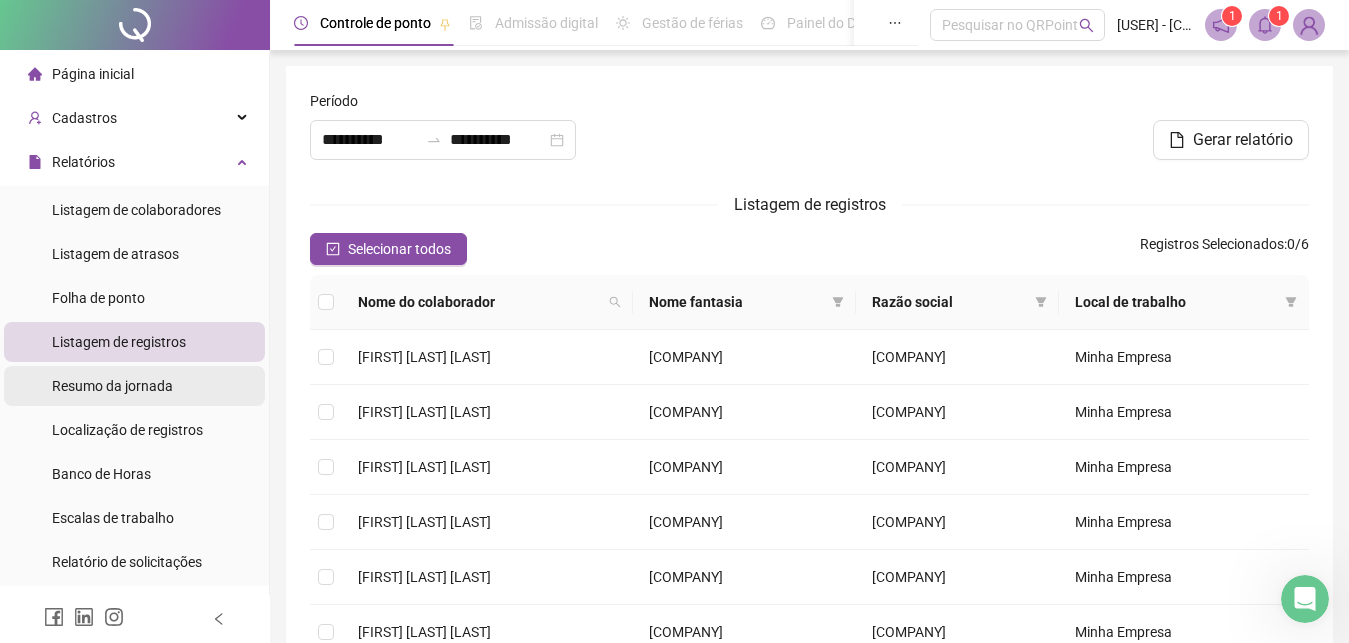 click on "Resumo da jornada" at bounding box center [112, 386] 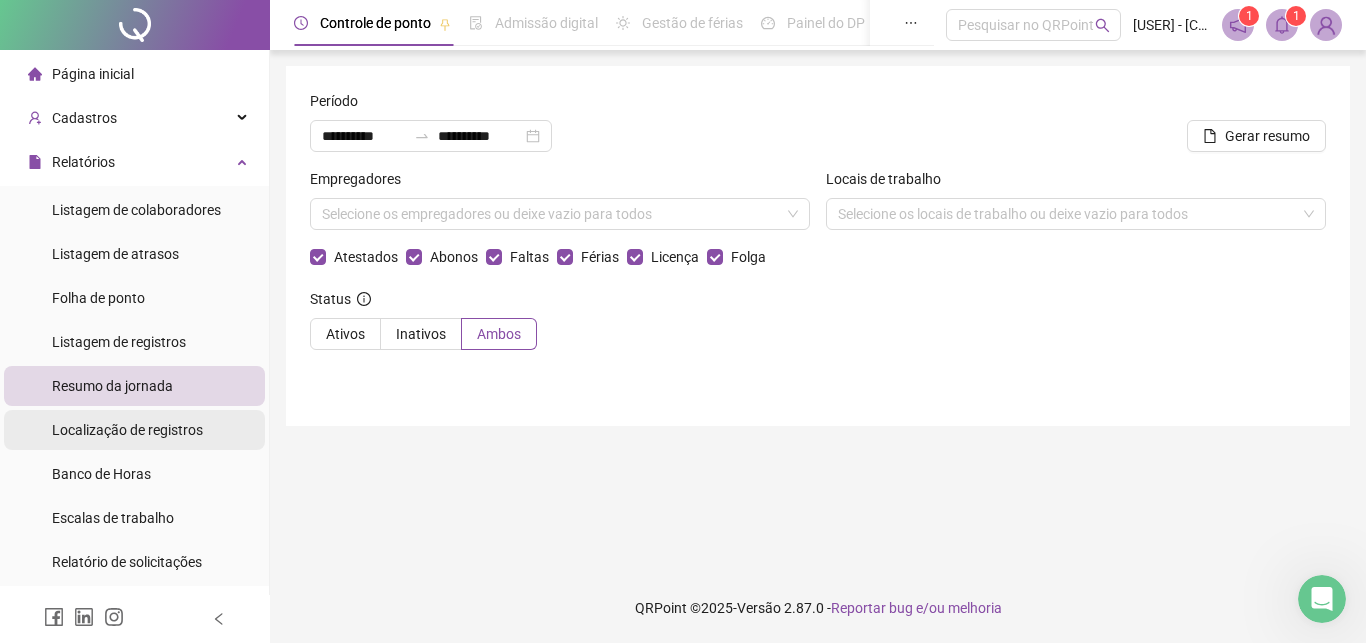 click on "Localização de registros" at bounding box center (127, 430) 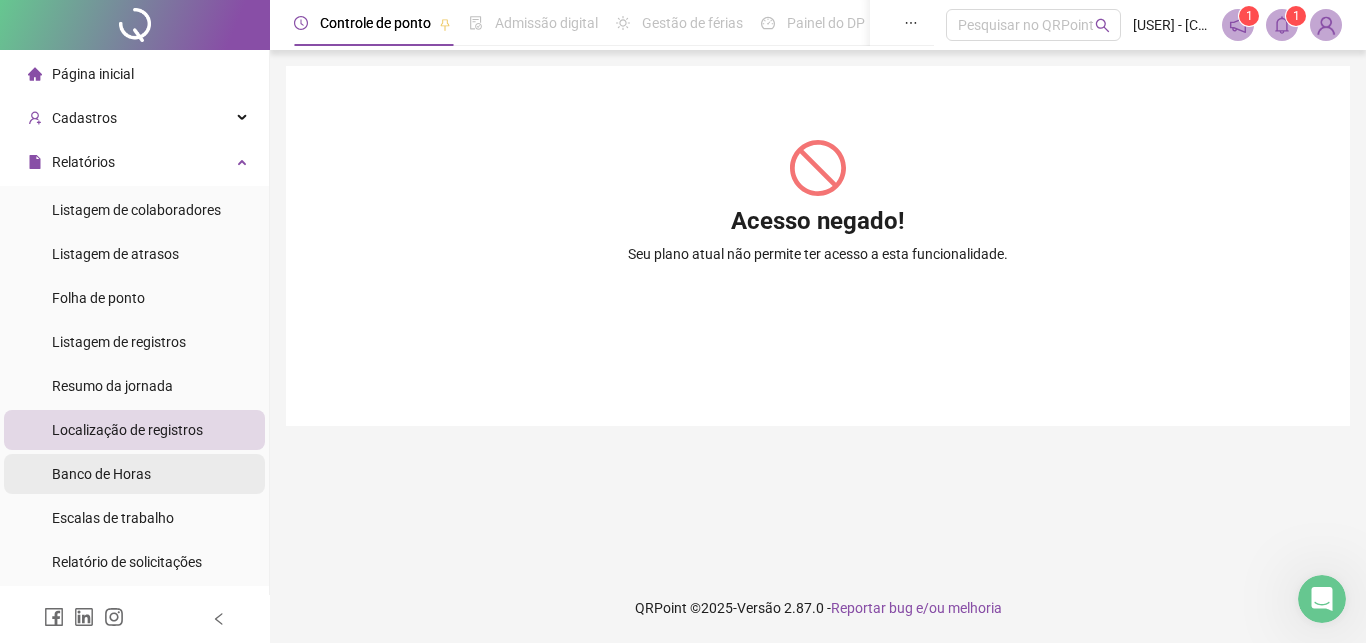 click on "Banco de Horas" at bounding box center [101, 474] 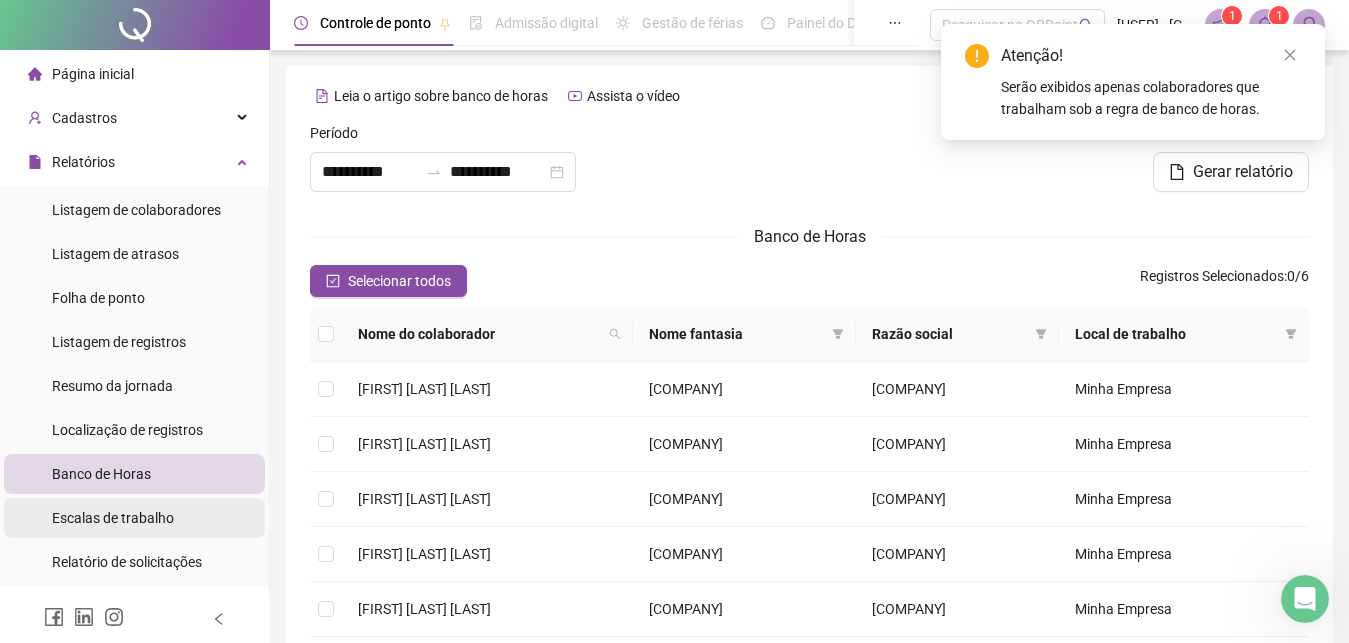 click on "Escalas de trabalho" at bounding box center [113, 518] 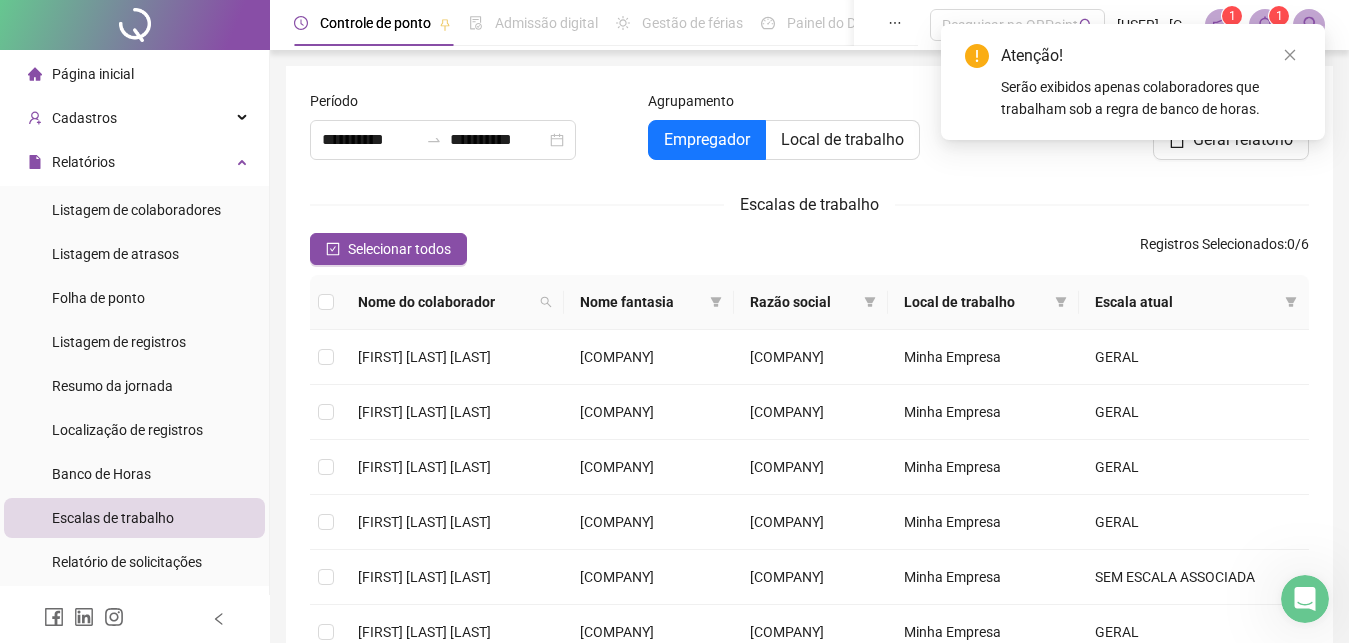 click on "Escalas de trabalho" at bounding box center (113, 518) 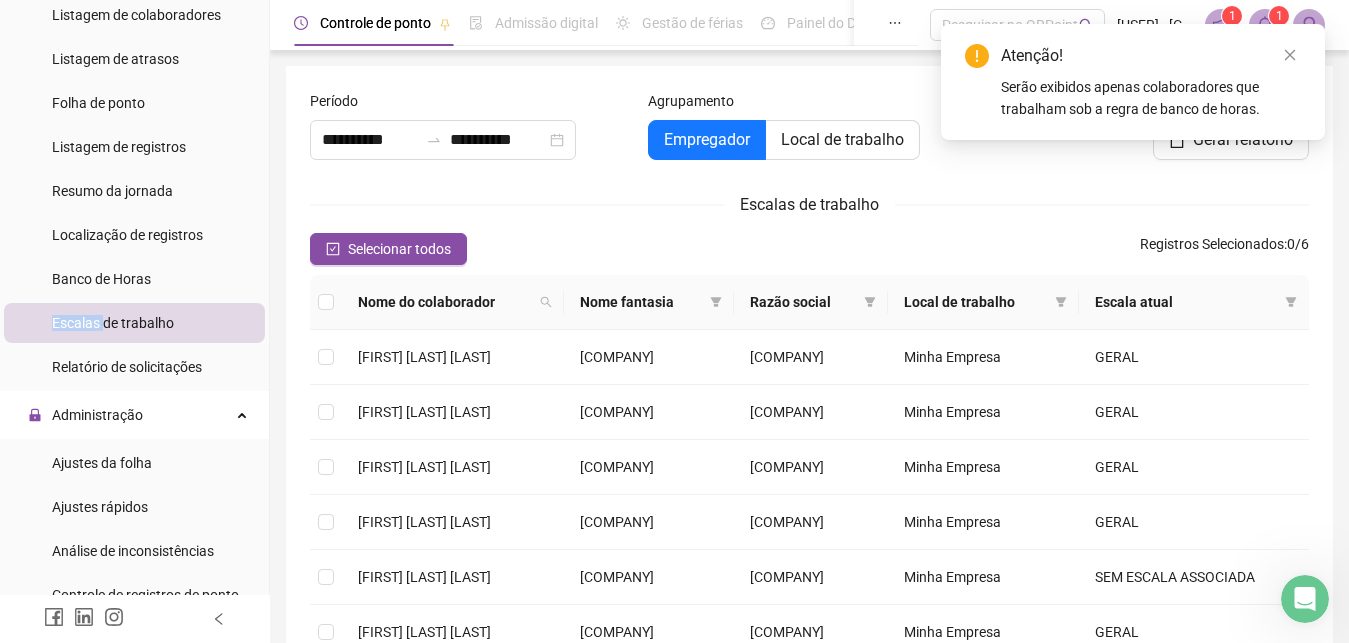 scroll, scrollTop: 227, scrollLeft: 0, axis: vertical 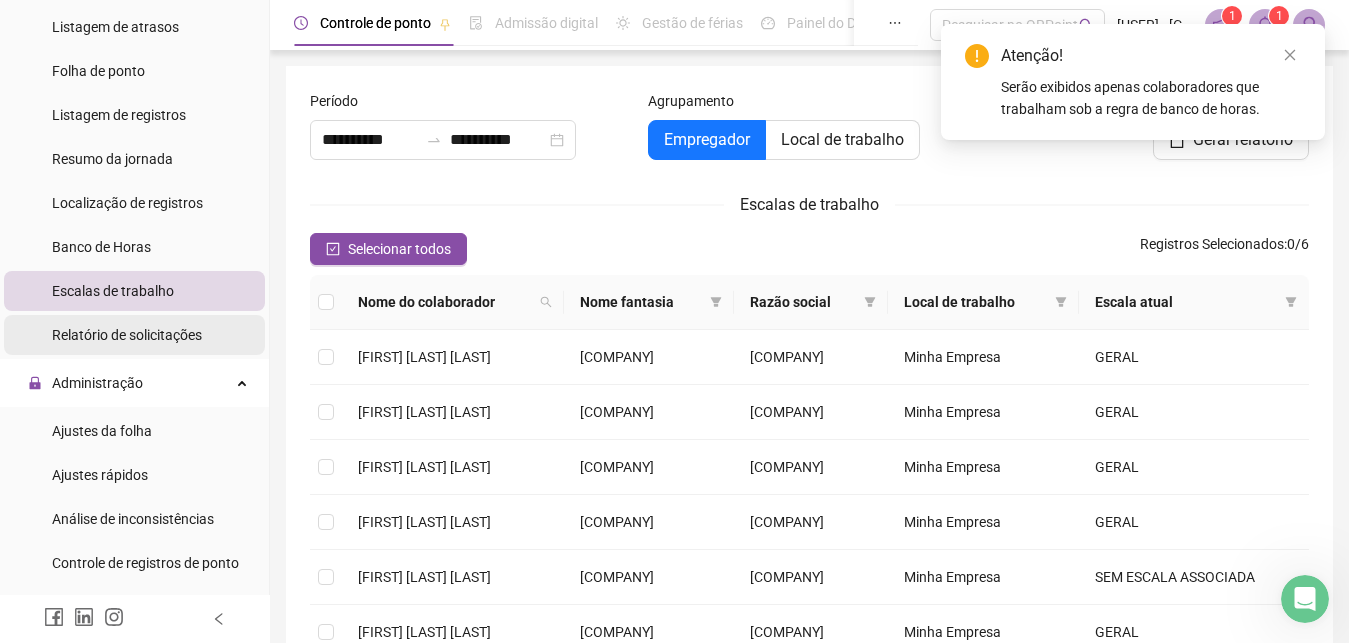 click on "Relatório de solicitações" at bounding box center (127, 335) 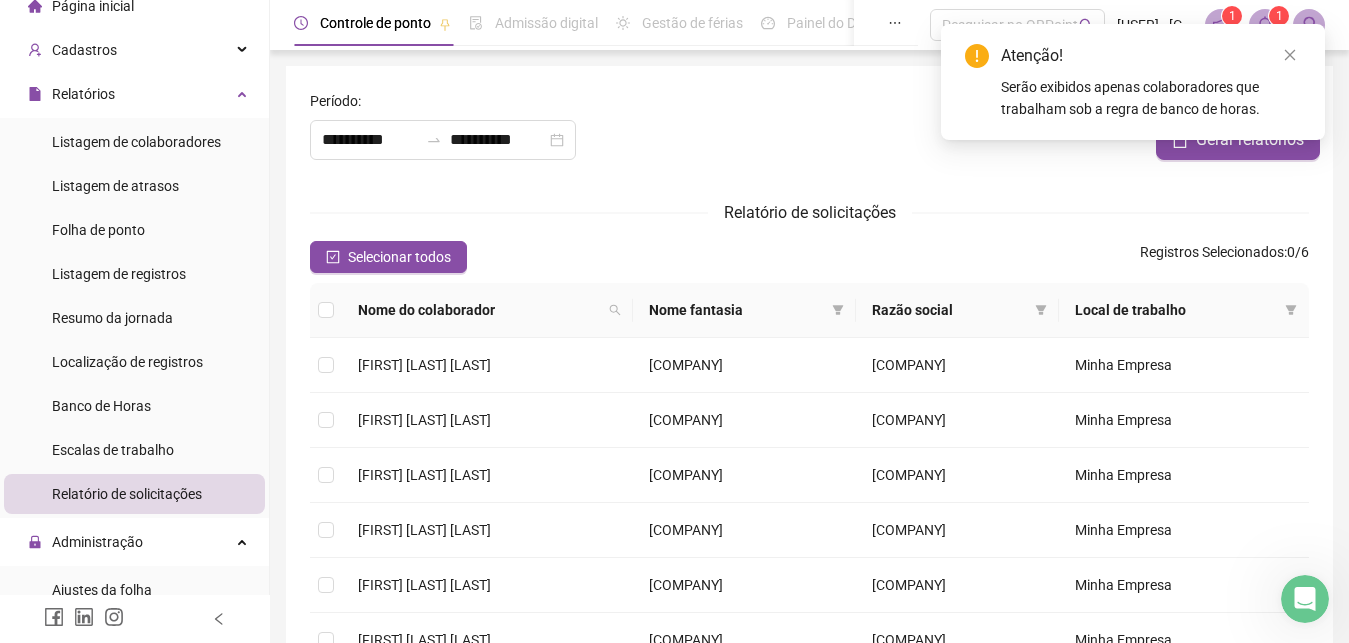 scroll, scrollTop: 0, scrollLeft: 0, axis: both 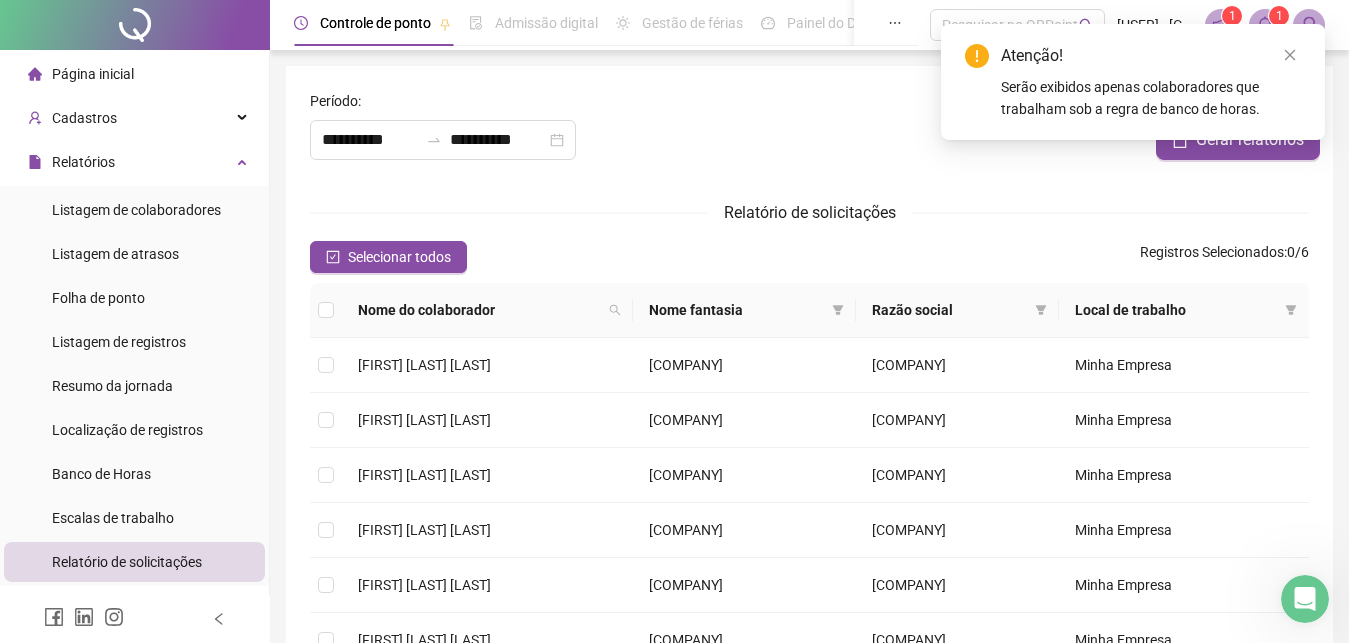 click on "Página inicial" at bounding box center (93, 74) 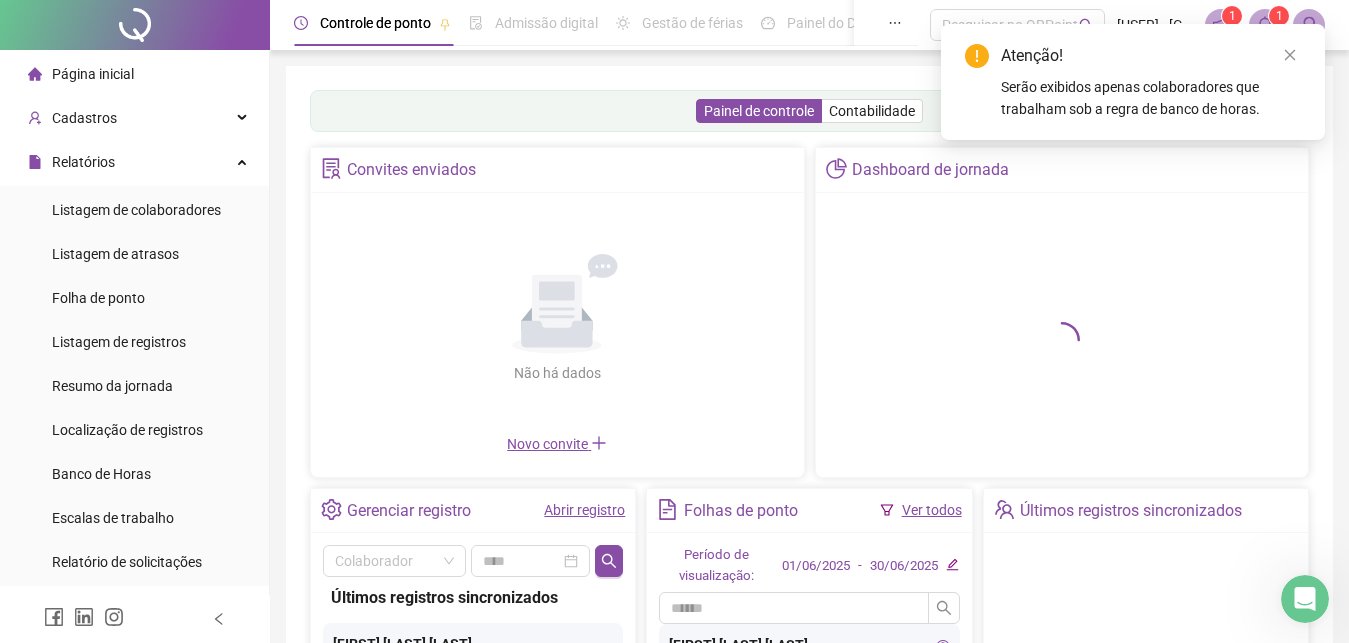 click 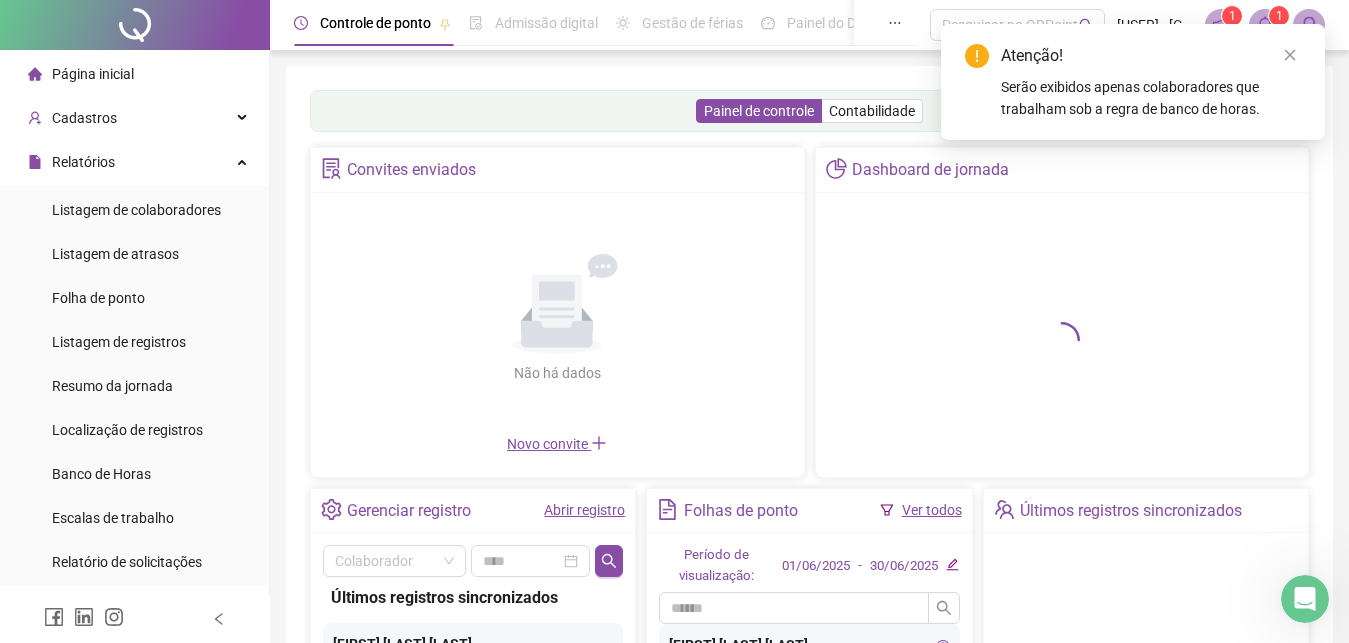 click 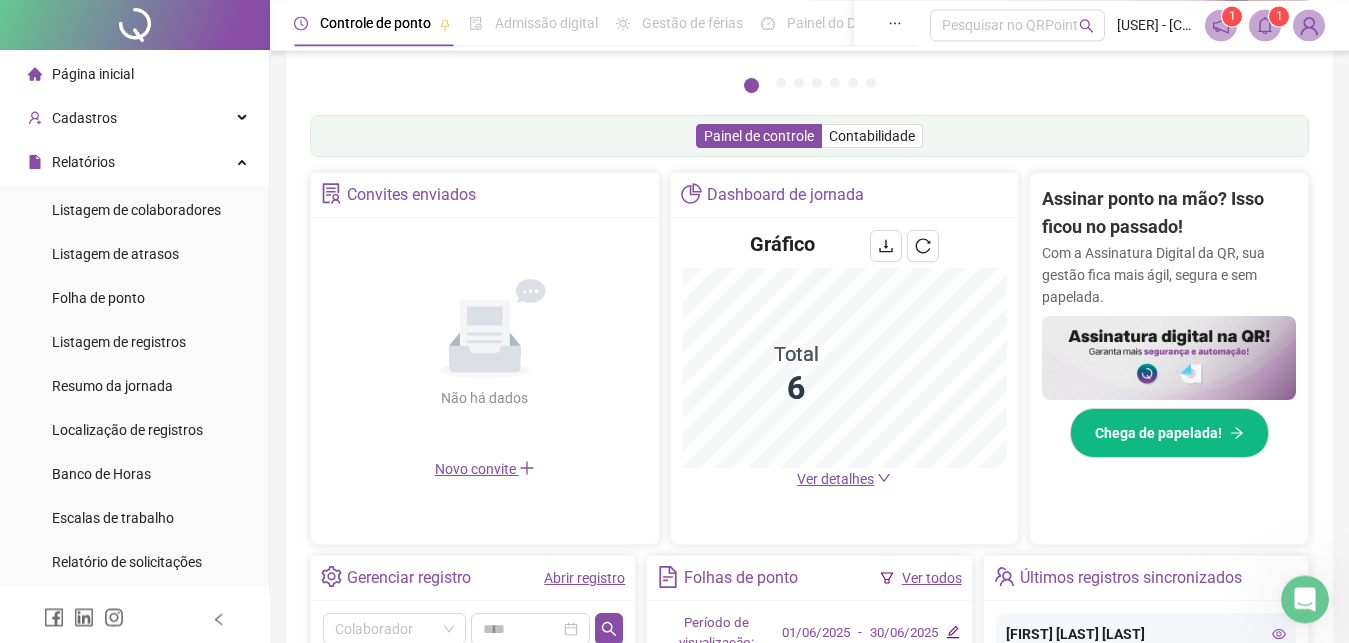 scroll, scrollTop: 320, scrollLeft: 0, axis: vertical 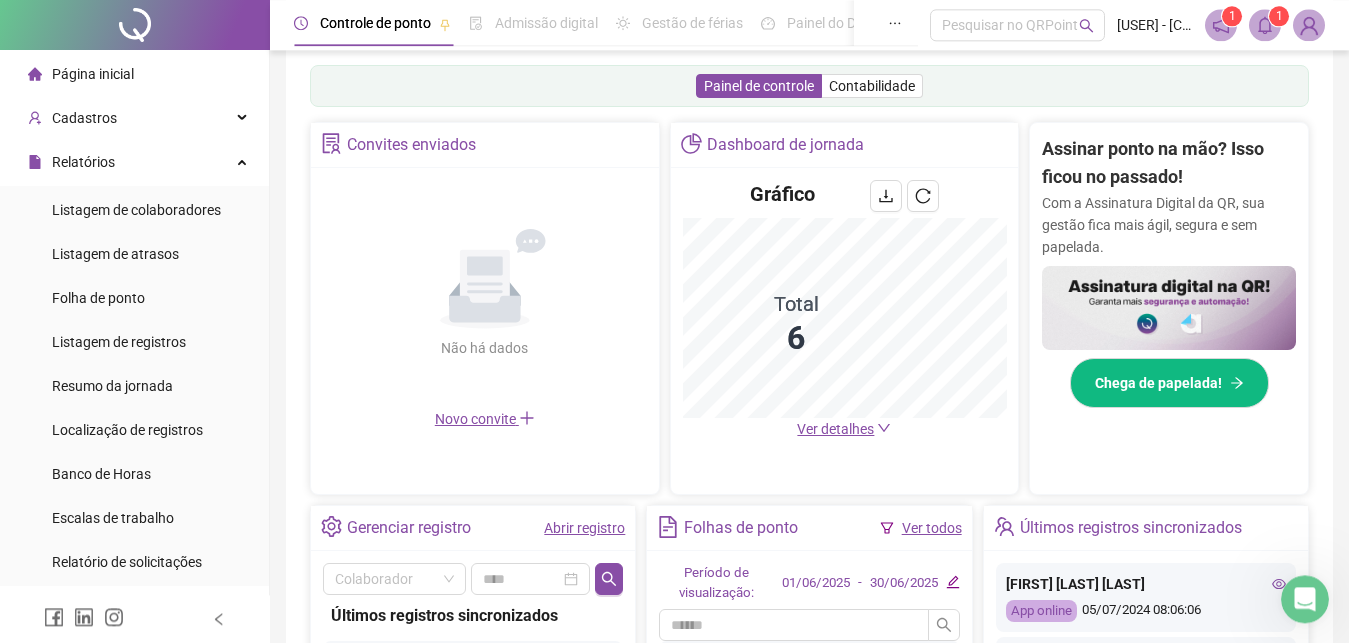 click on "Ver detalhes" at bounding box center [835, 429] 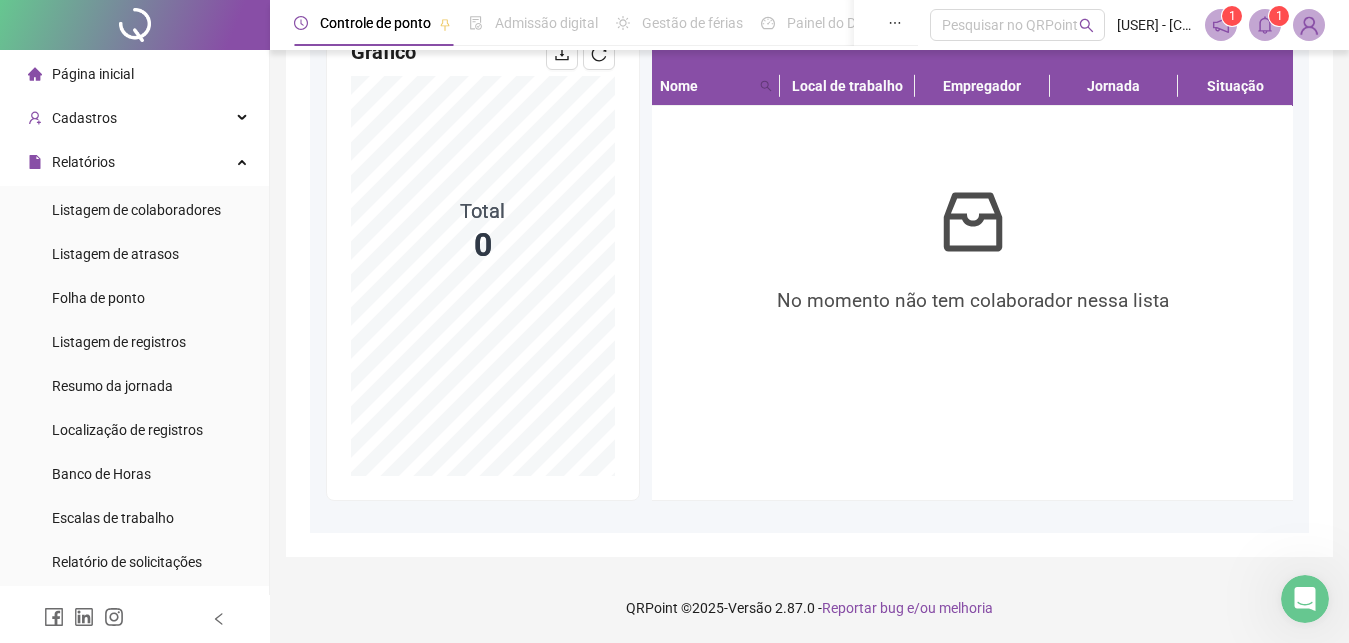 scroll, scrollTop: 0, scrollLeft: 0, axis: both 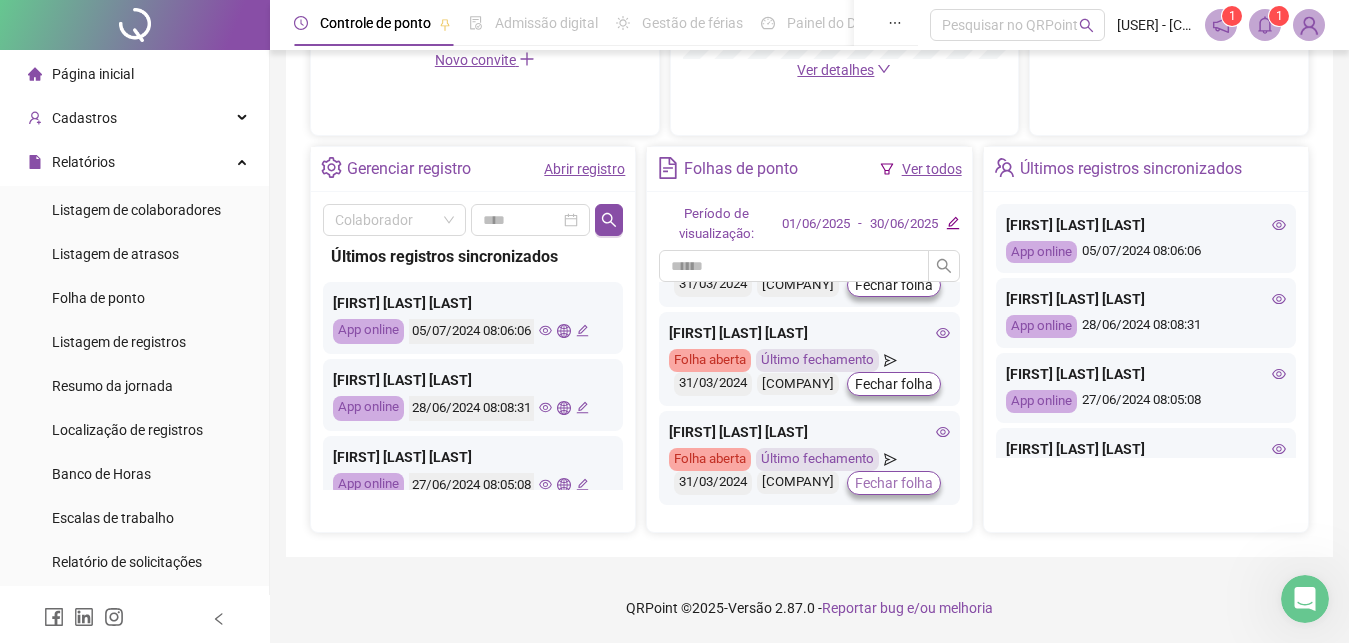 click on "Fechar folha" at bounding box center [894, 483] 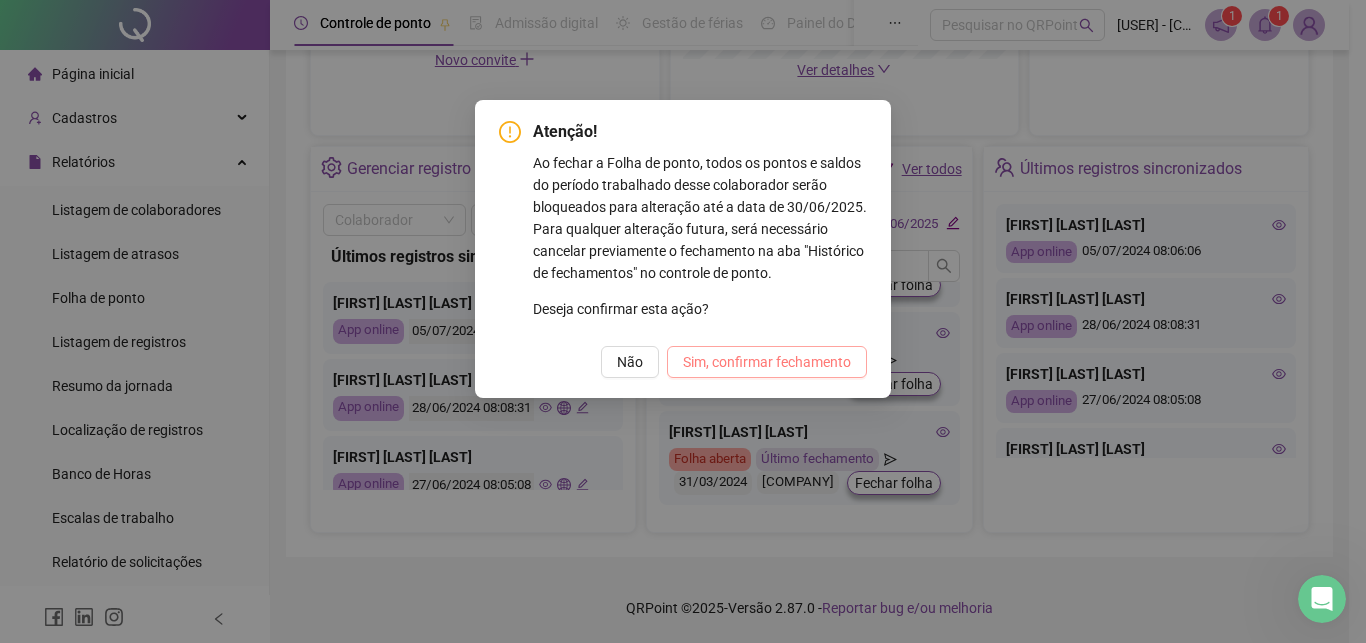 click on "Sim, confirmar fechamento" at bounding box center (767, 362) 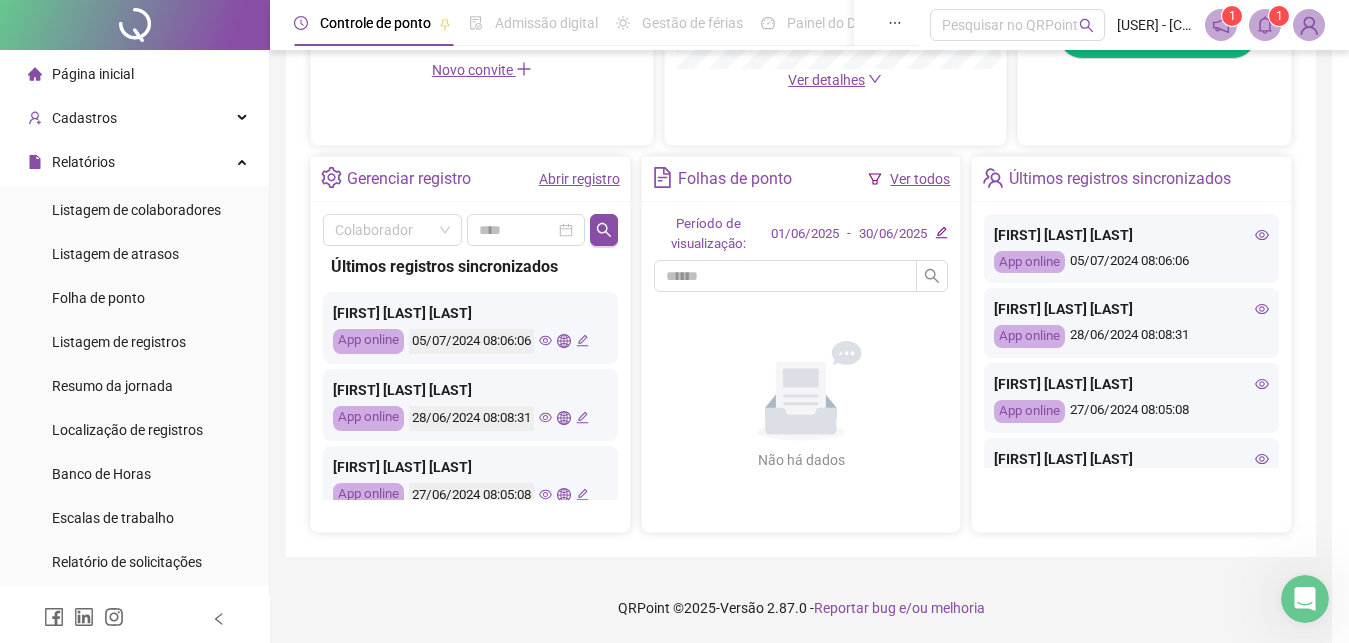 scroll, scrollTop: 669, scrollLeft: 0, axis: vertical 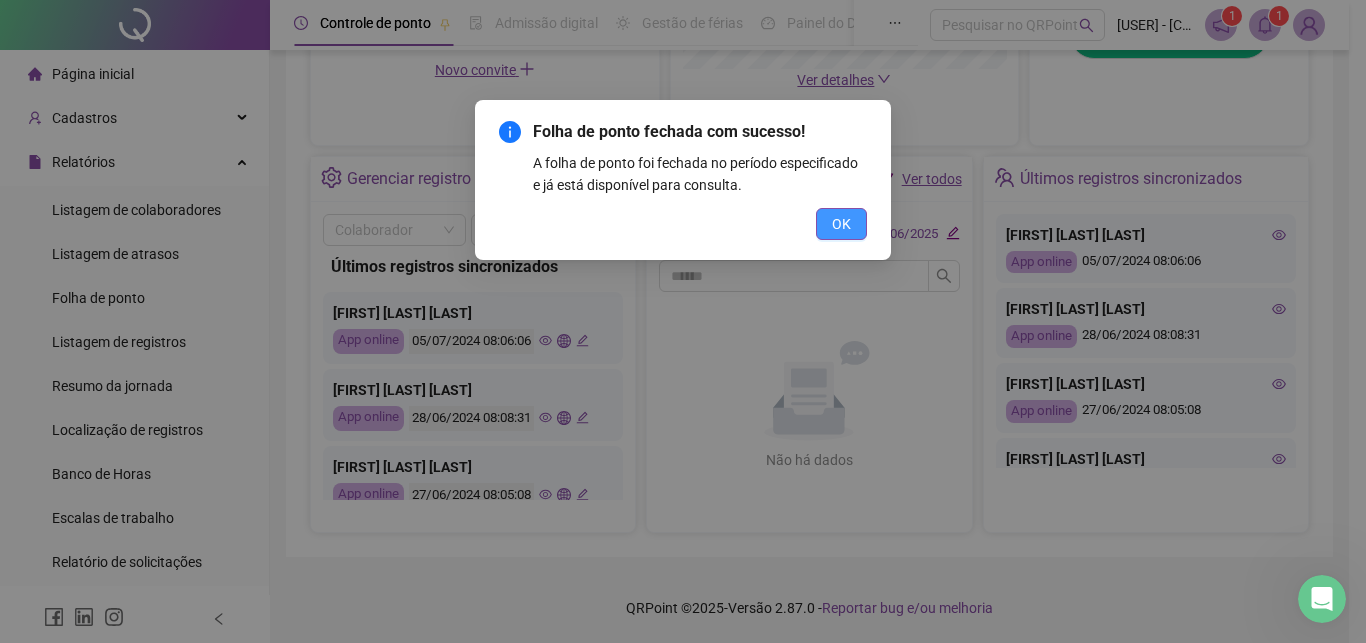 click on "OK" at bounding box center (841, 224) 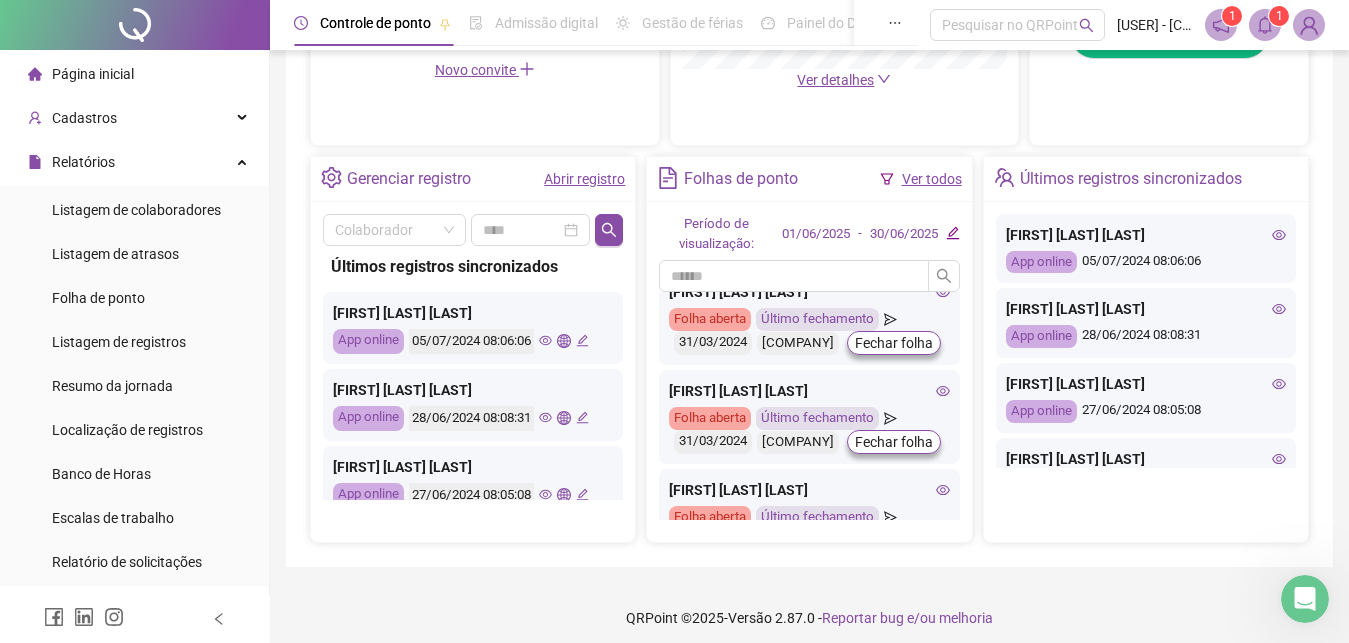 scroll, scrollTop: 210, scrollLeft: 0, axis: vertical 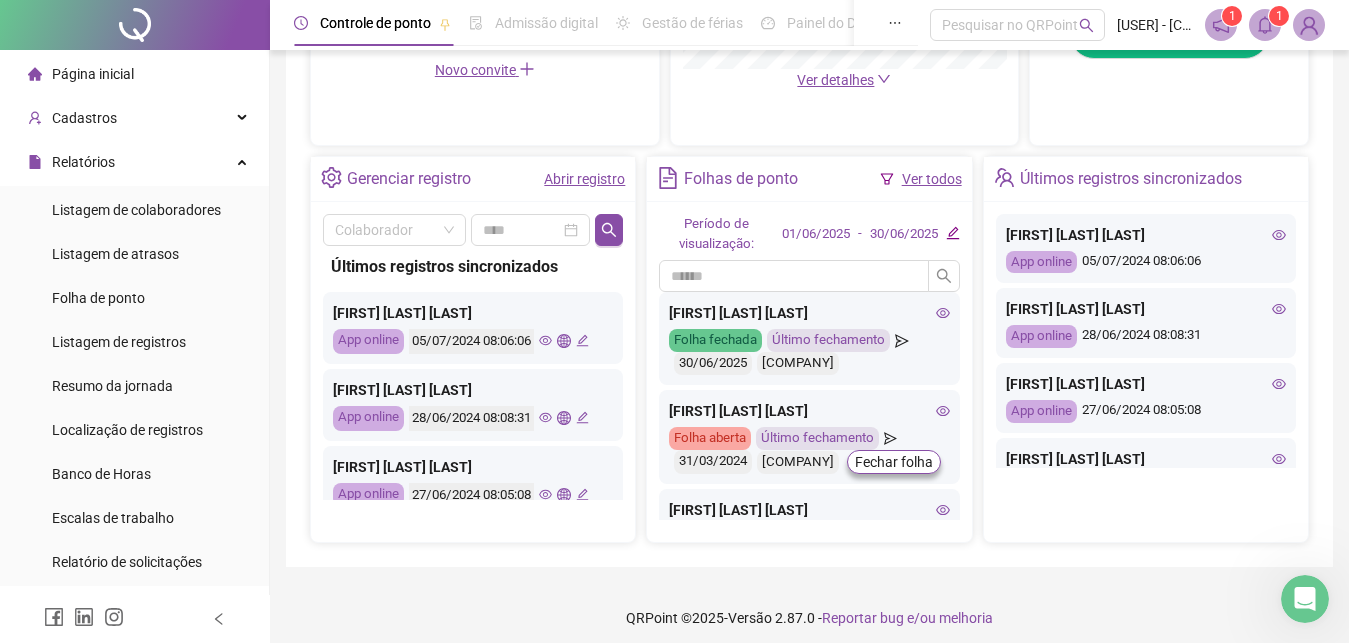 click on "Folha aberta" at bounding box center [710, 438] 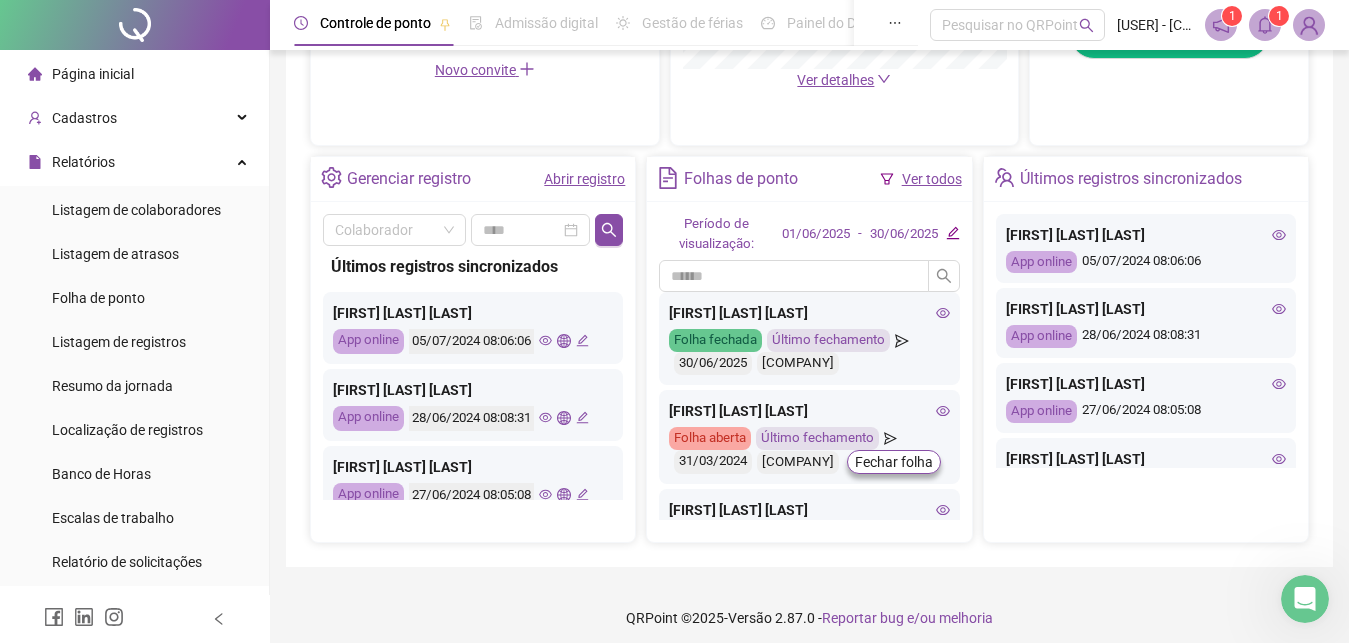 click on "[FIRST] [LAST] [LAST]" at bounding box center (809, 411) 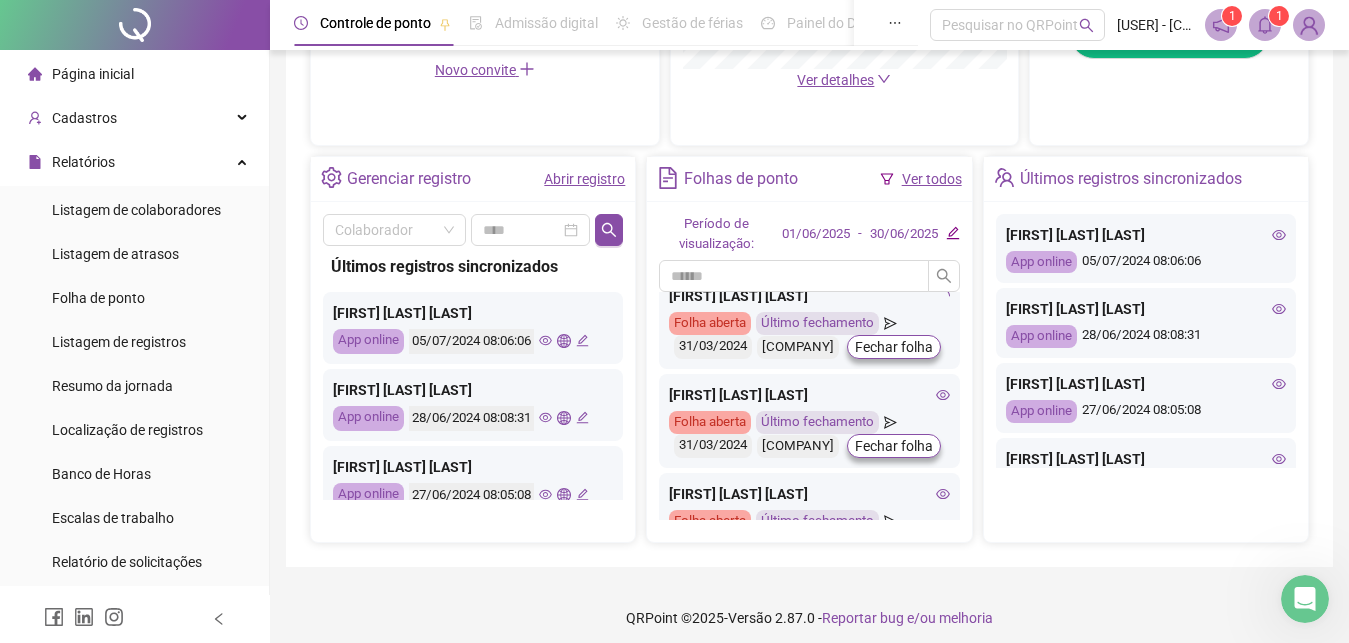 scroll, scrollTop: 132, scrollLeft: 0, axis: vertical 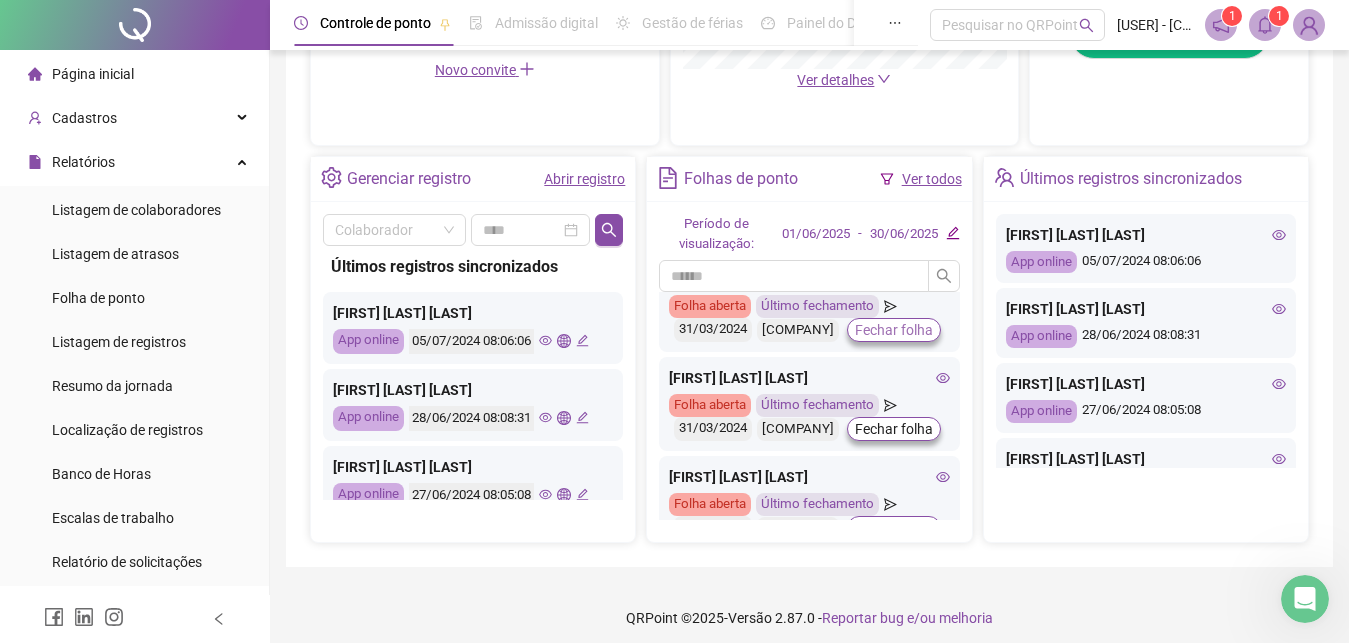 click on "Fechar folha" at bounding box center [894, 330] 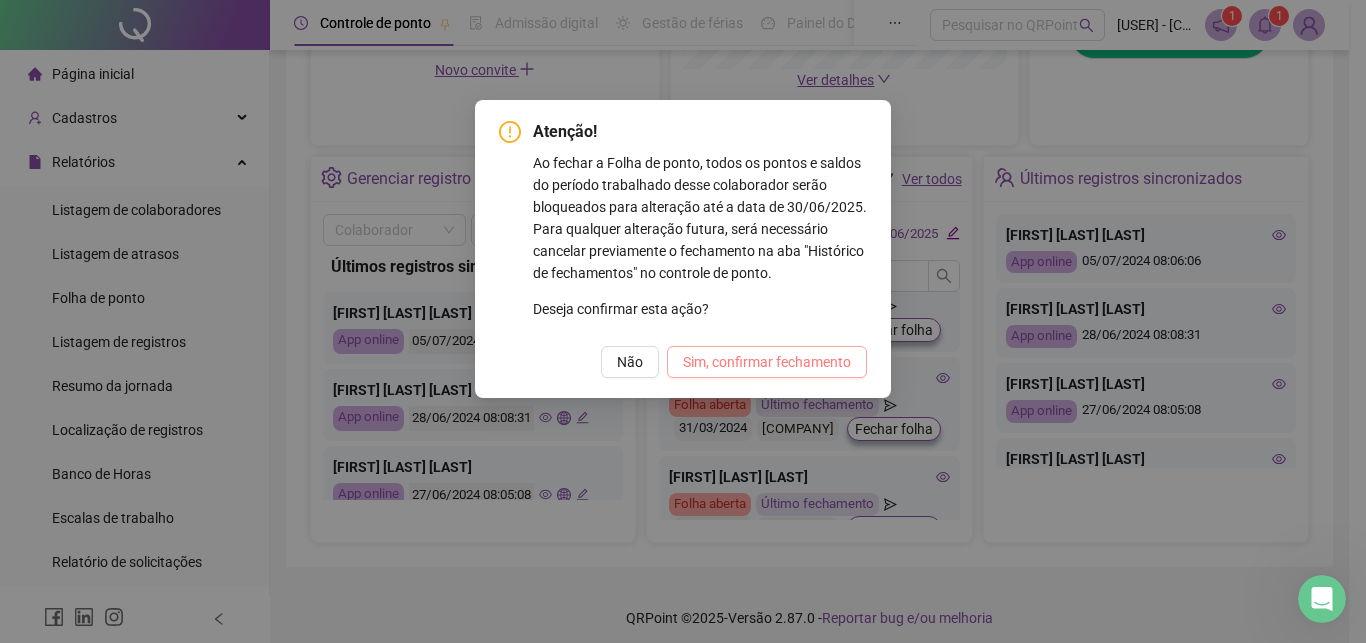 click on "Sim, confirmar fechamento" at bounding box center (767, 362) 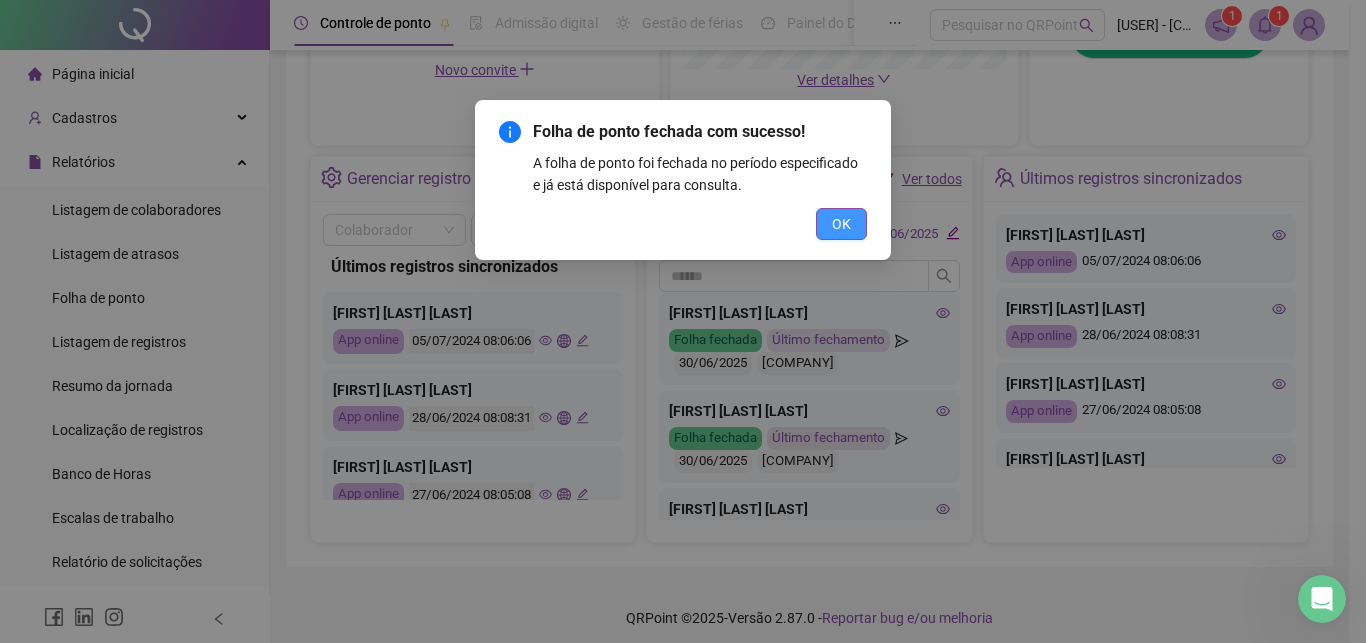 click on "OK" at bounding box center [841, 224] 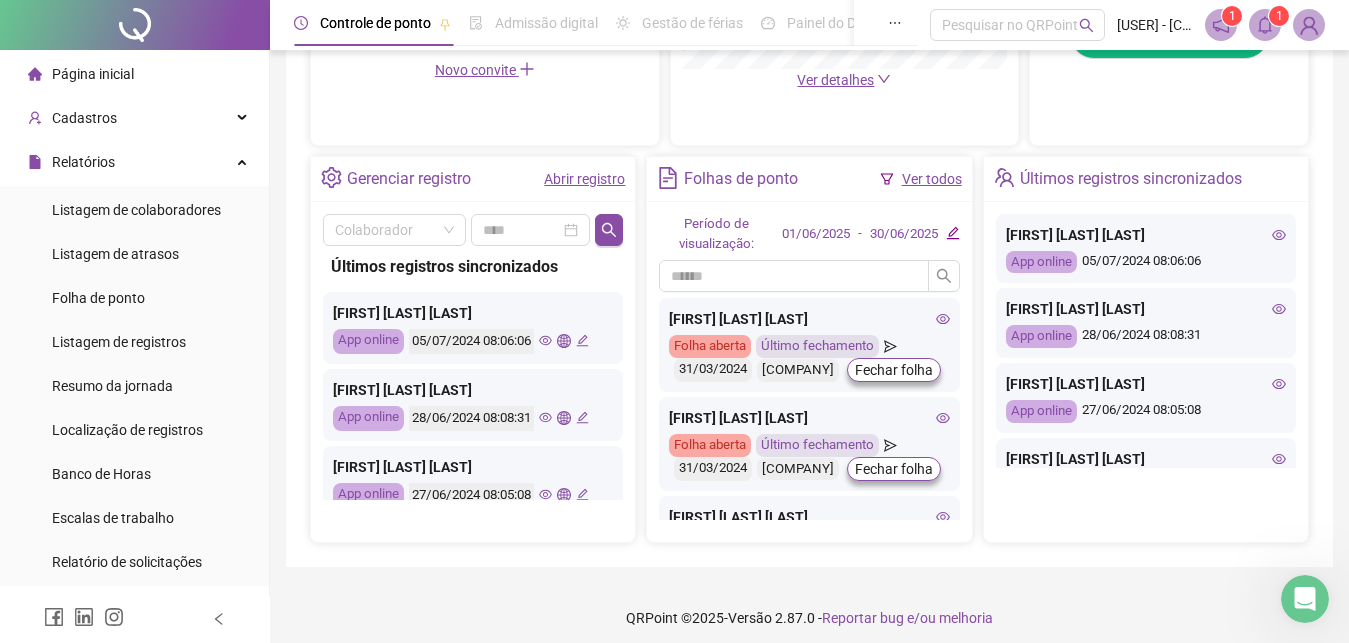 scroll, scrollTop: 255, scrollLeft: 0, axis: vertical 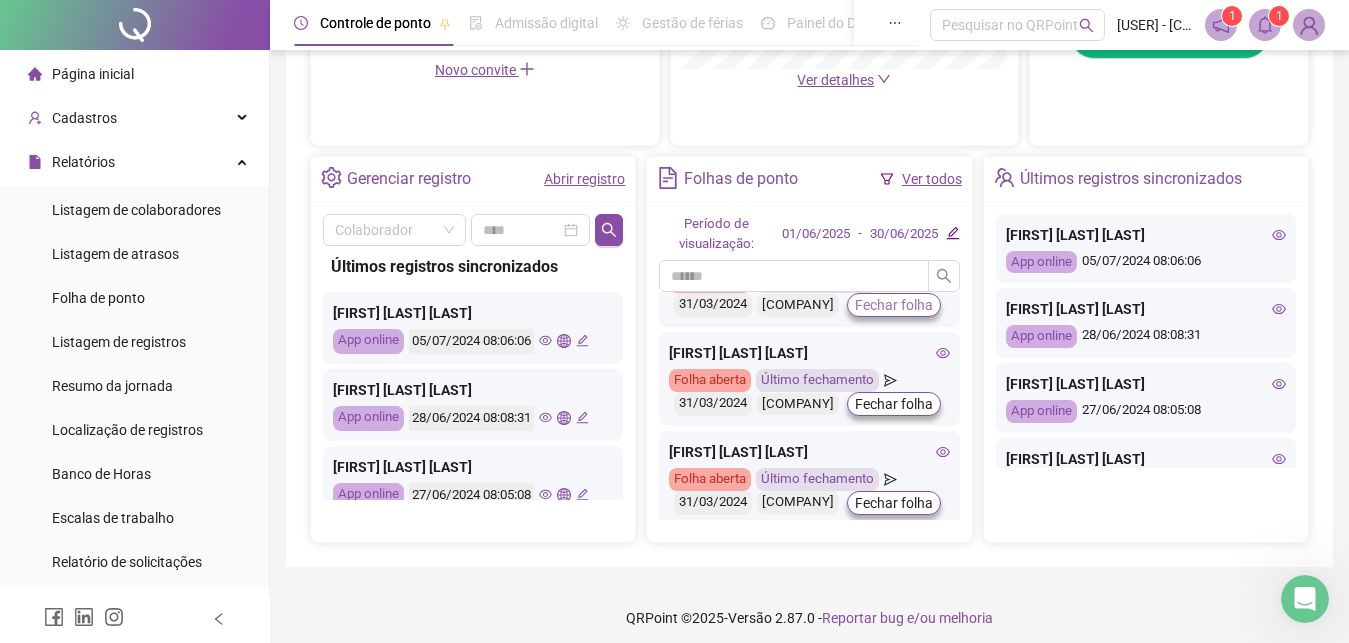 click on "Fechar folha" at bounding box center (894, 305) 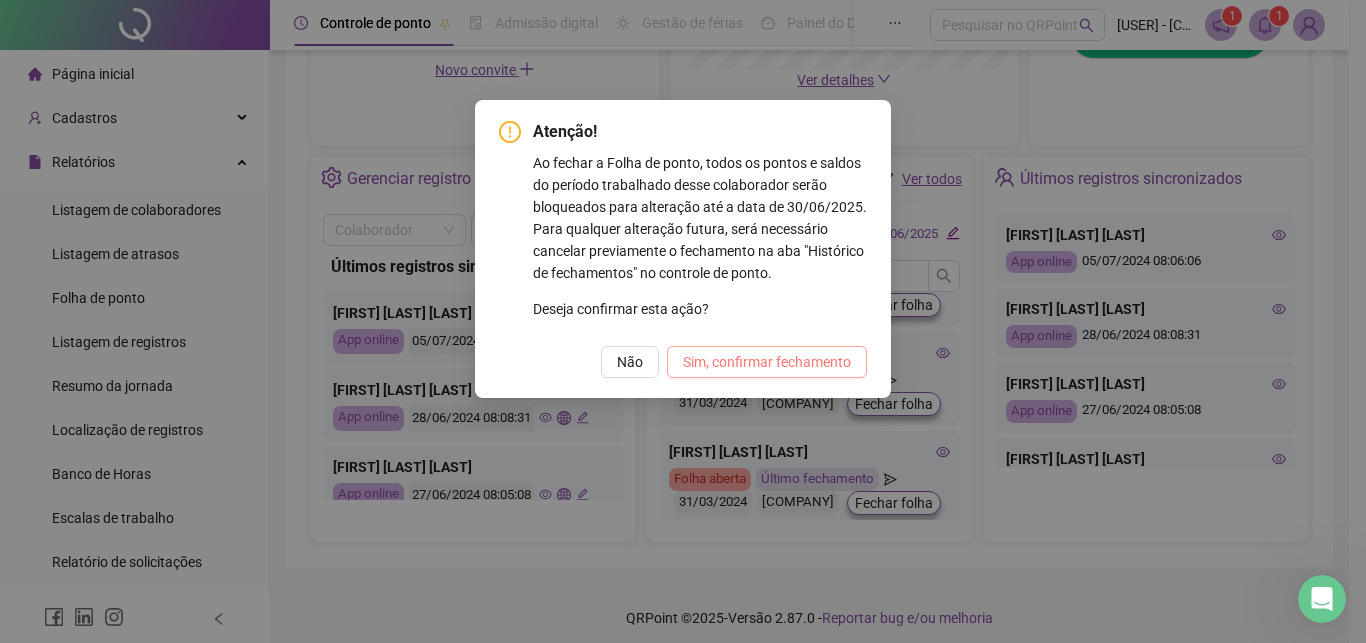 click on "Sim, confirmar fechamento" at bounding box center (767, 362) 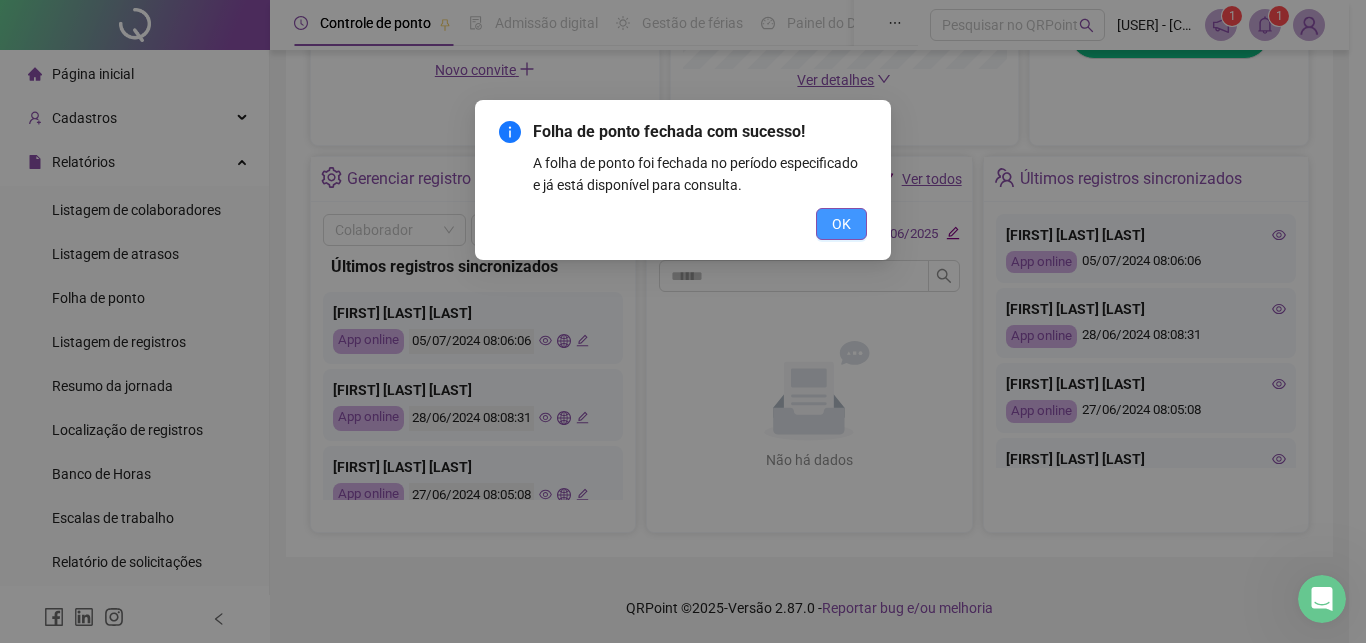 click on "OK" at bounding box center [841, 224] 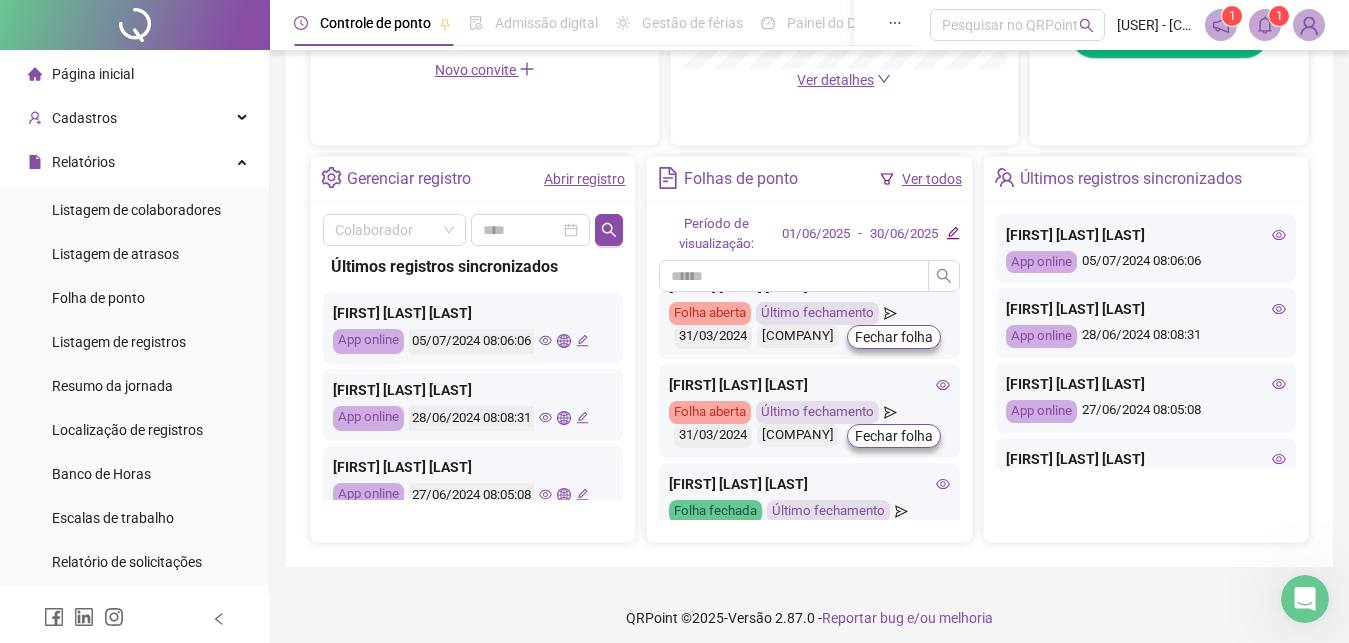 scroll, scrollTop: 400, scrollLeft: 0, axis: vertical 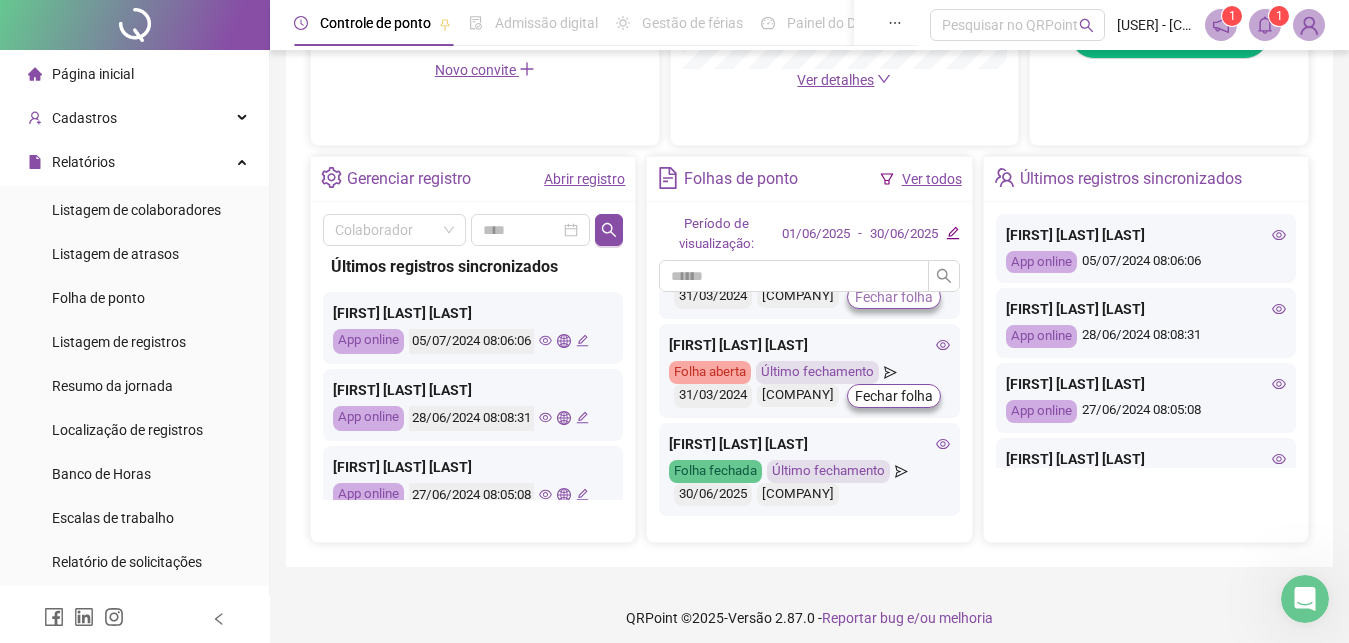 click on "Fechar folha" at bounding box center (894, 297) 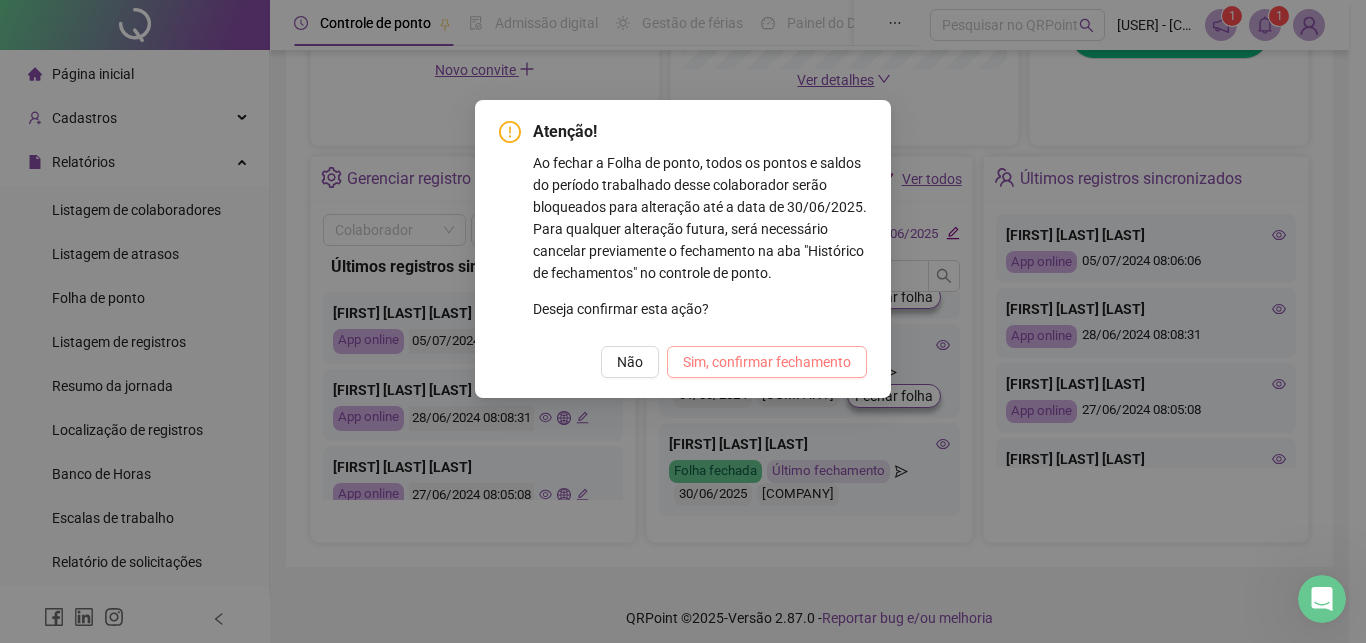 click on "Sim, confirmar fechamento" at bounding box center (767, 362) 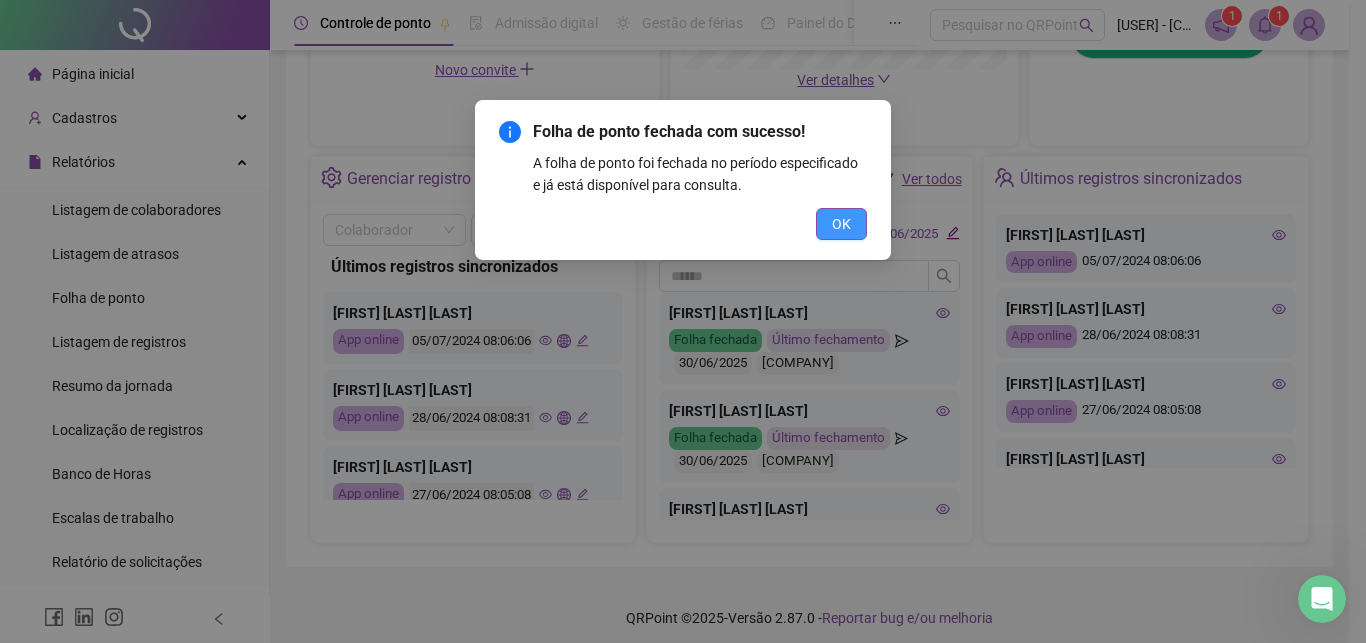 click on "OK" at bounding box center (841, 224) 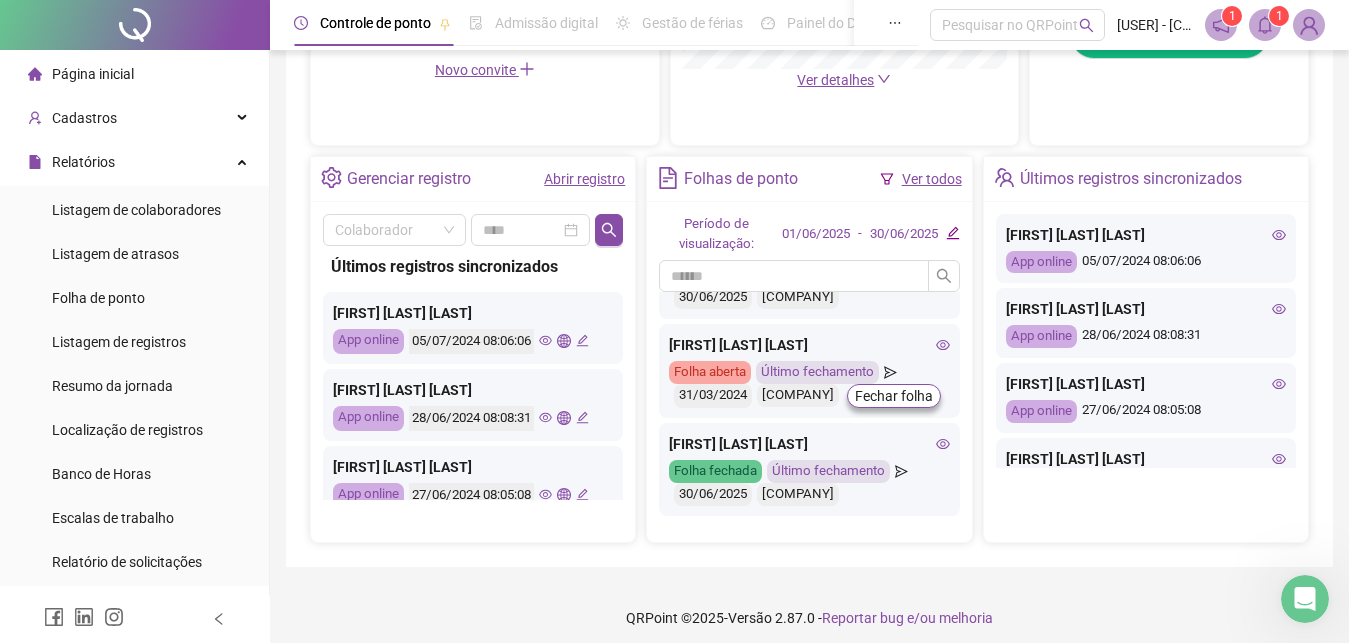 scroll, scrollTop: 519, scrollLeft: 0, axis: vertical 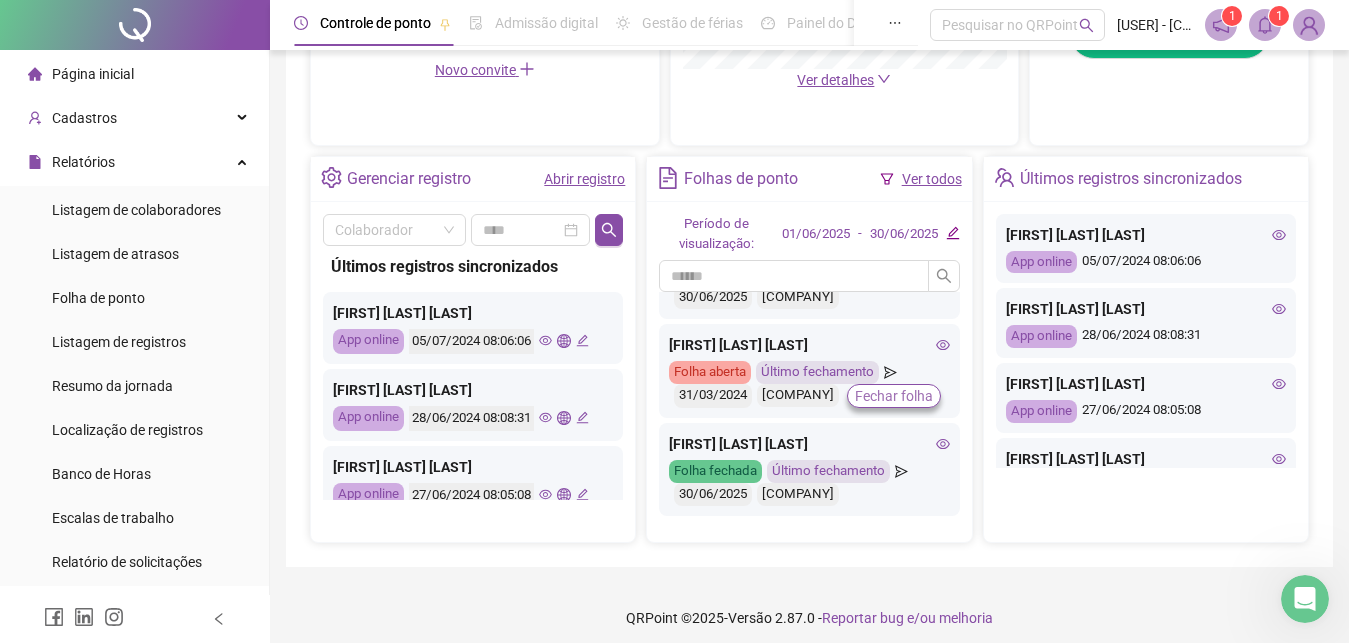 click on "Fechar folha" at bounding box center (894, 396) 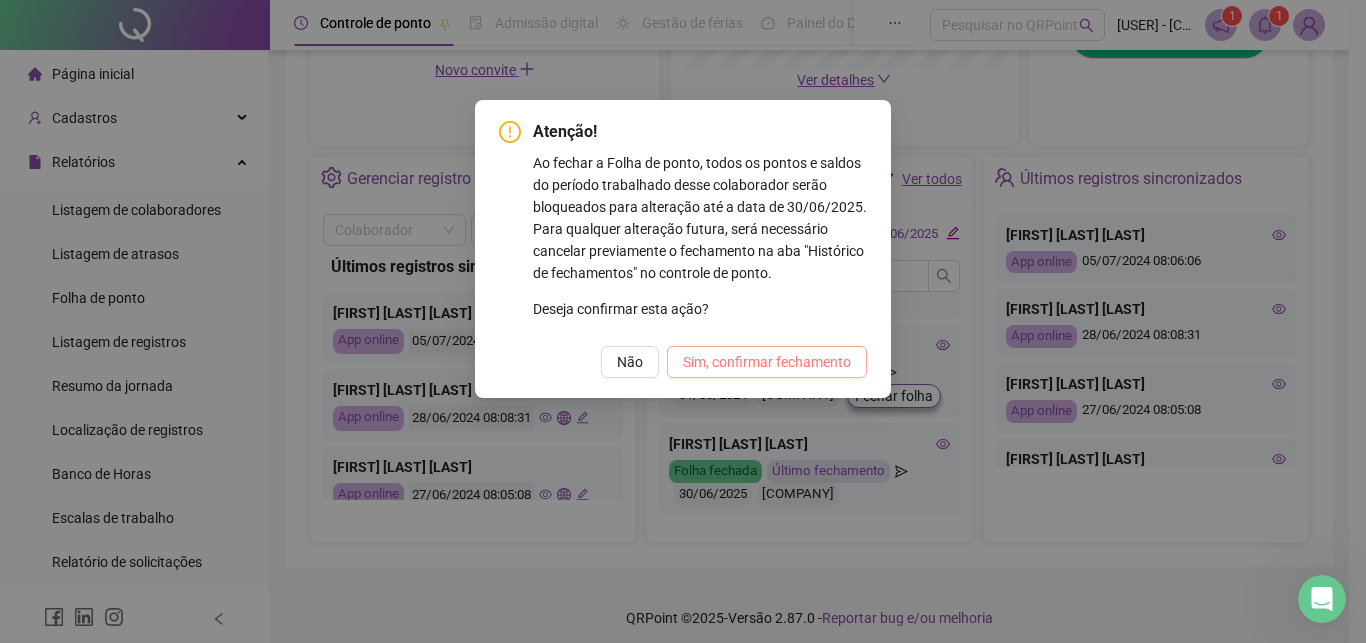 click on "Sim, confirmar fechamento" at bounding box center [767, 362] 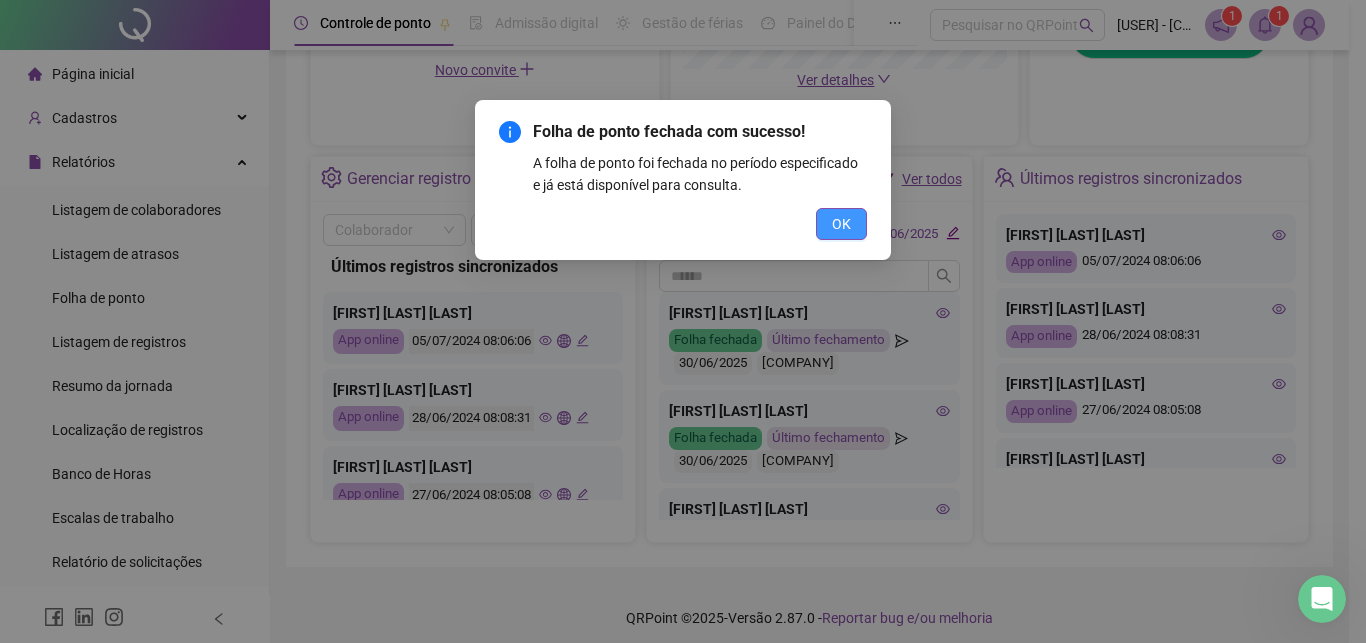 click on "OK" at bounding box center [841, 224] 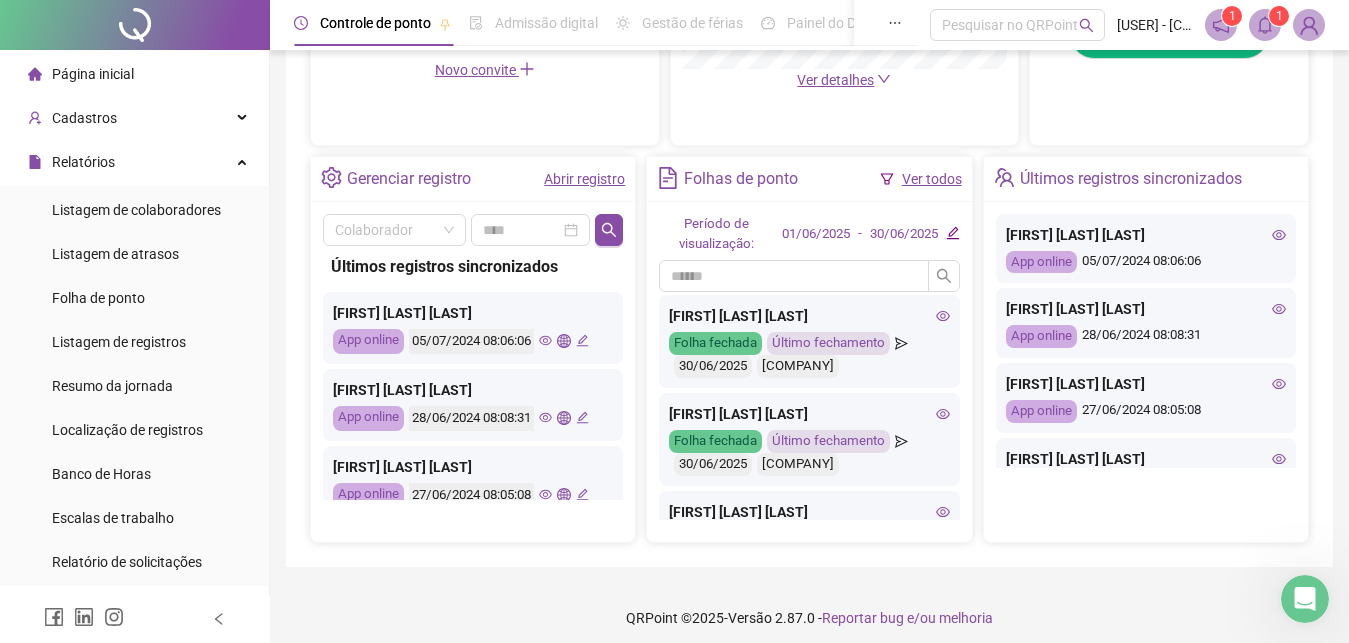 scroll, scrollTop: 0, scrollLeft: 0, axis: both 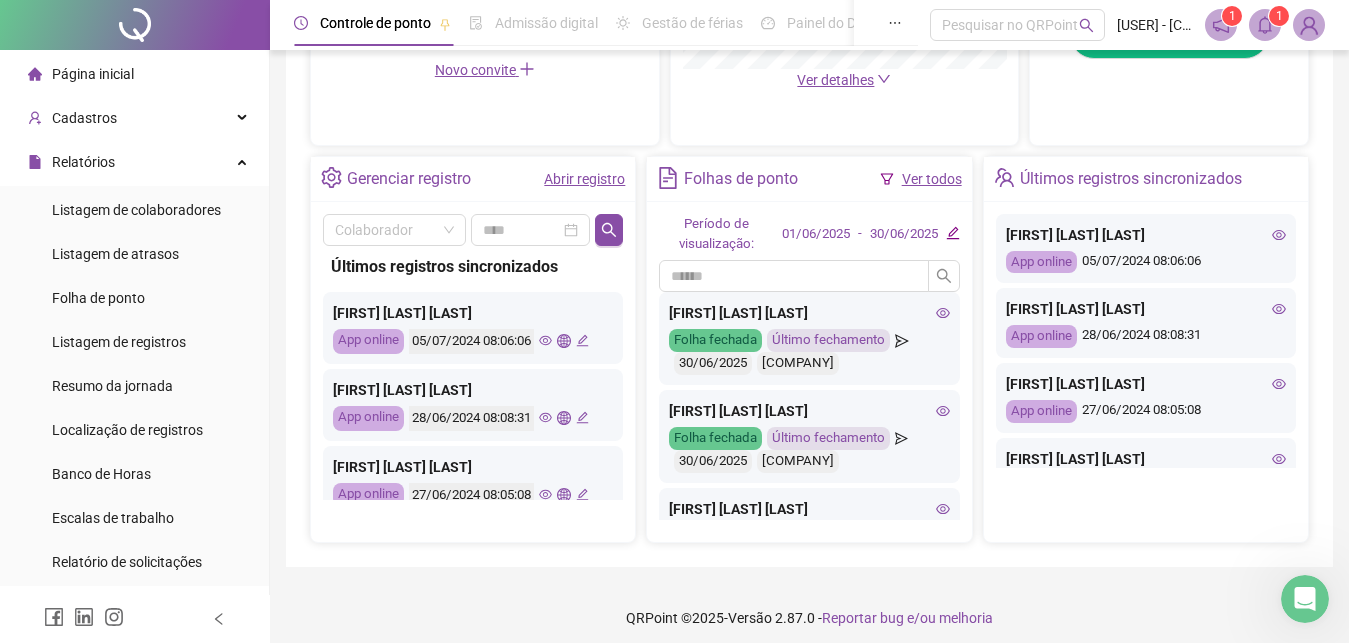 click 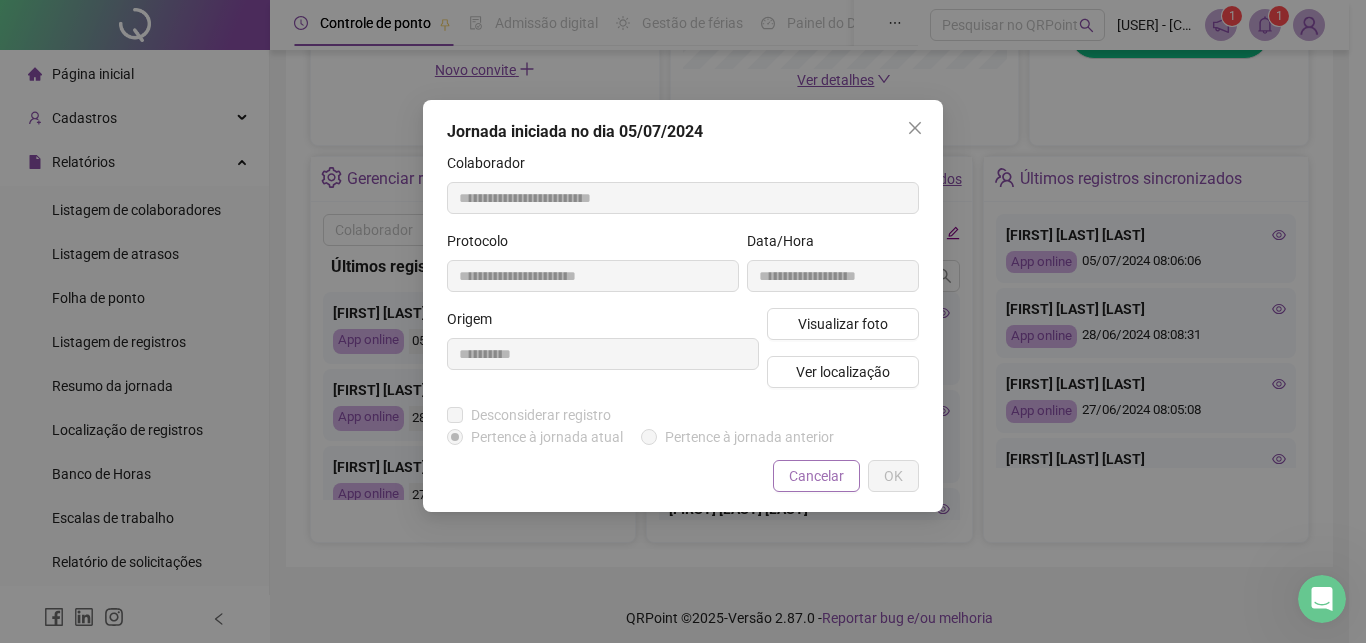 click on "Cancelar" at bounding box center [816, 476] 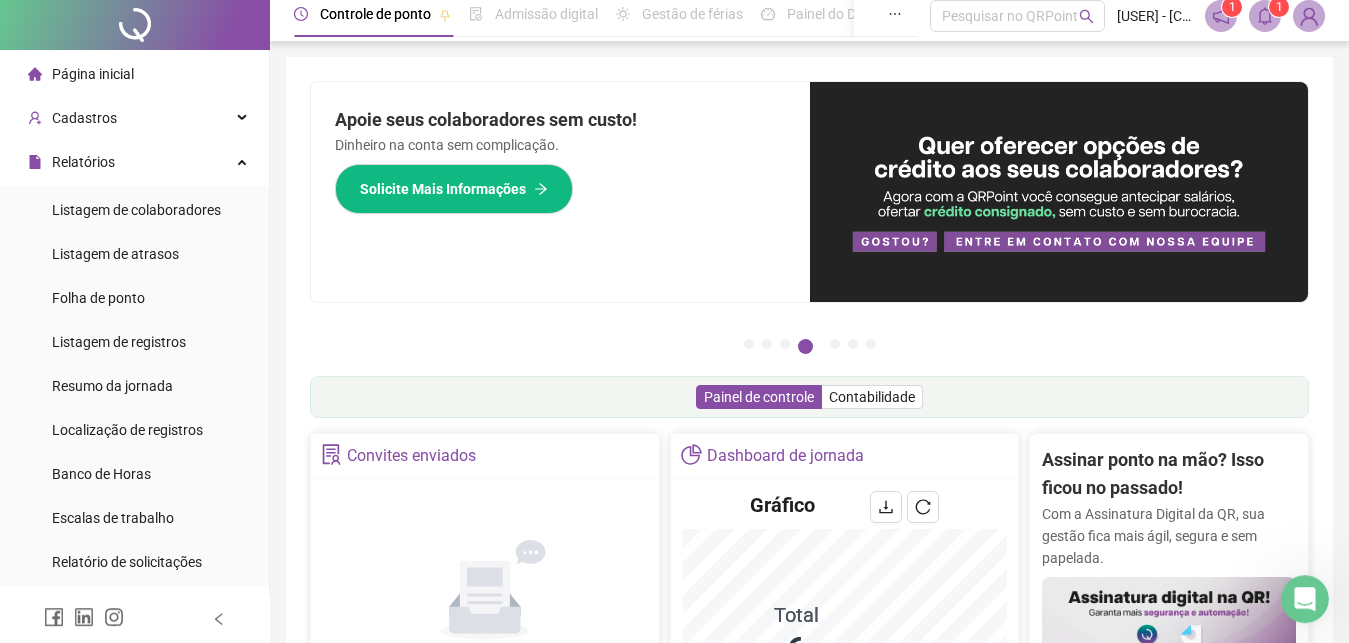 scroll, scrollTop: 0, scrollLeft: 0, axis: both 